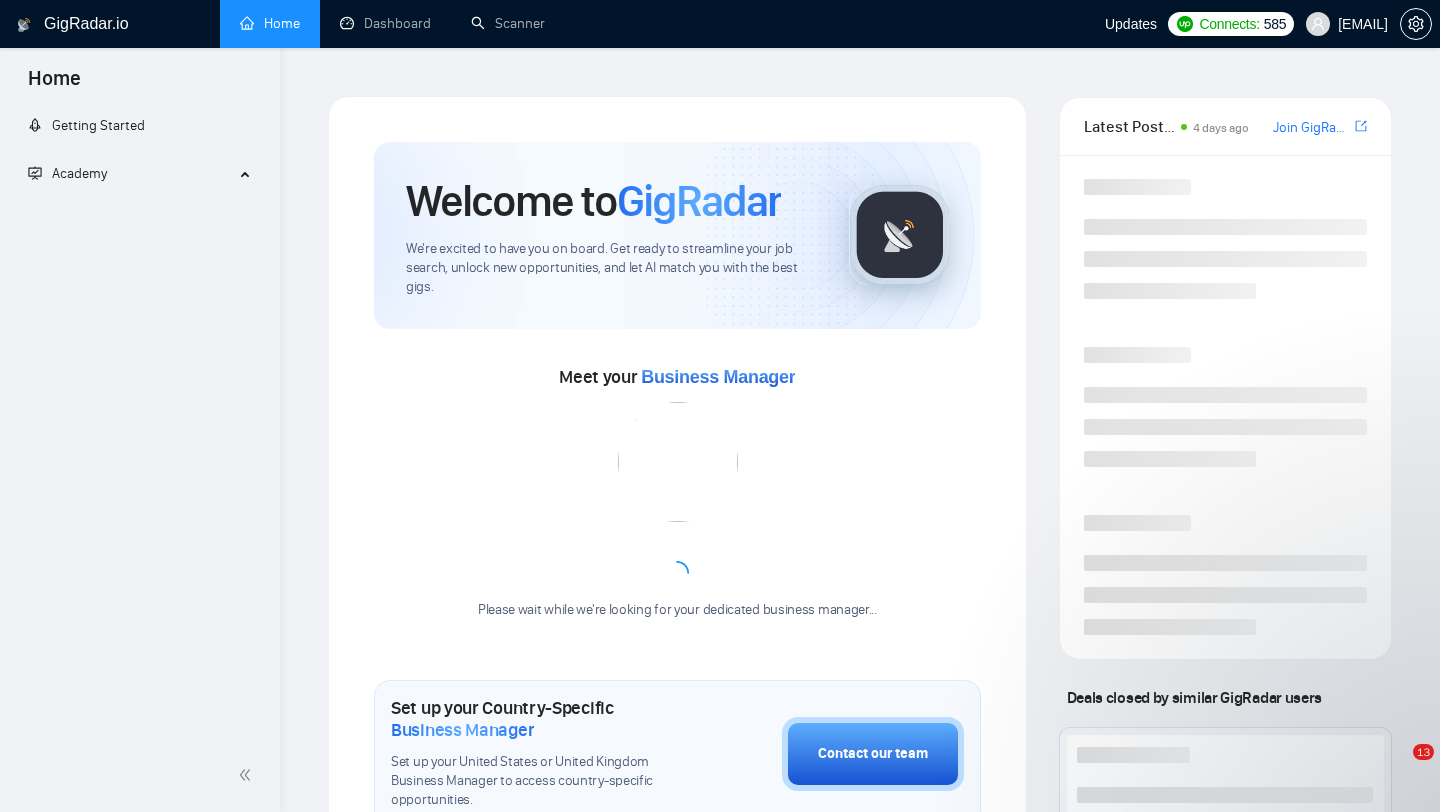 scroll, scrollTop: 0, scrollLeft: 0, axis: both 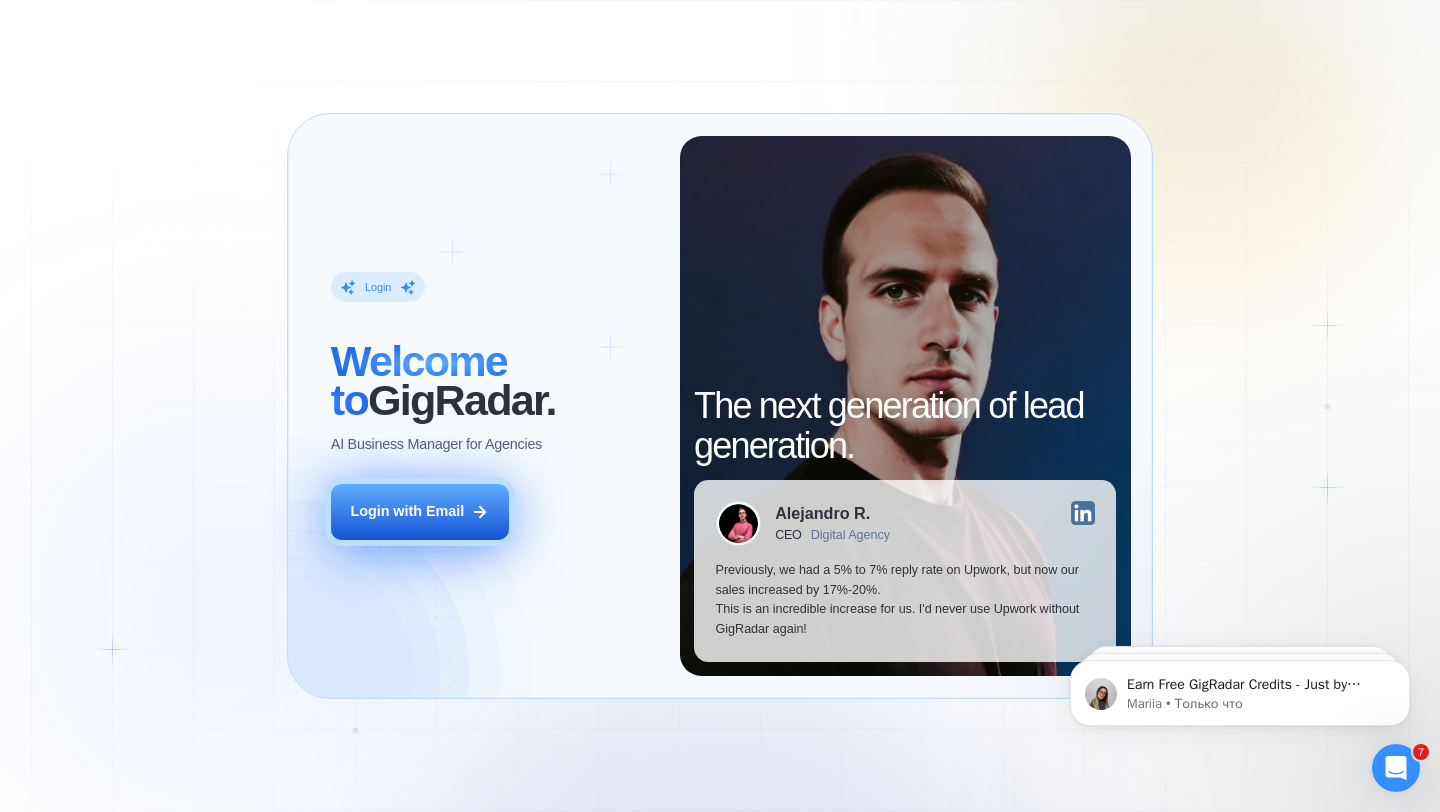 click on "Login with Email" at bounding box center [420, 512] 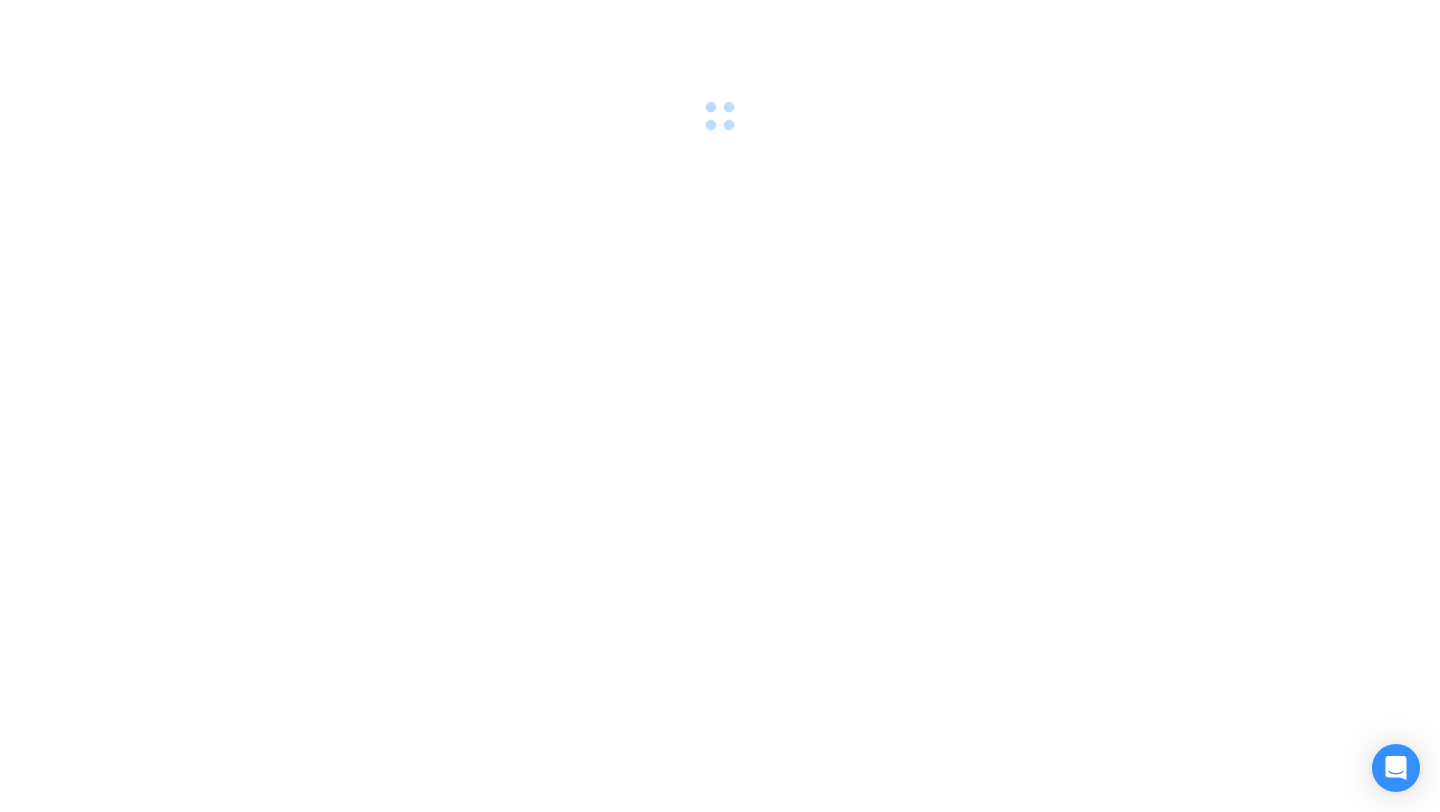 scroll, scrollTop: 0, scrollLeft: 0, axis: both 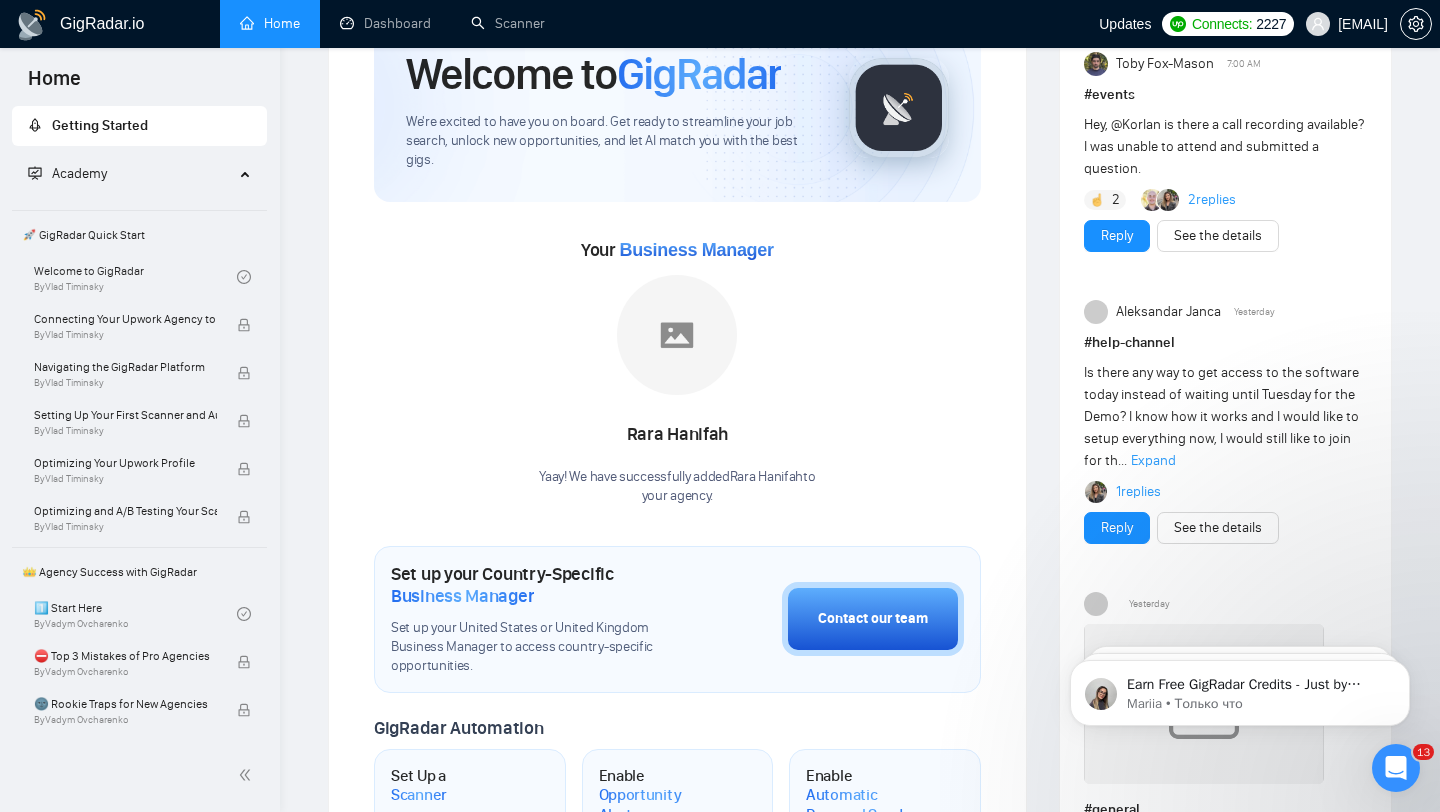 click at bounding box center (247, 172) 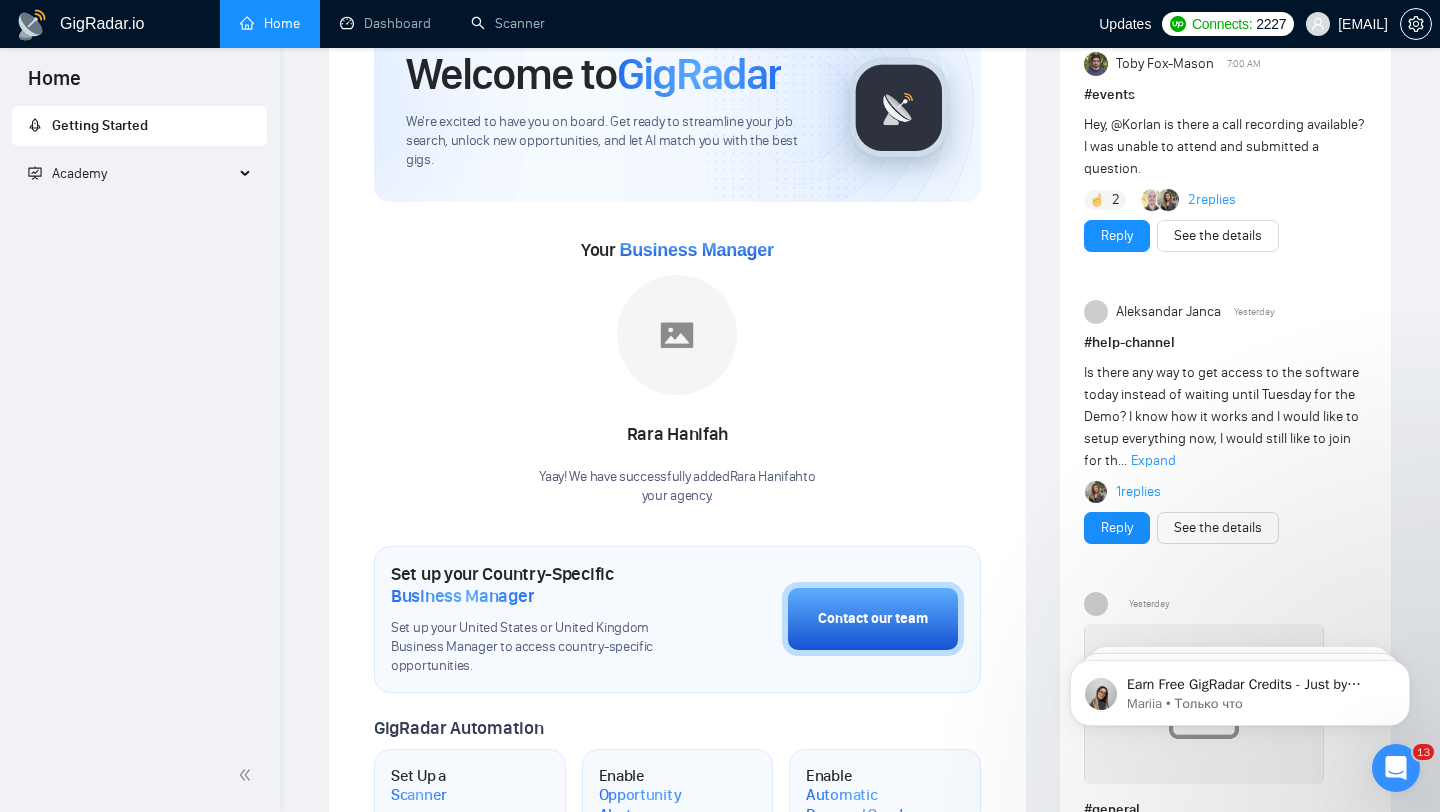 click on "Academy" at bounding box center (140, 174) 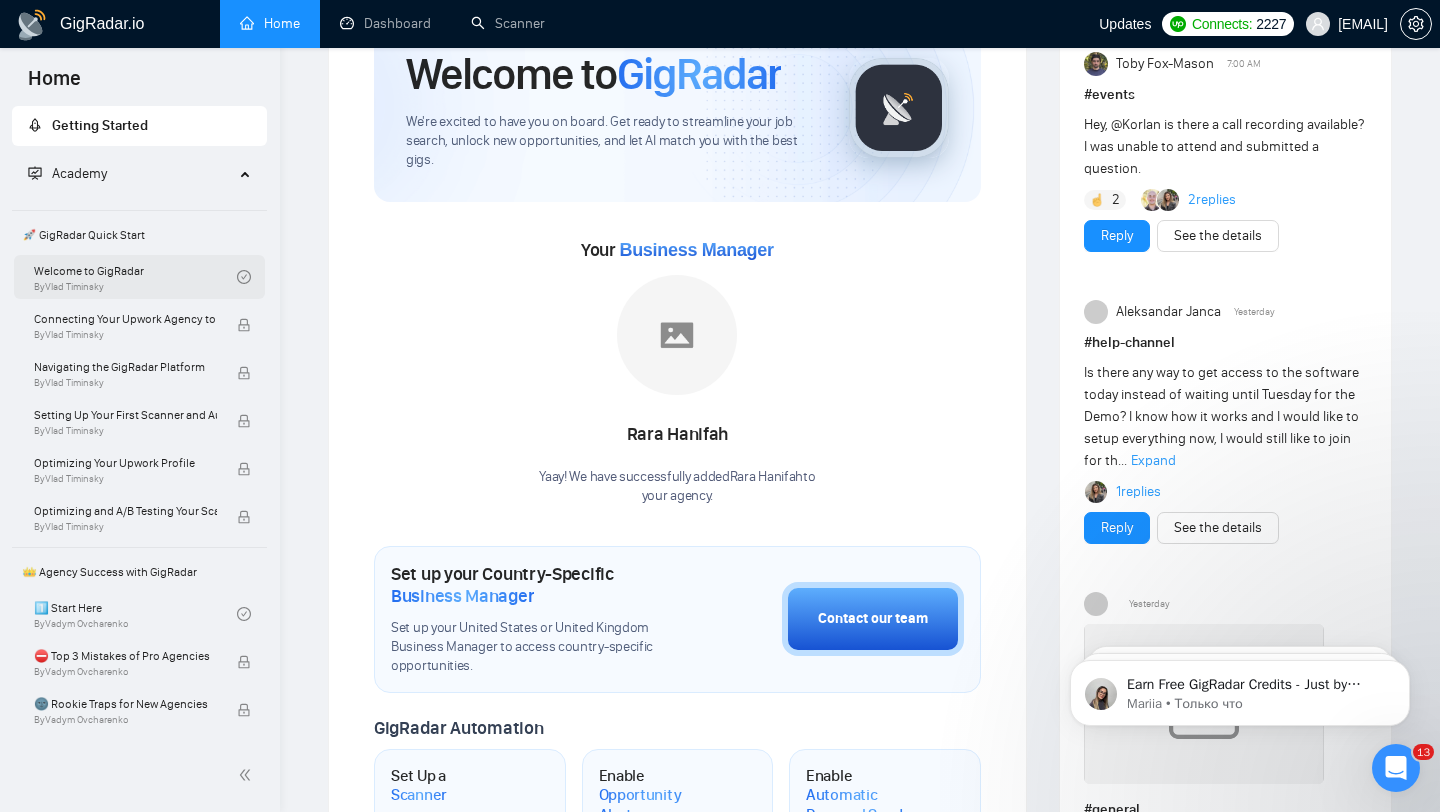 click on "Welcome to GigRadar By  [FIRST] [LAST]" at bounding box center (135, 277) 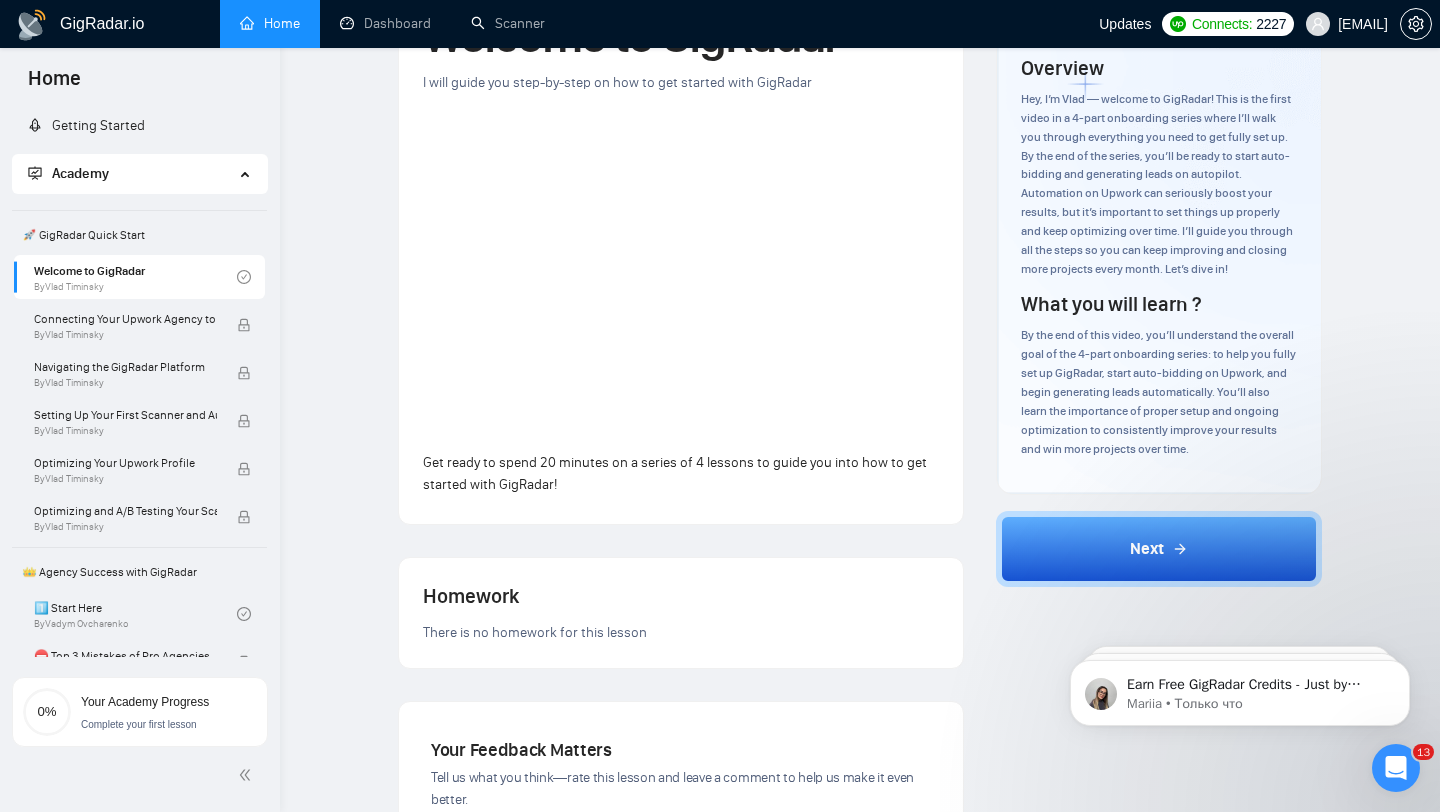 scroll, scrollTop: 192, scrollLeft: 0, axis: vertical 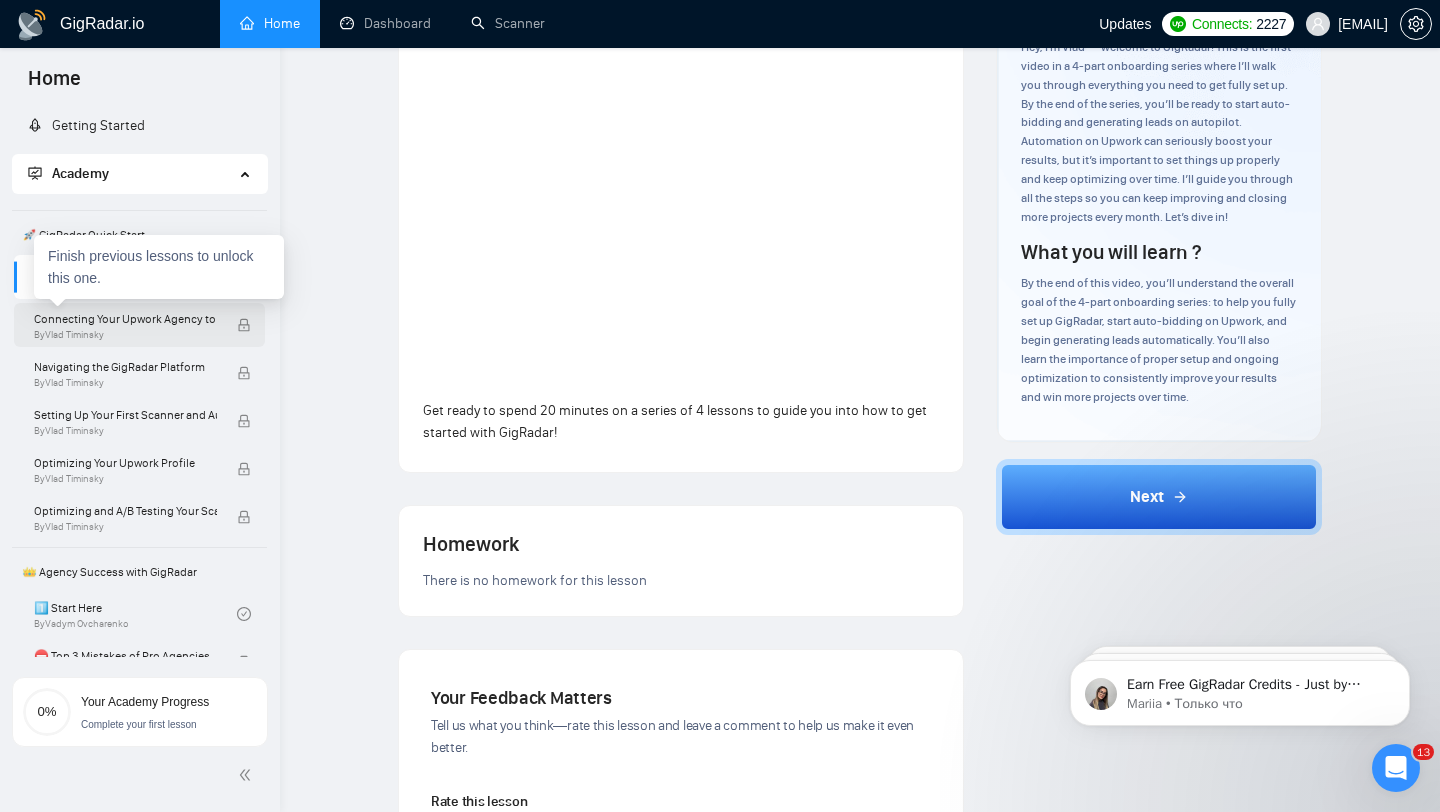 click on "By [FIRST] [LAST]" at bounding box center (125, 335) 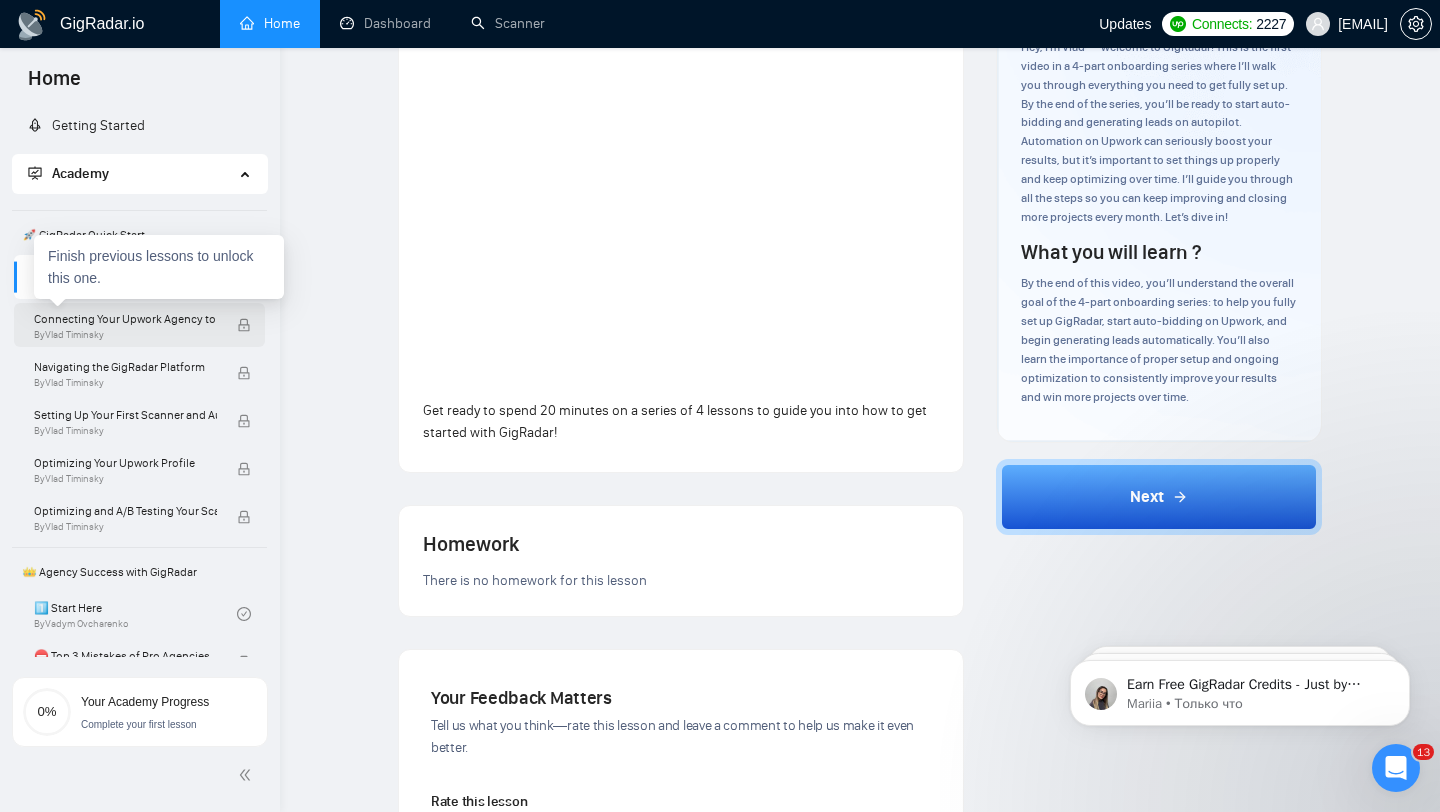 click on "Connecting Your Upwork Agency to GigRadar" at bounding box center [125, 319] 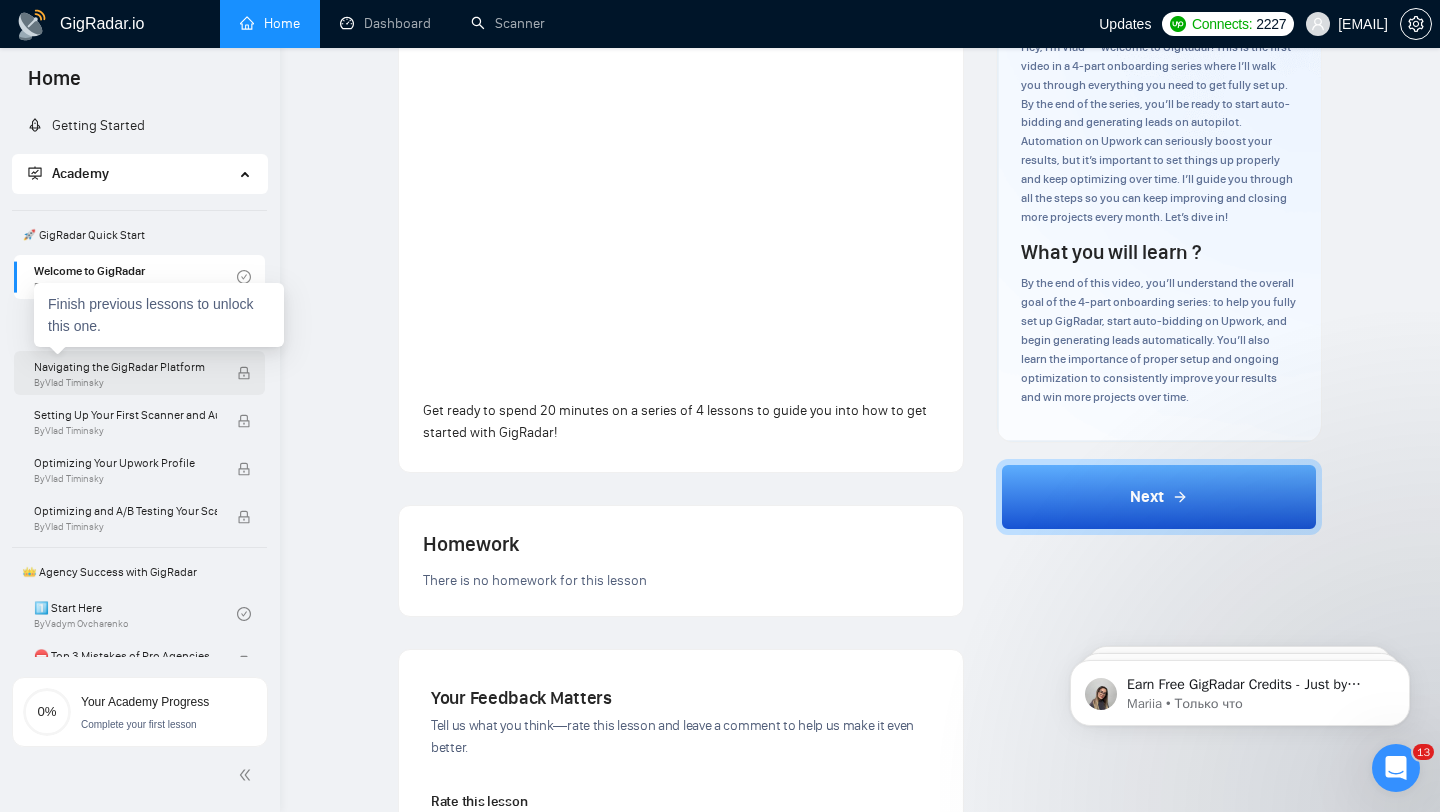 click on "By [FIRST] [LAST]" at bounding box center [125, 383] 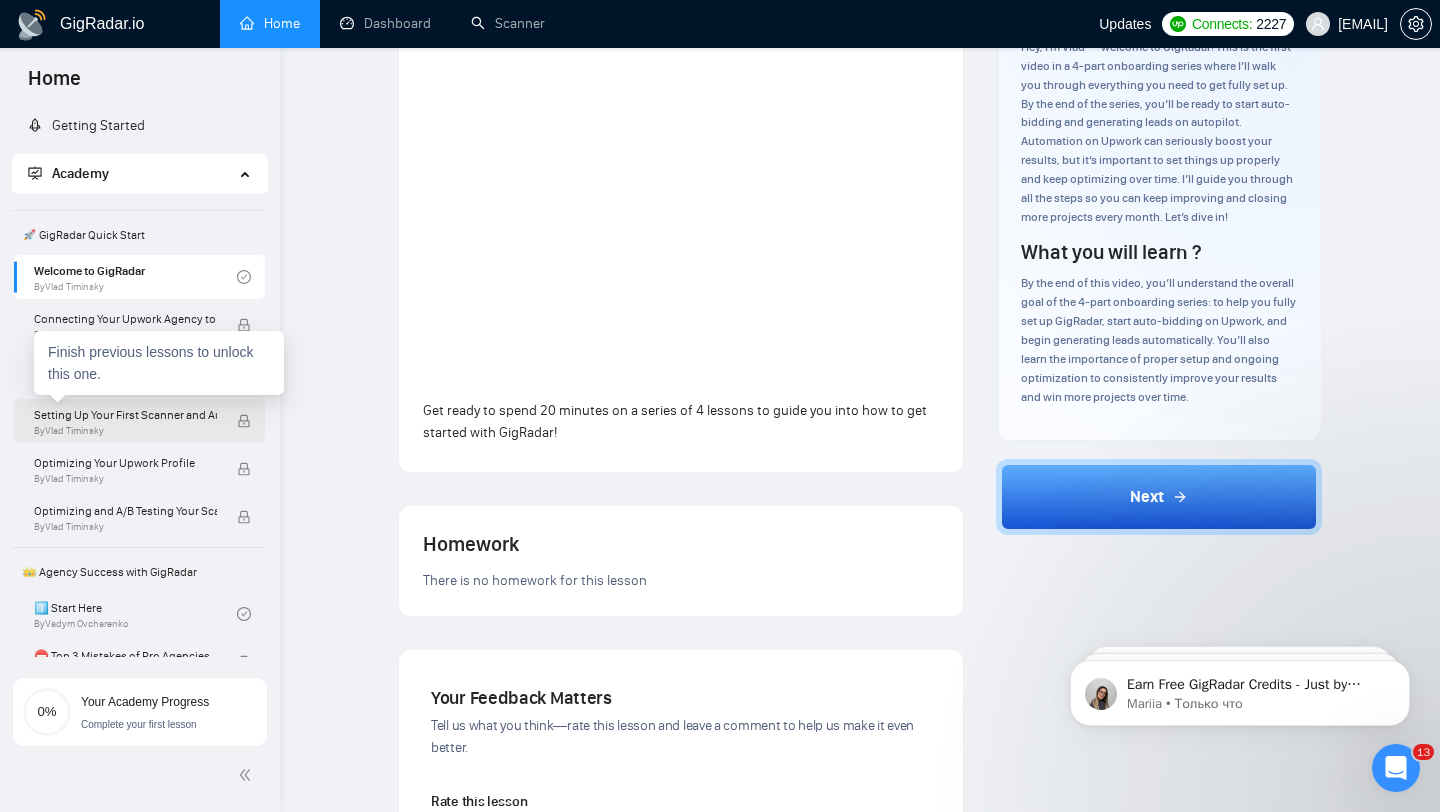 click on "Setting Up Your First Scanner and Auto-Bidder" at bounding box center (125, 415) 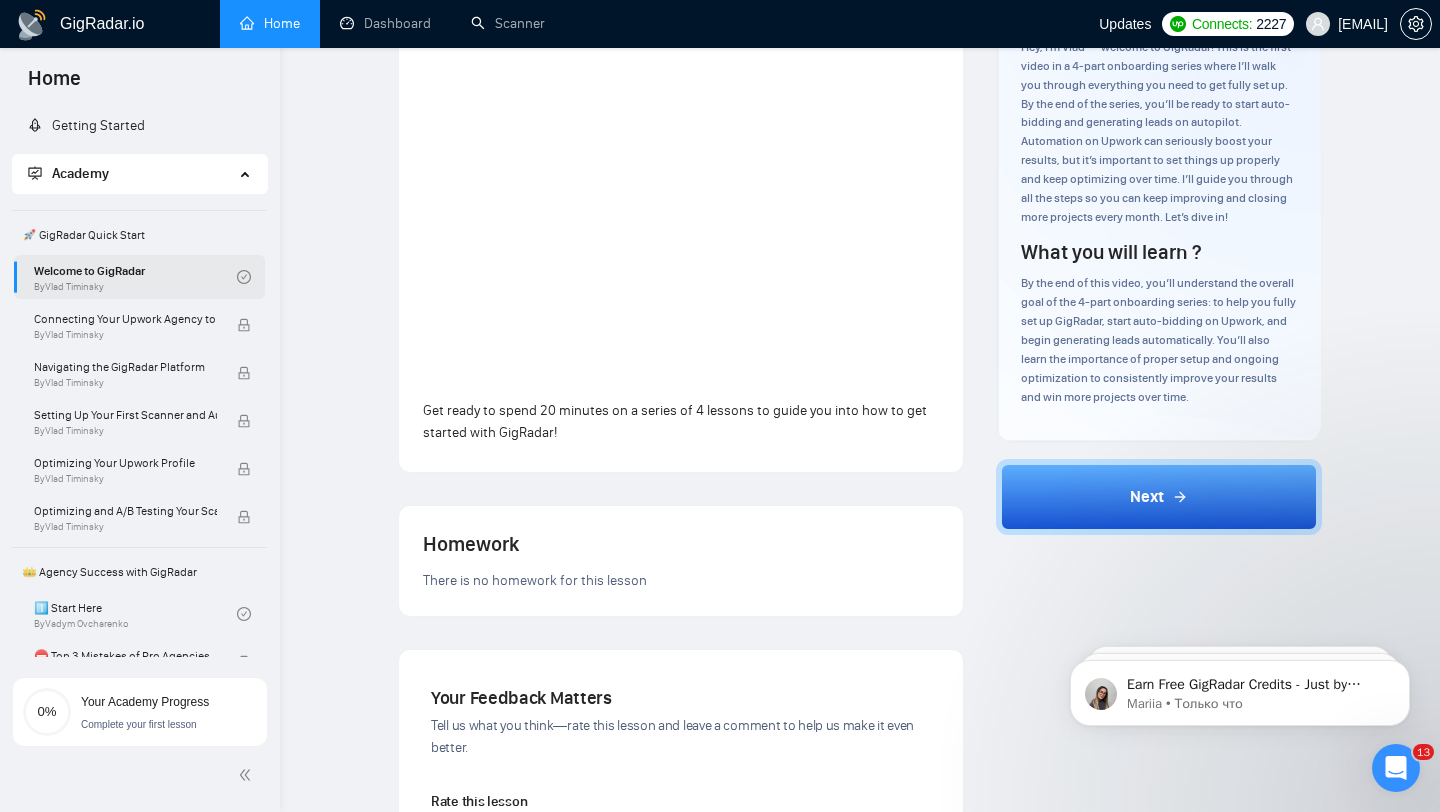click on "Welcome to GigRadar By  [FIRST] [LAST]" at bounding box center (135, 277) 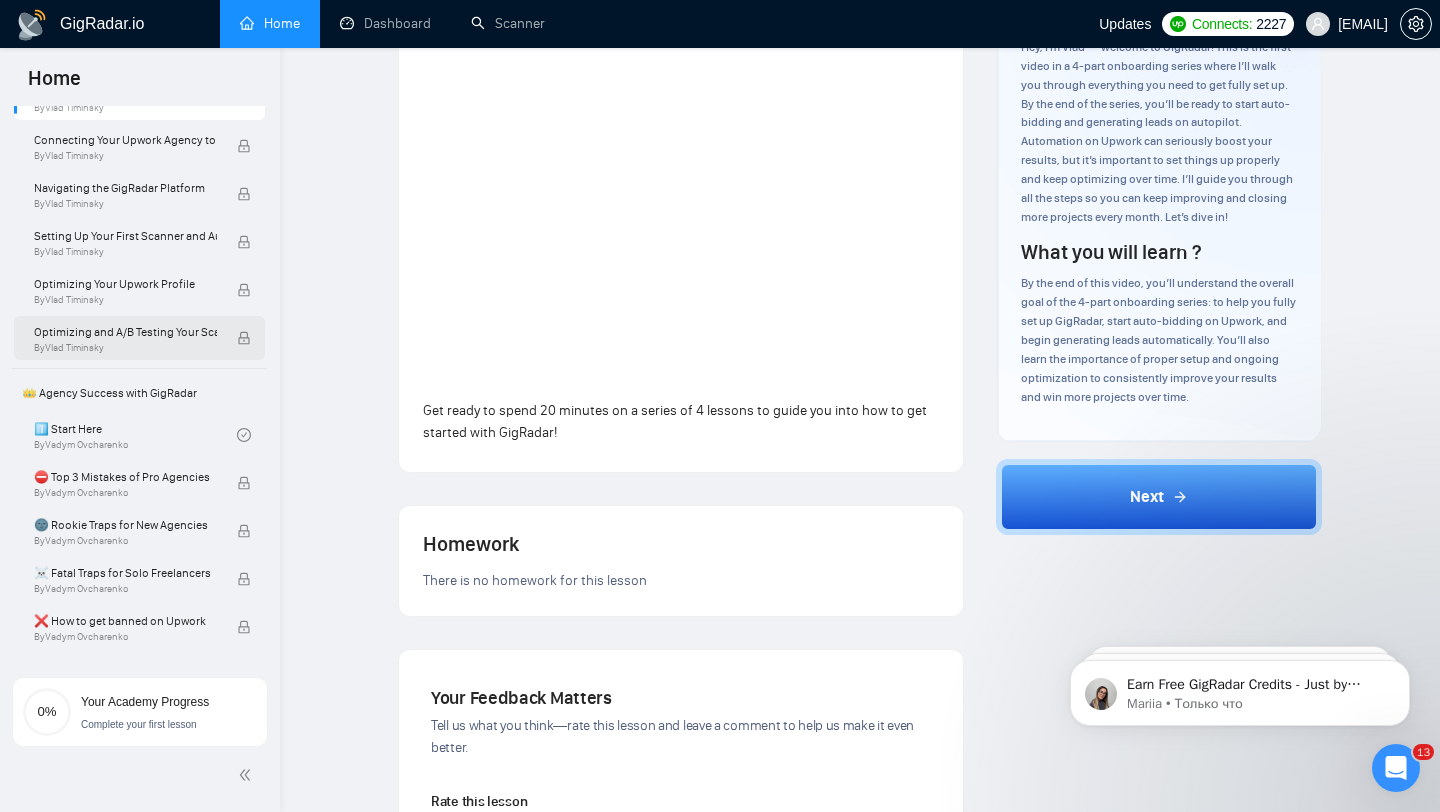 scroll, scrollTop: 0, scrollLeft: 0, axis: both 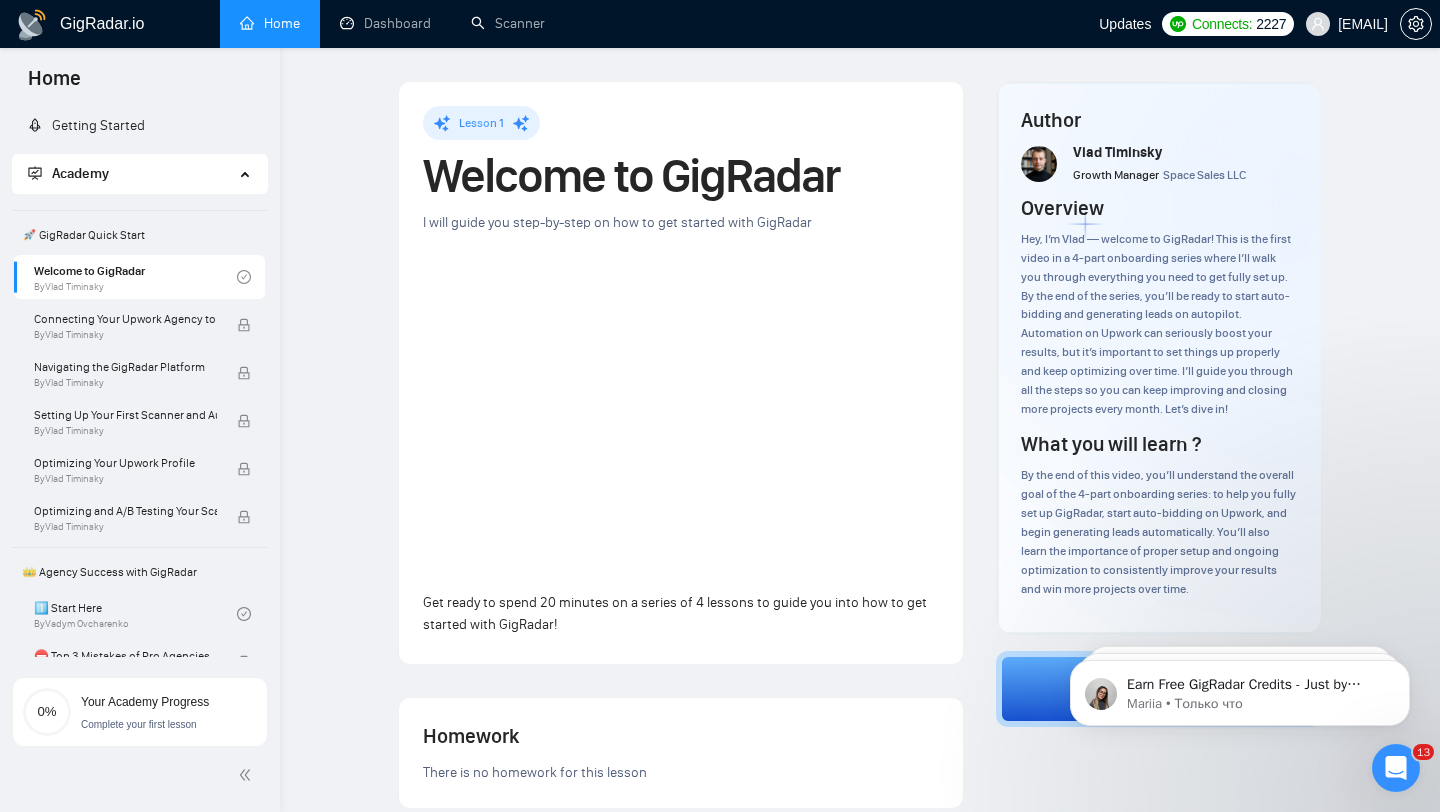 click on "🚀 GigRadar Quick Start" at bounding box center [139, 235] 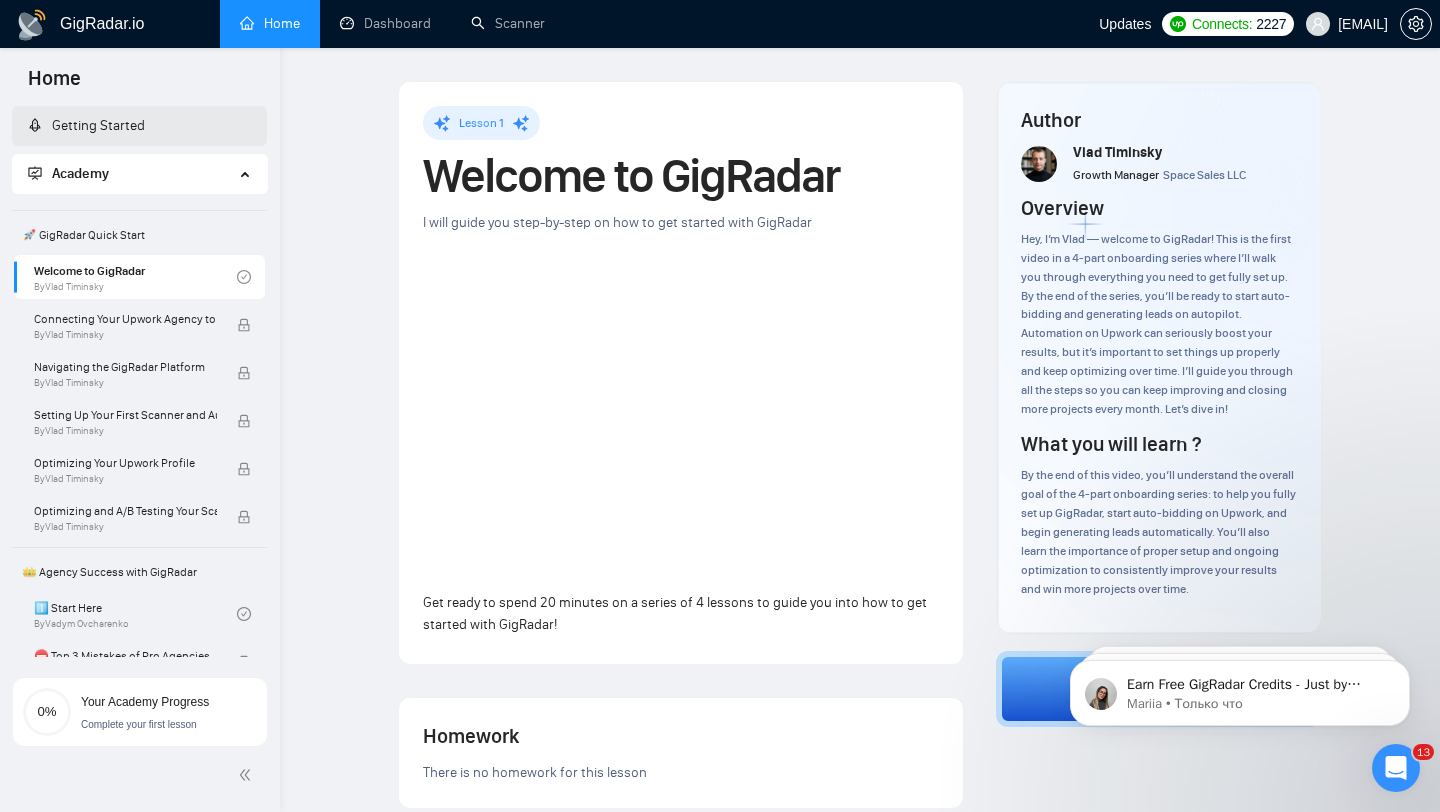 click on "Getting Started" at bounding box center (86, 125) 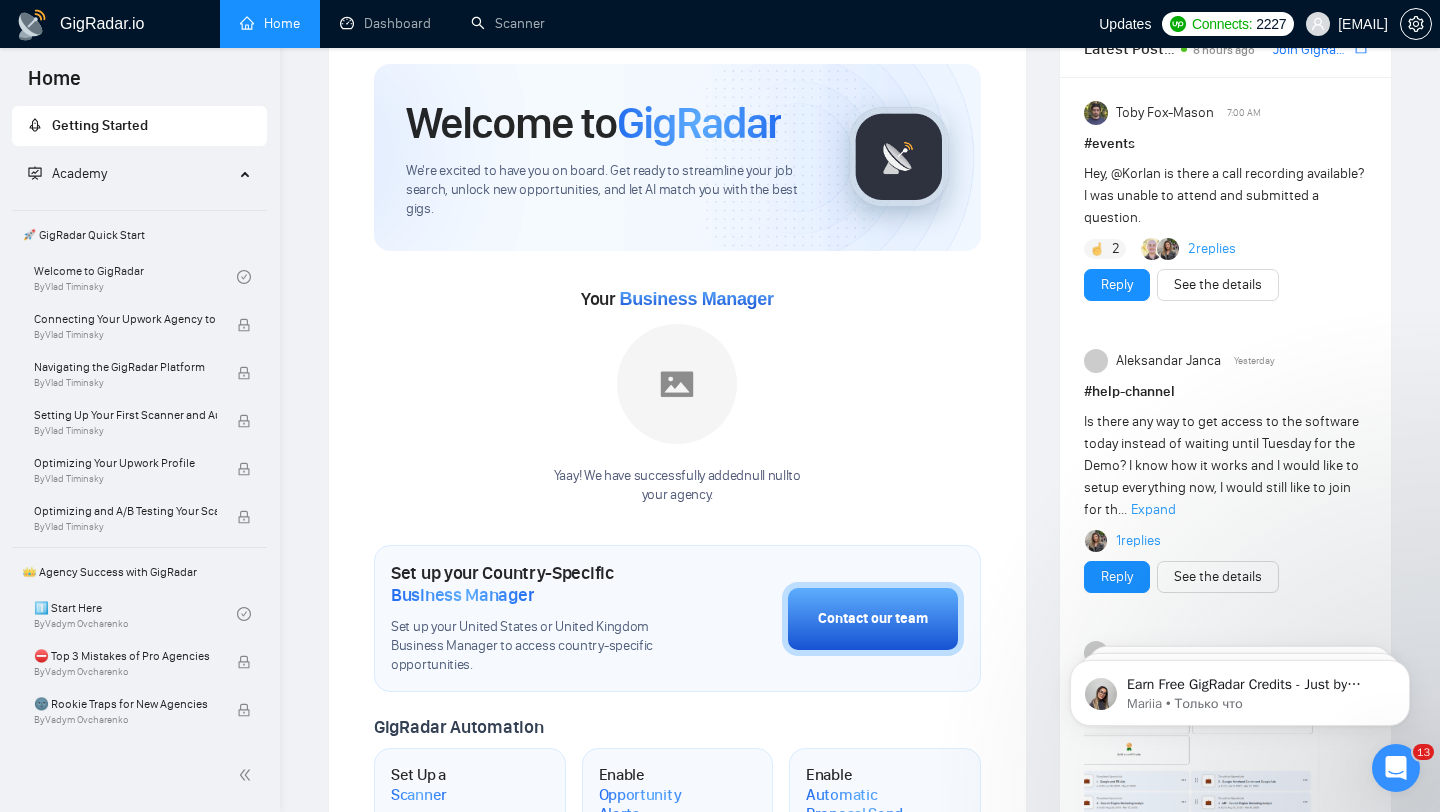 scroll, scrollTop: 89, scrollLeft: 0, axis: vertical 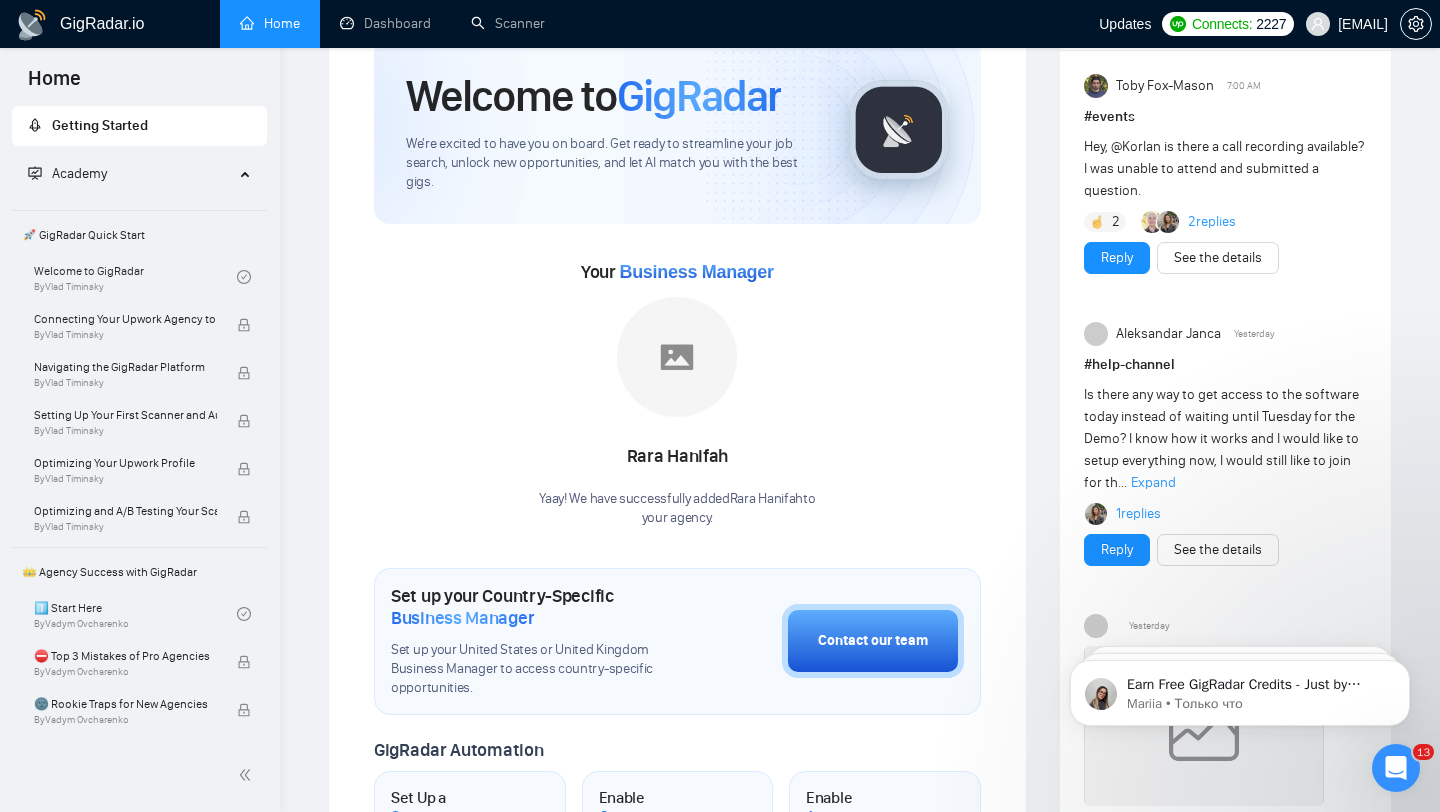 click at bounding box center [677, 357] 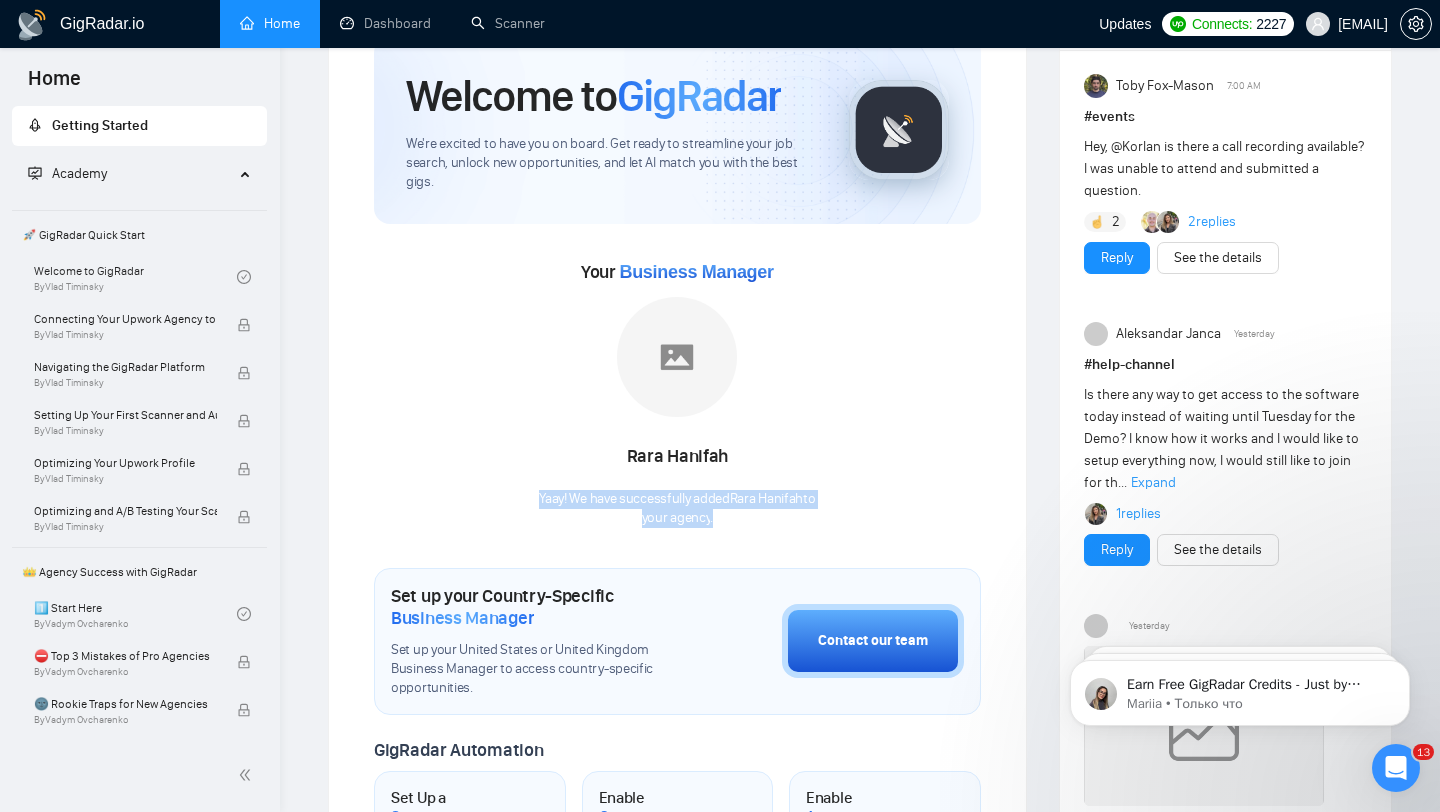 drag, startPoint x: 530, startPoint y: 496, endPoint x: 773, endPoint y: 543, distance: 247.50354 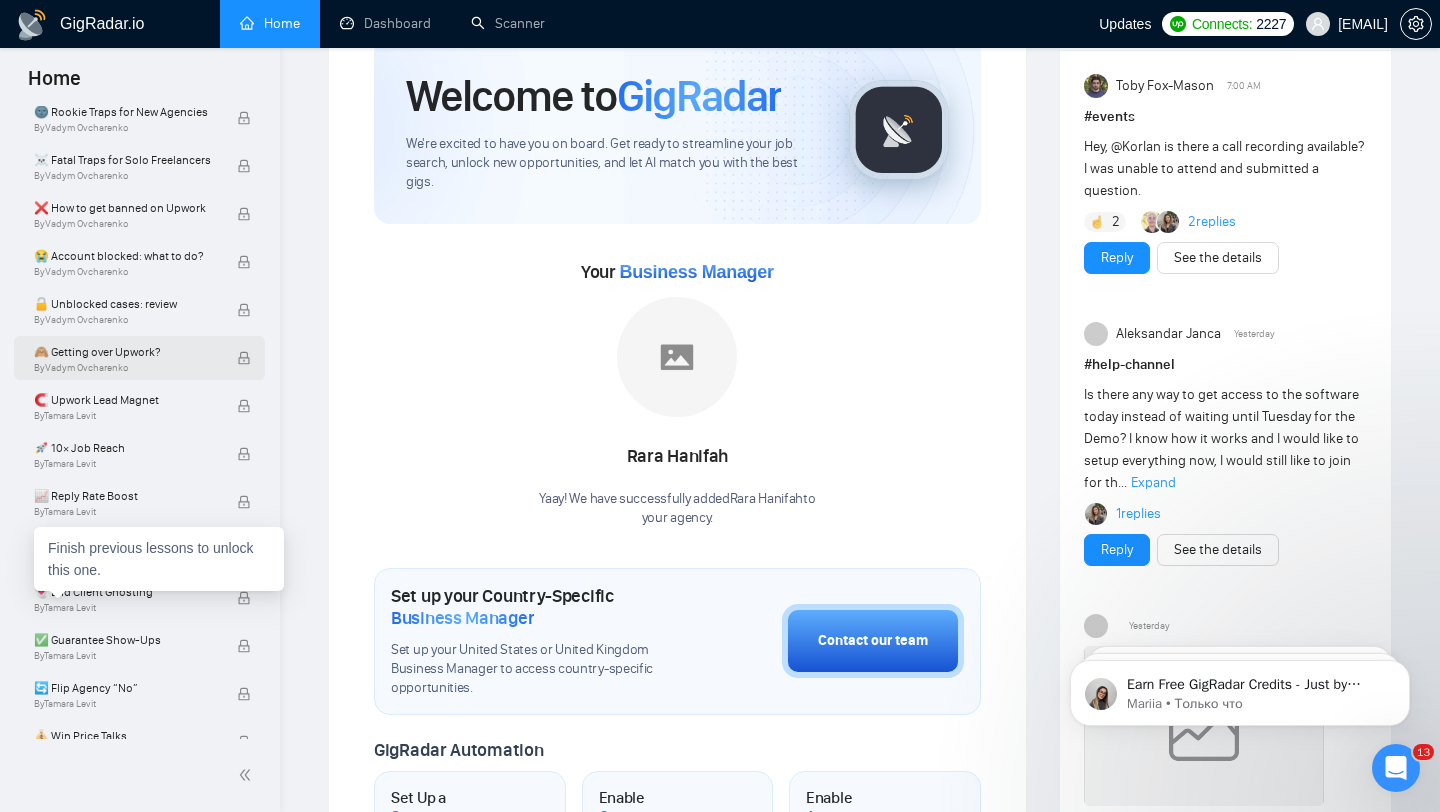 scroll, scrollTop: 617, scrollLeft: 0, axis: vertical 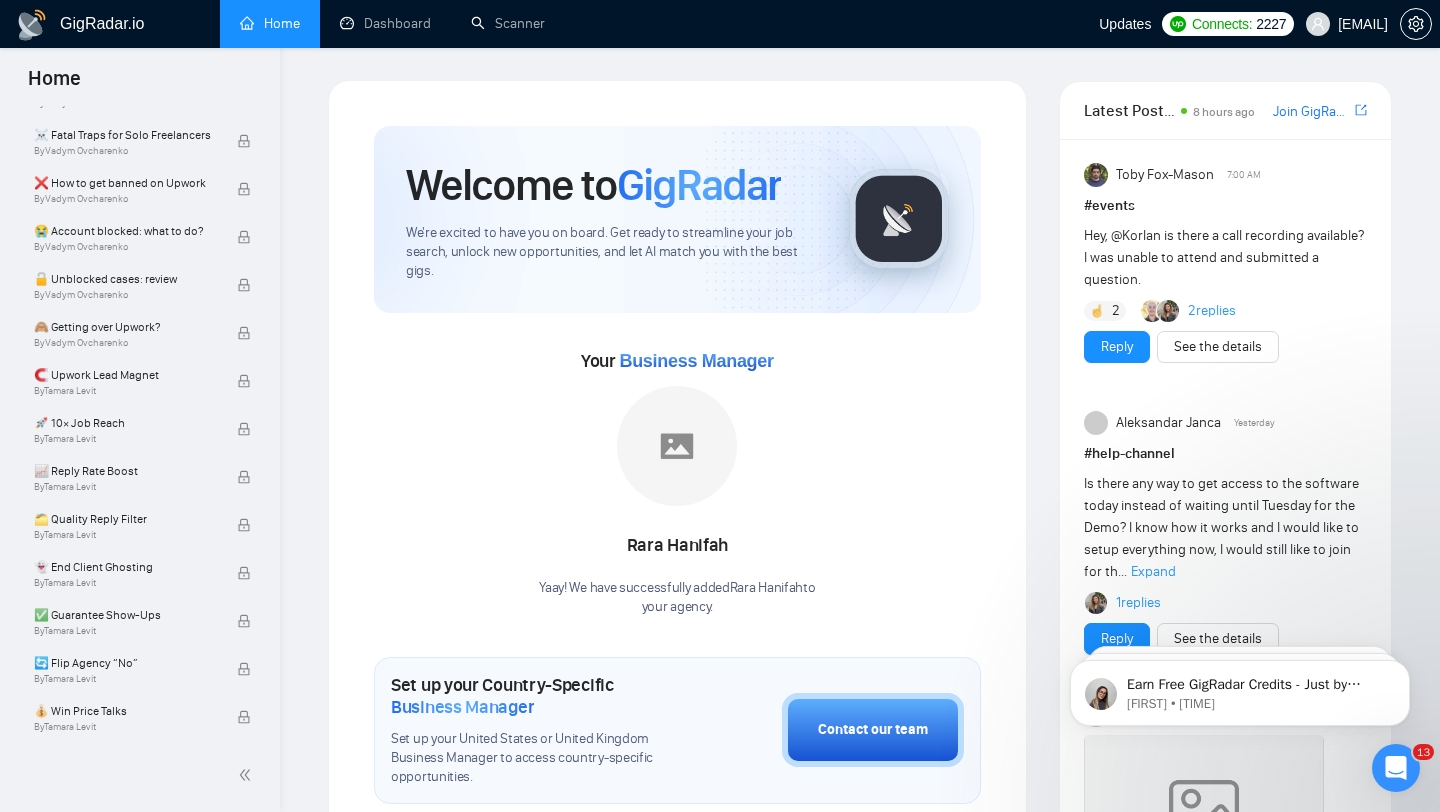click on "[EMAIL]" at bounding box center (1363, 24) 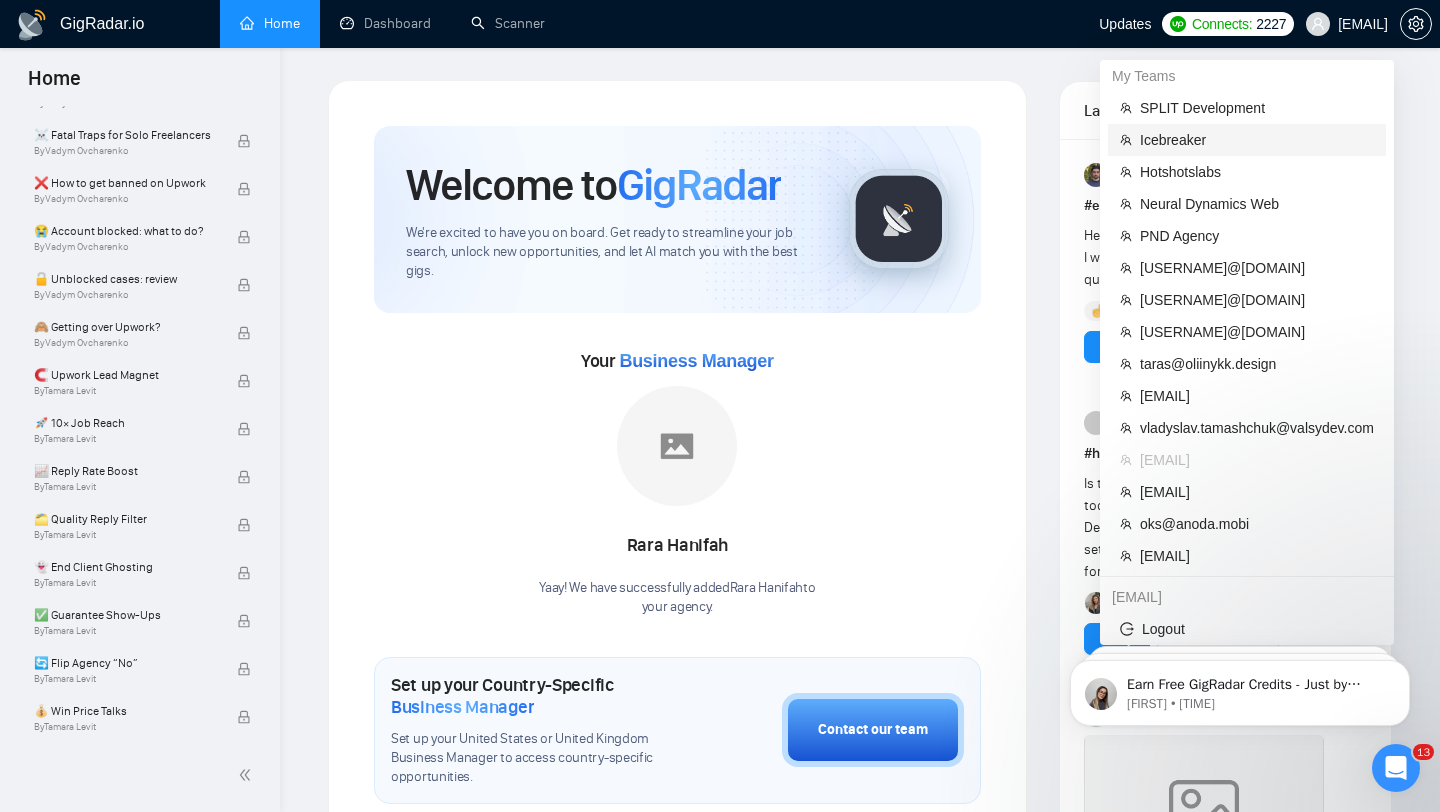click on "Icebreaker" at bounding box center (1257, 140) 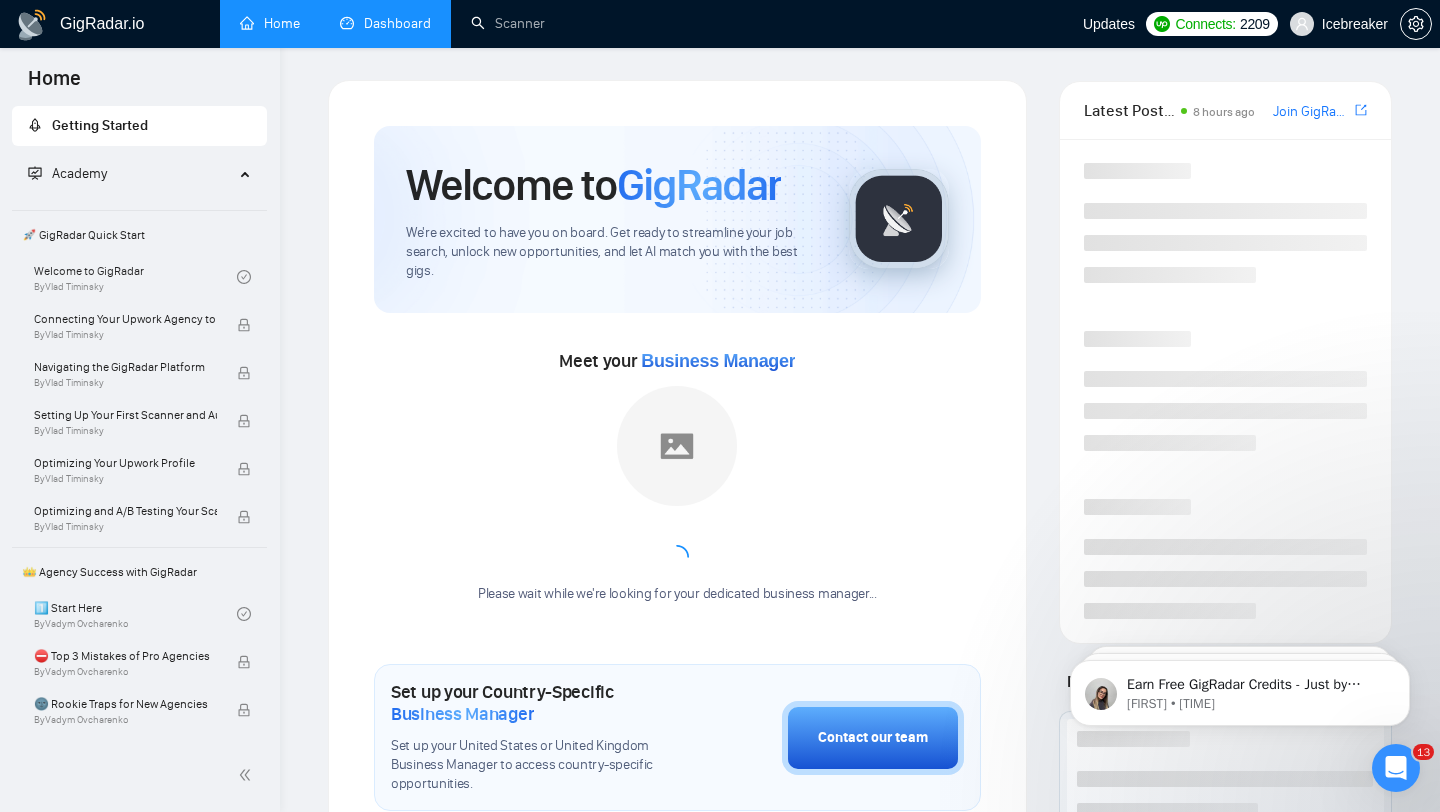 click on "Dashboard" at bounding box center [385, 23] 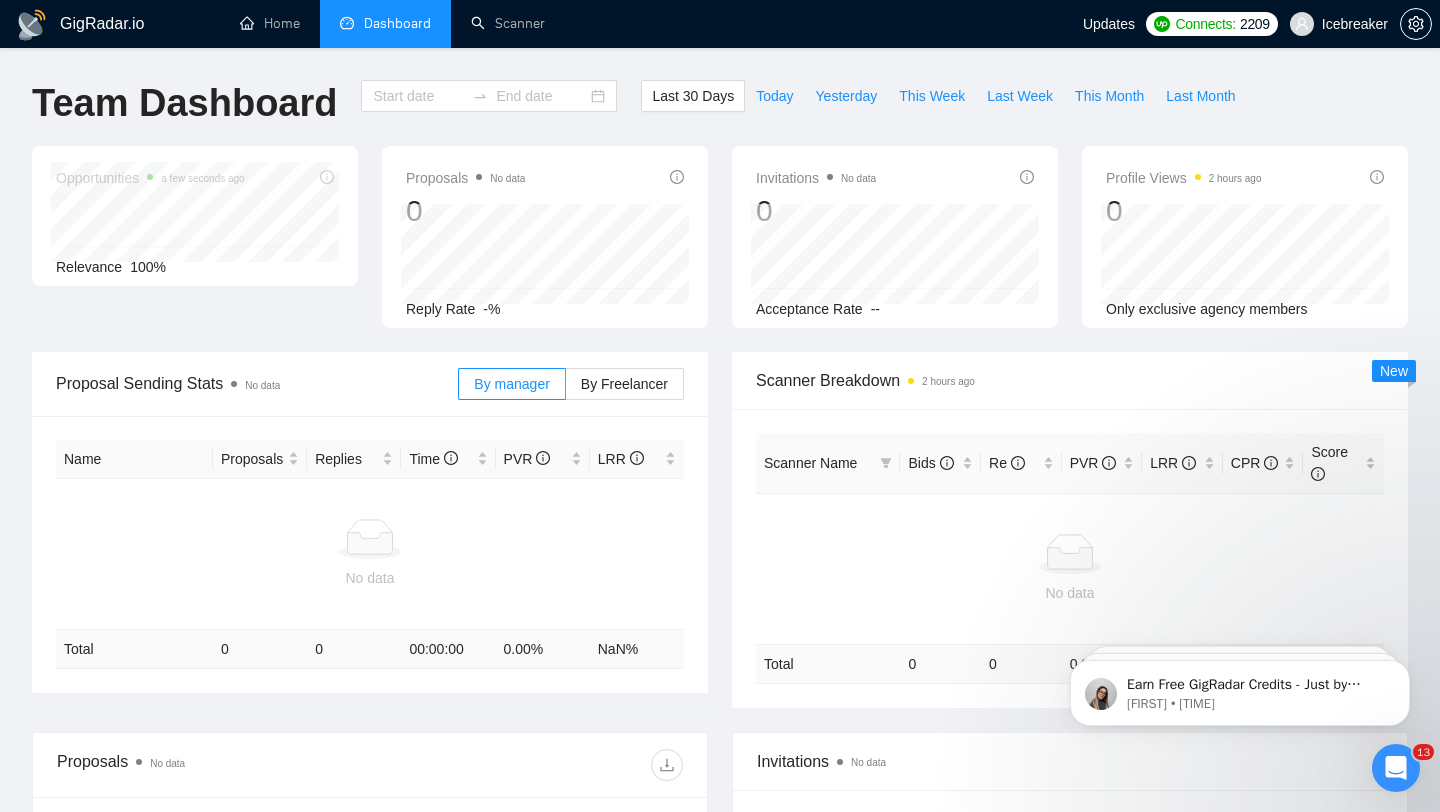 type on "2025-07-05" 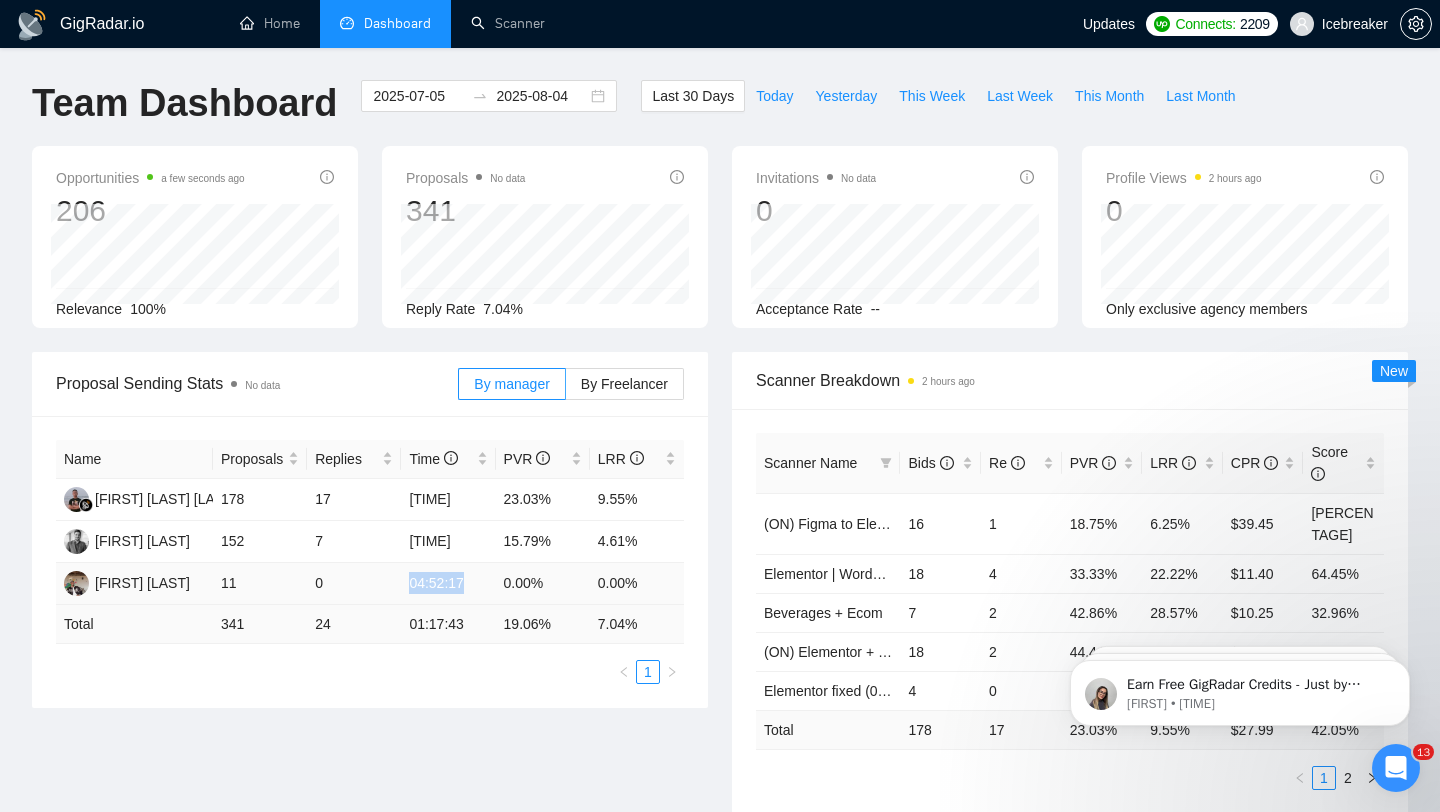 drag, startPoint x: 402, startPoint y: 585, endPoint x: 475, endPoint y: 588, distance: 73.061615 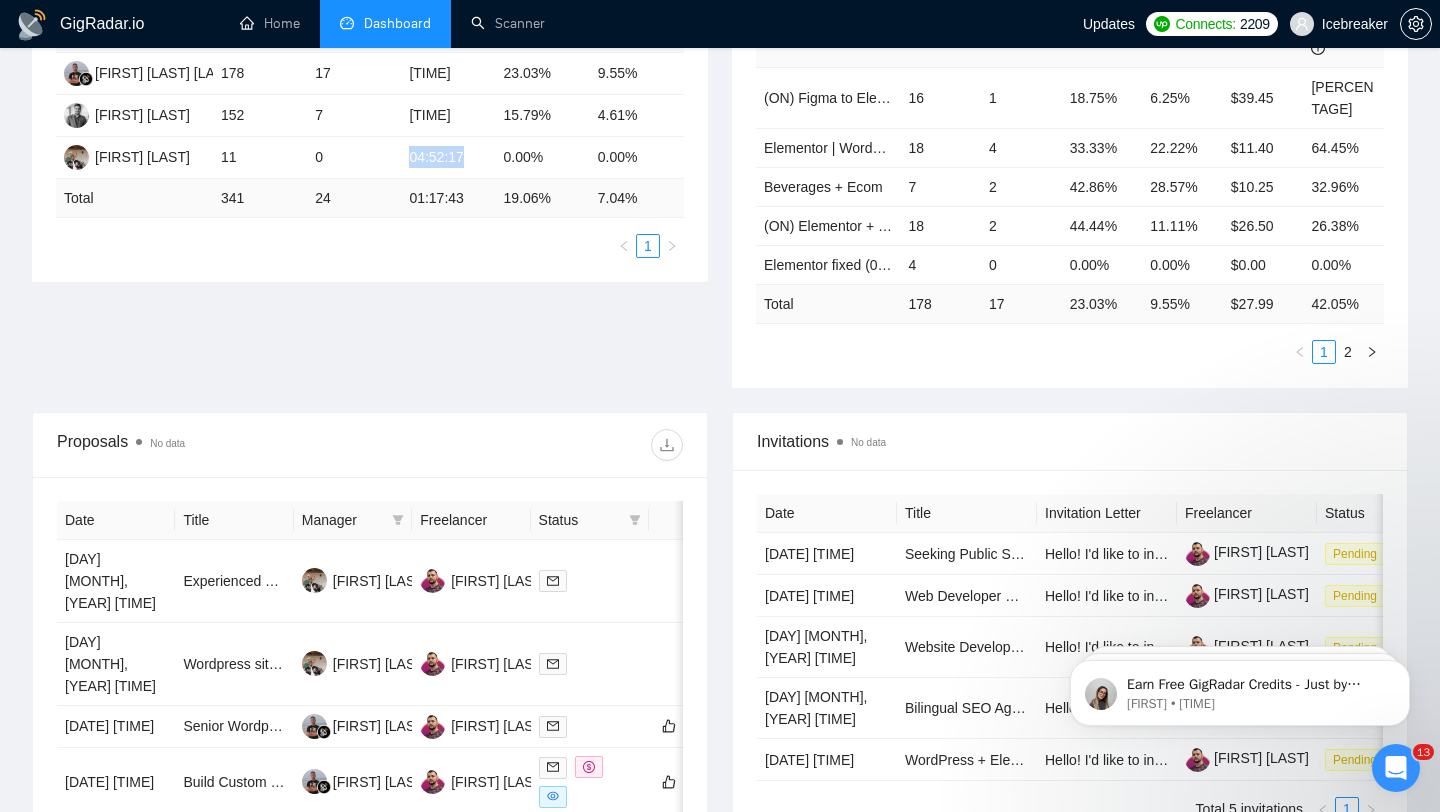 scroll, scrollTop: 268, scrollLeft: 0, axis: vertical 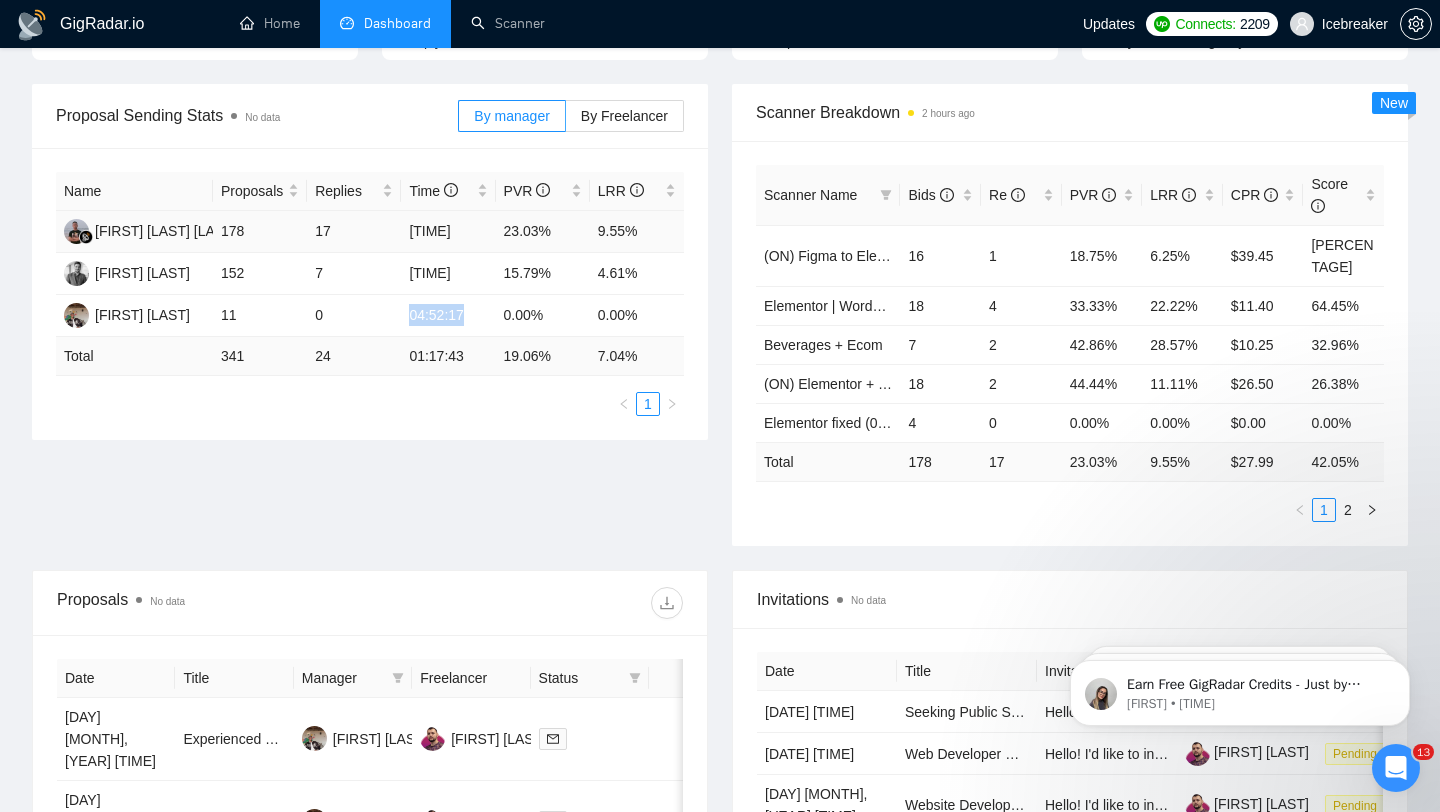 drag, startPoint x: 411, startPoint y: 232, endPoint x: 473, endPoint y: 229, distance: 62.072536 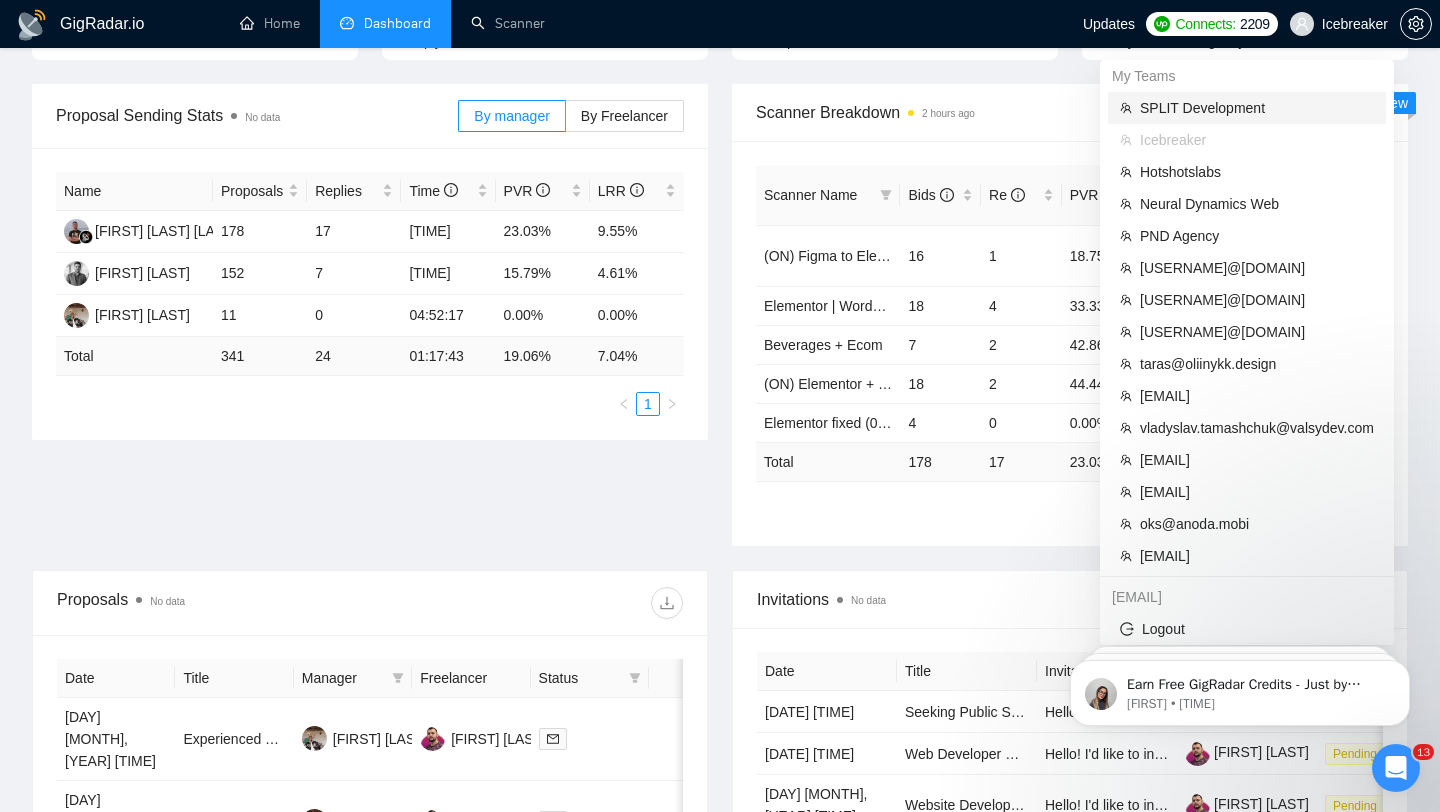 click on "SPLIT Development" at bounding box center (1257, 108) 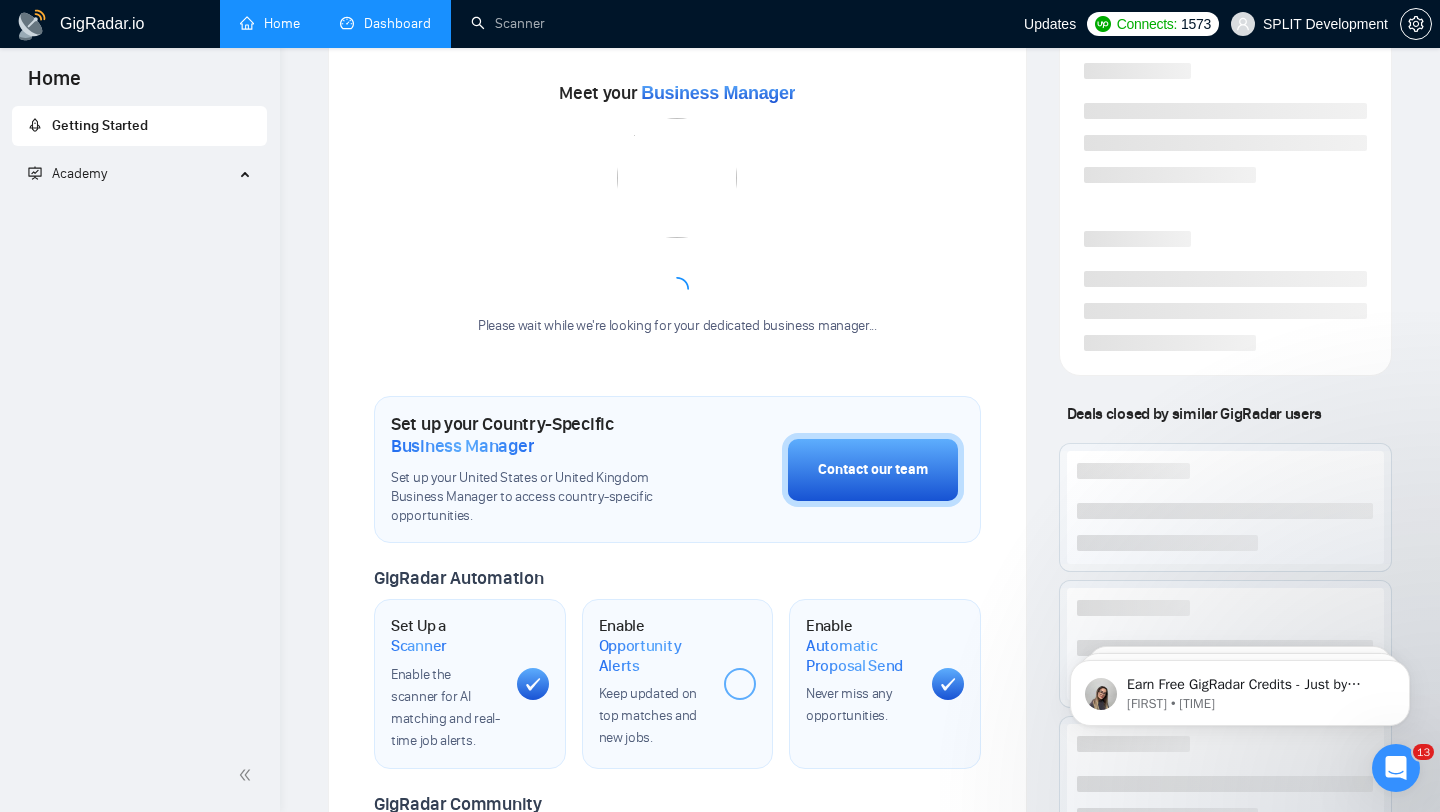 scroll, scrollTop: 548, scrollLeft: 0, axis: vertical 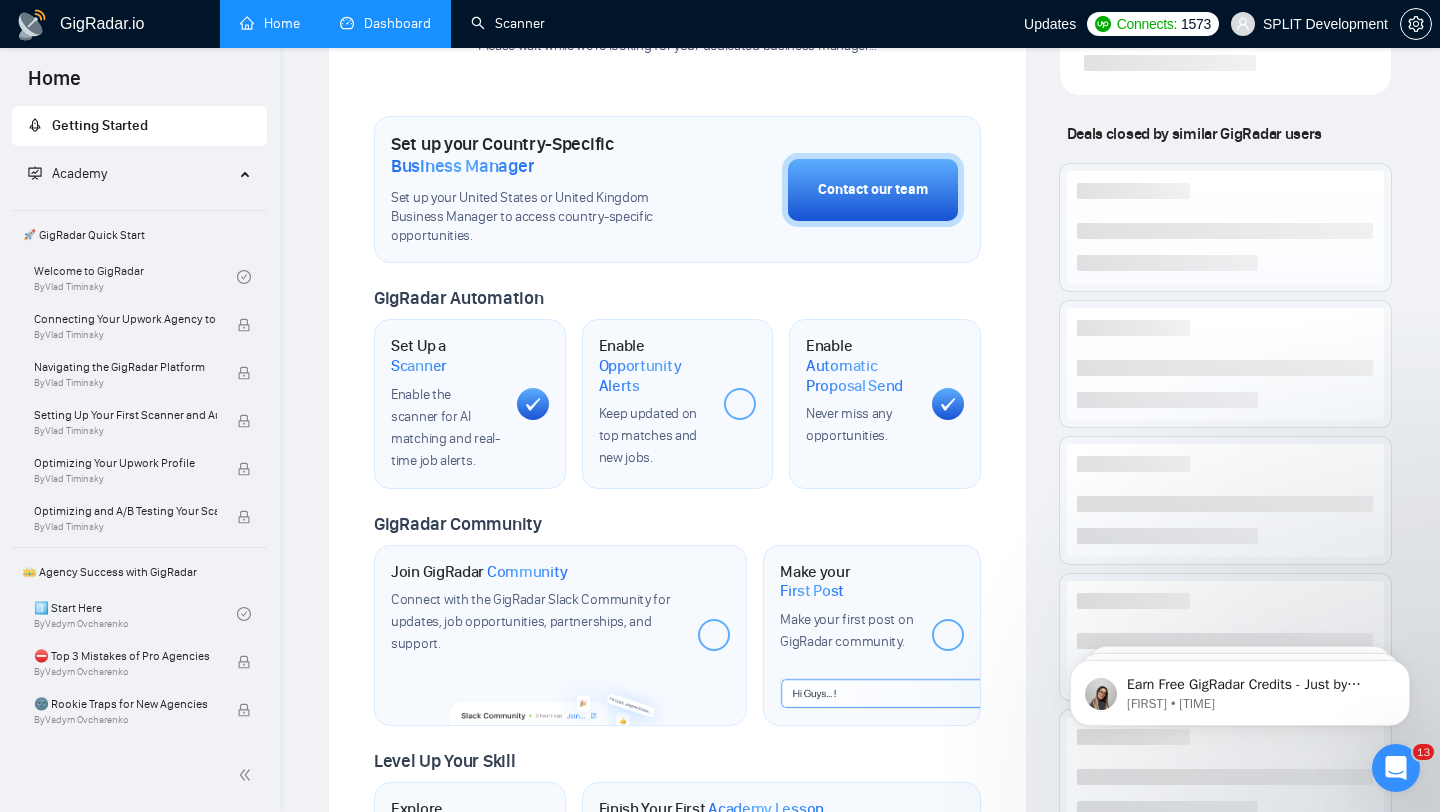 click on "Dashboard" at bounding box center [385, 23] 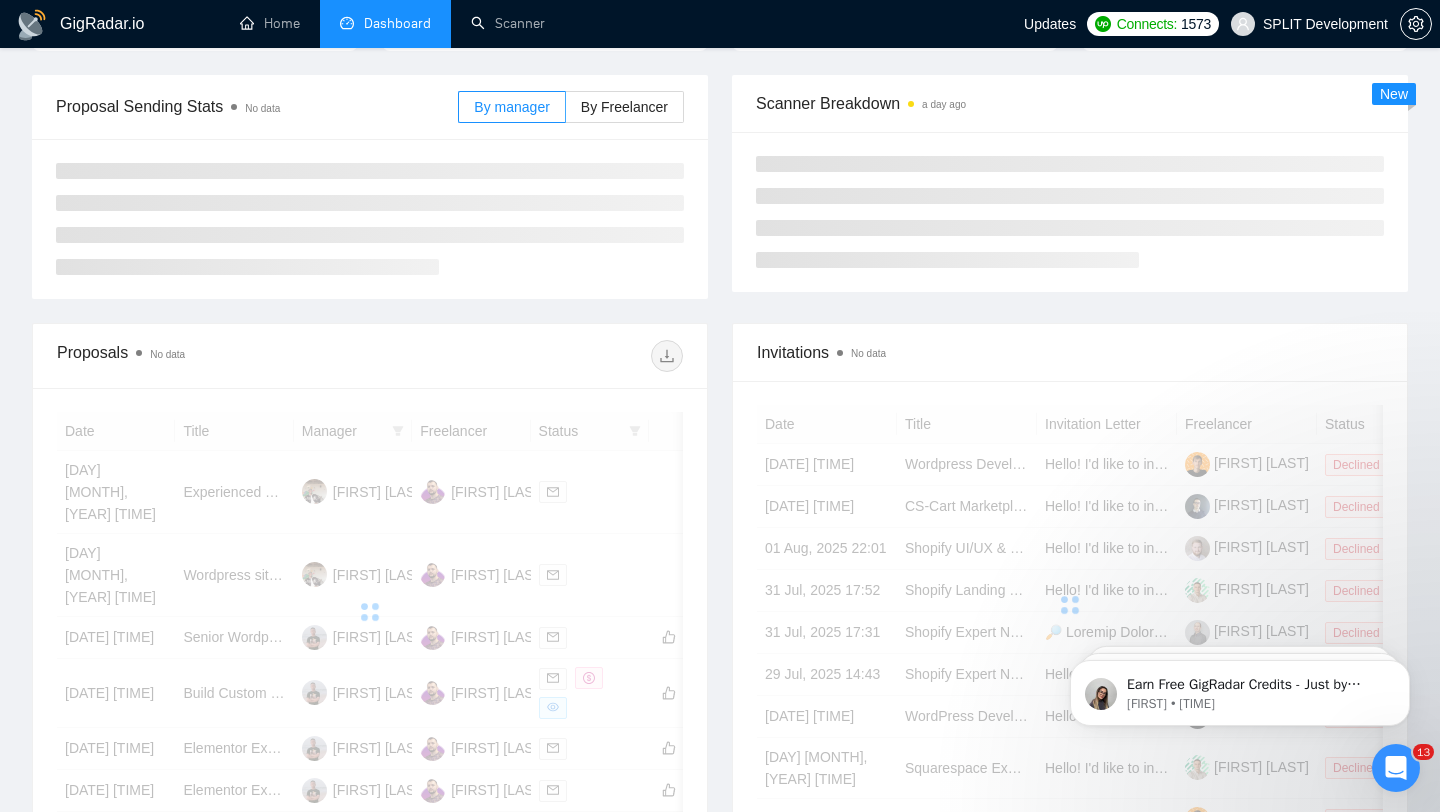 scroll, scrollTop: 0, scrollLeft: 0, axis: both 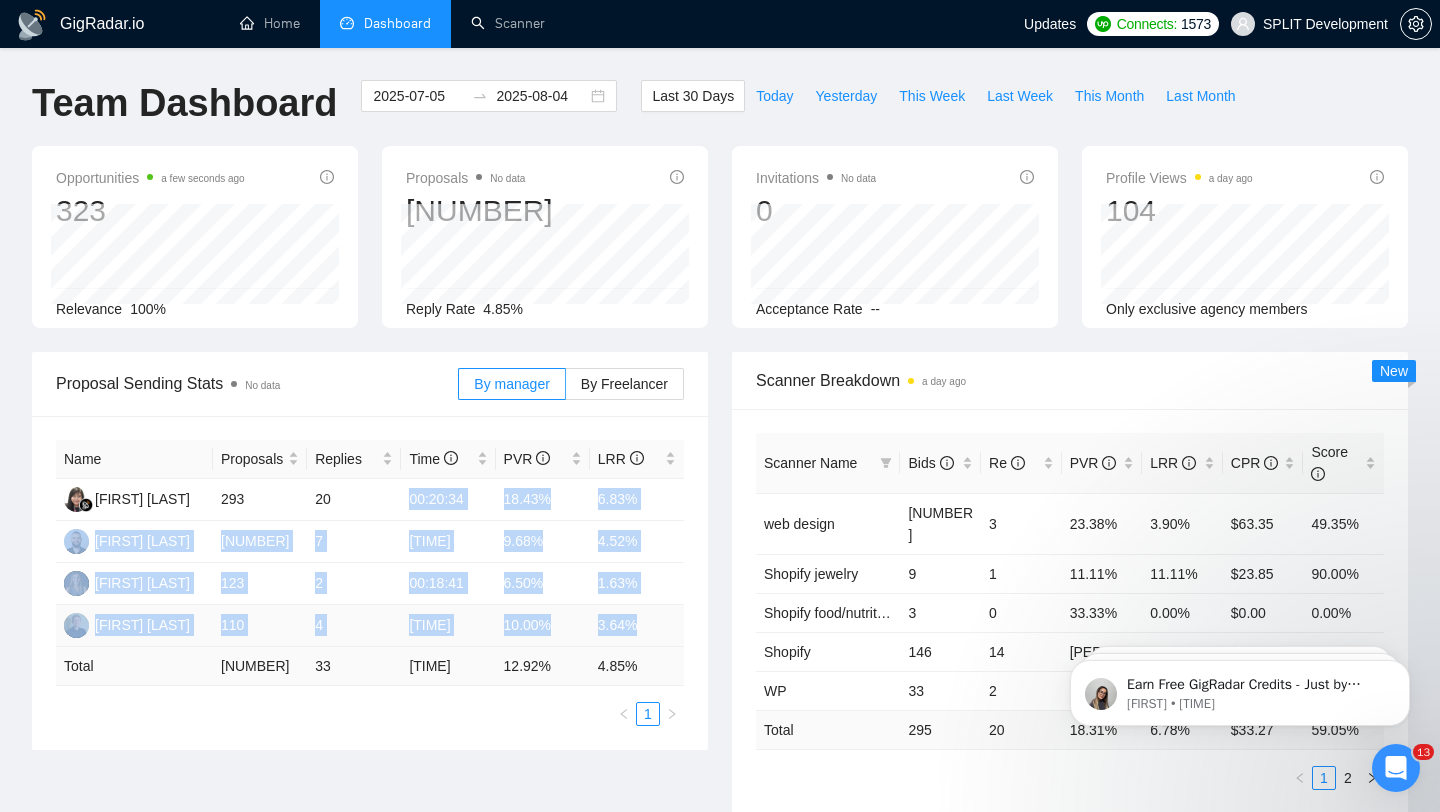 drag, startPoint x: 407, startPoint y: 504, endPoint x: 660, endPoint y: 634, distance: 284.44507 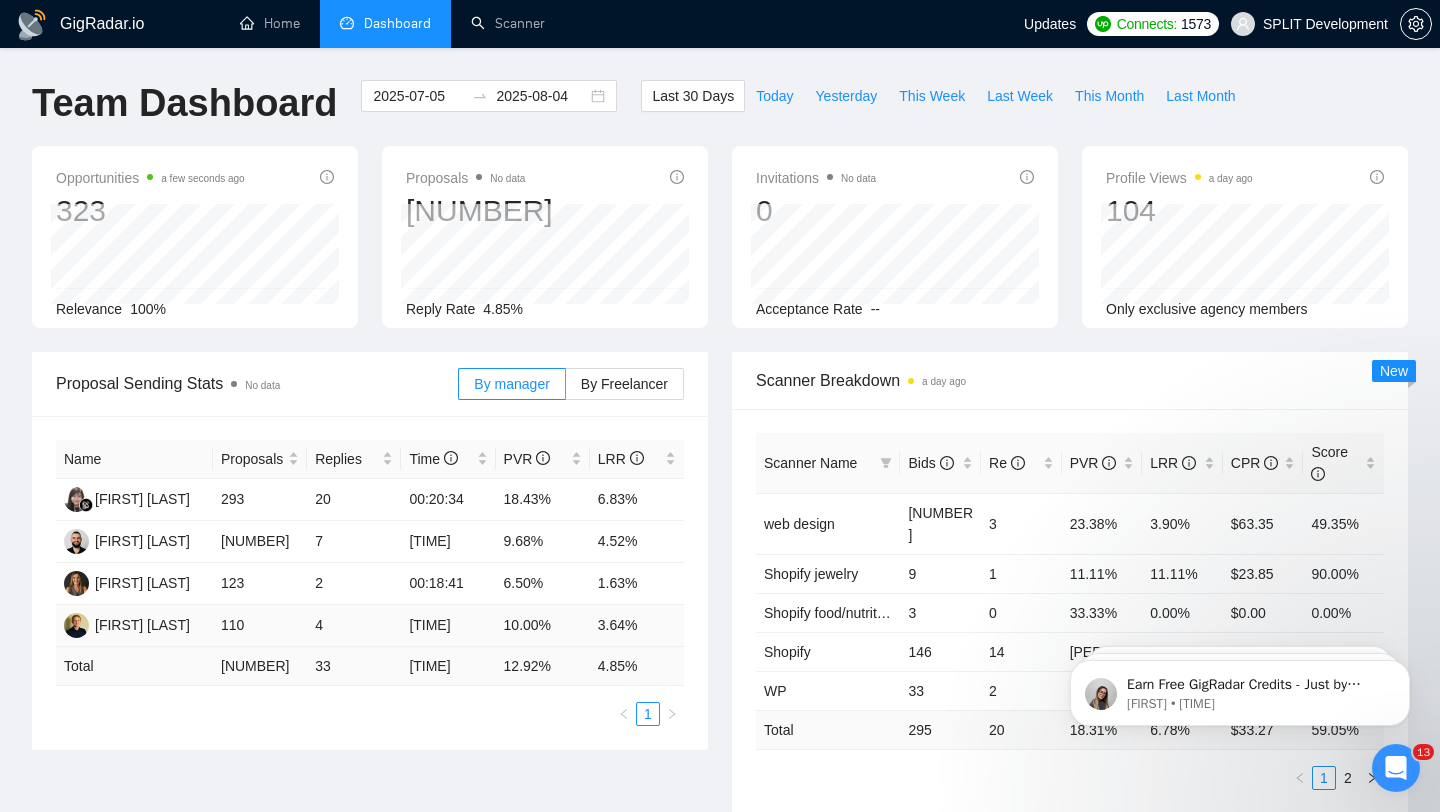 click on "[TIME]" at bounding box center (448, 626) 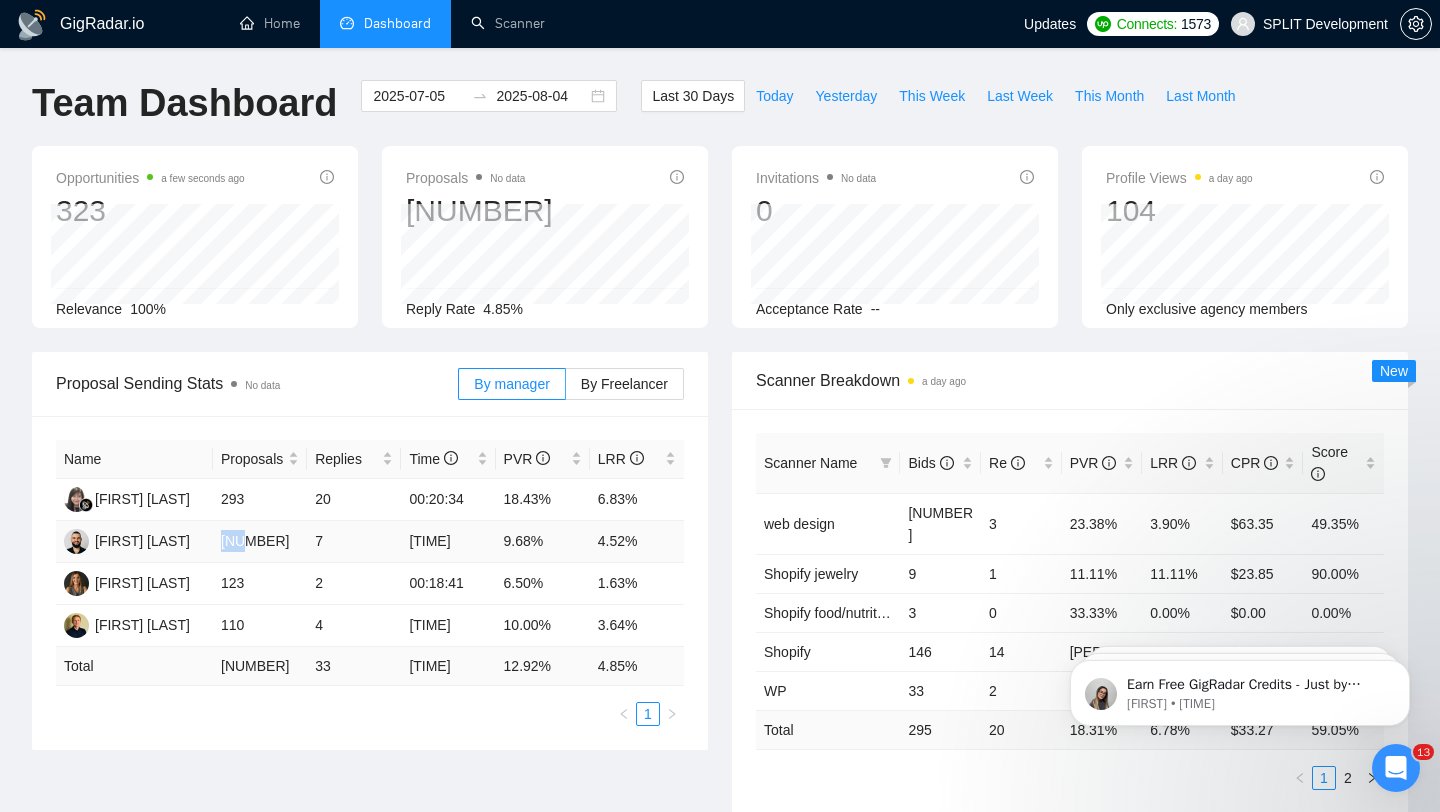 drag, startPoint x: 222, startPoint y: 542, endPoint x: 260, endPoint y: 541, distance: 38.013157 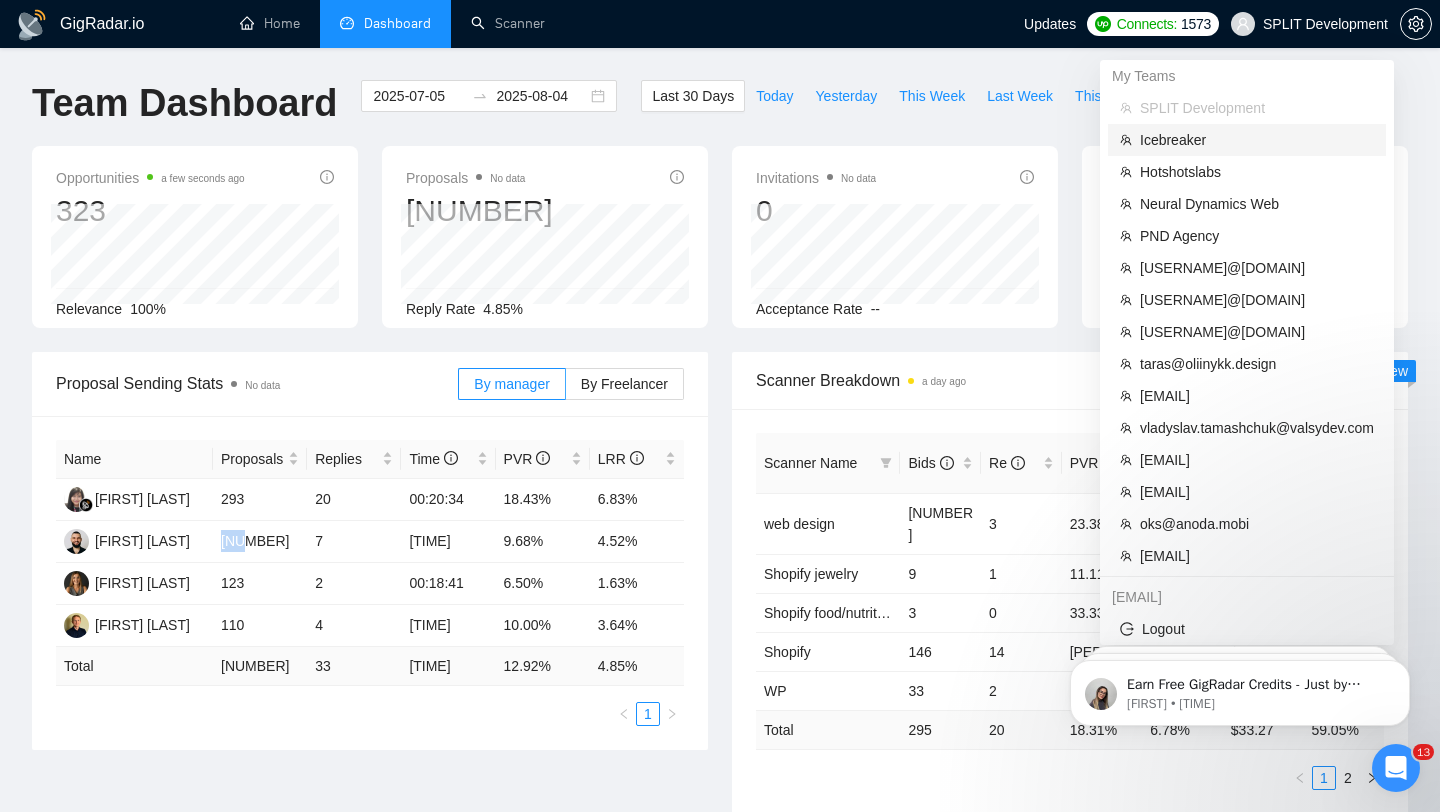 click on "Icebreaker" at bounding box center (1257, 140) 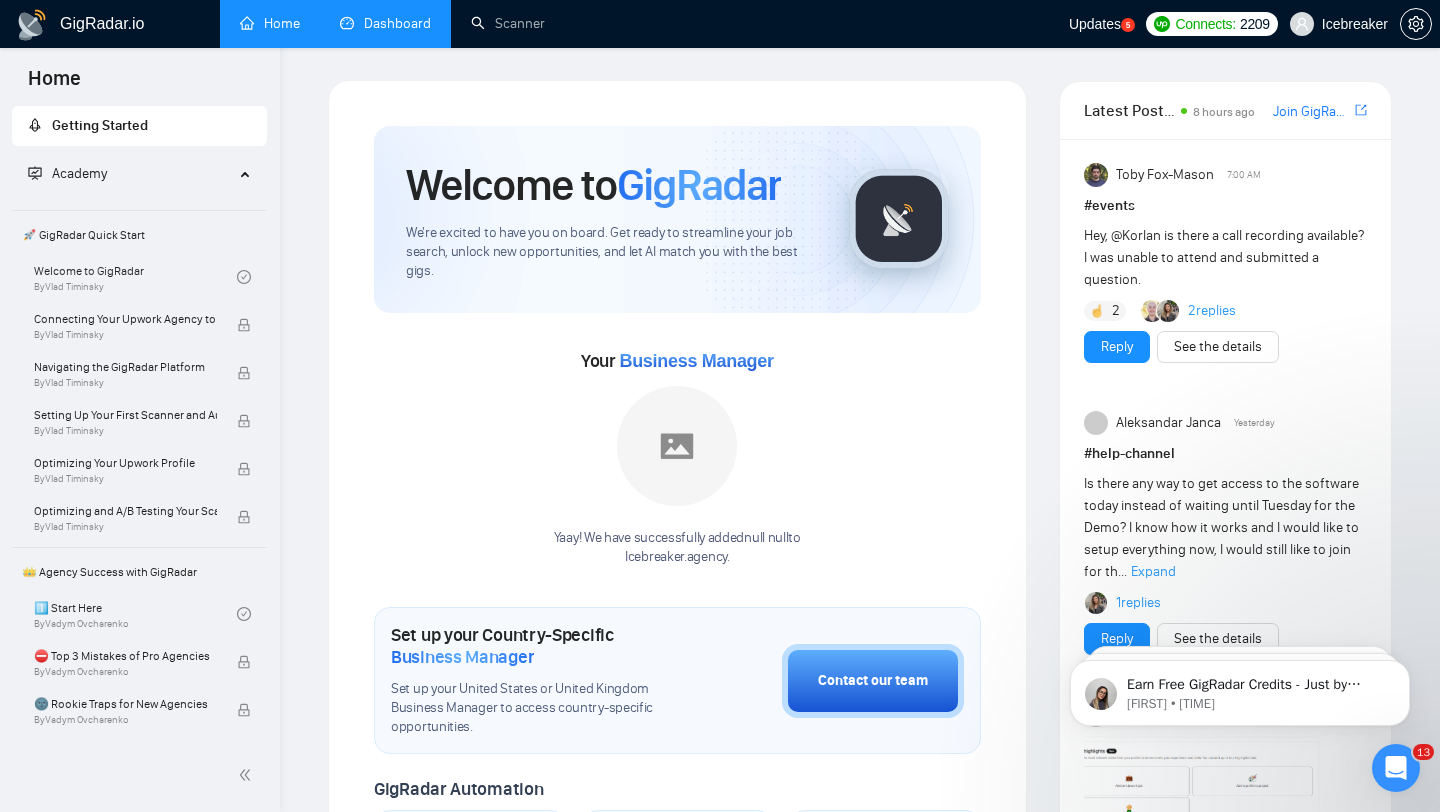 click on "Dashboard" at bounding box center [385, 23] 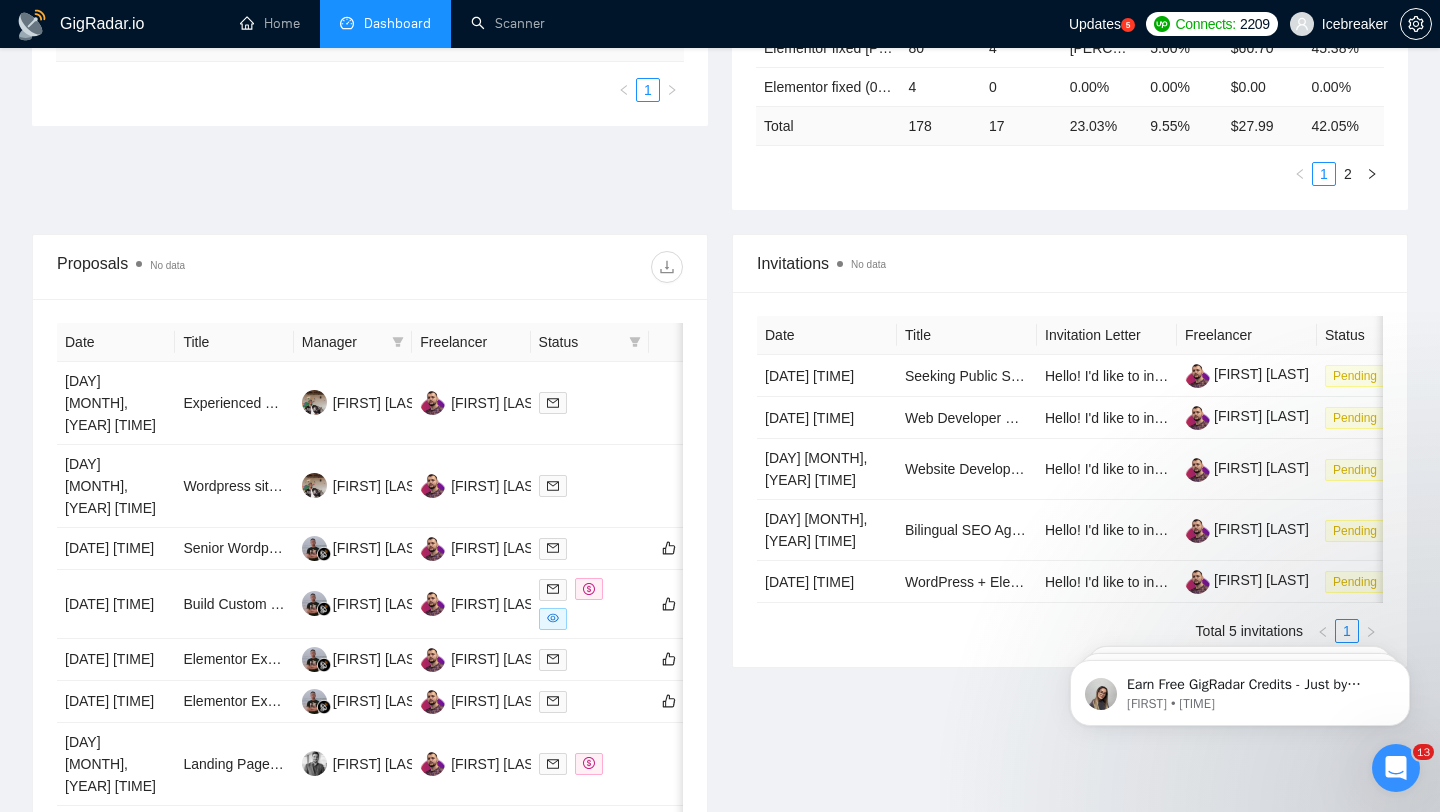 scroll, scrollTop: 598, scrollLeft: 0, axis: vertical 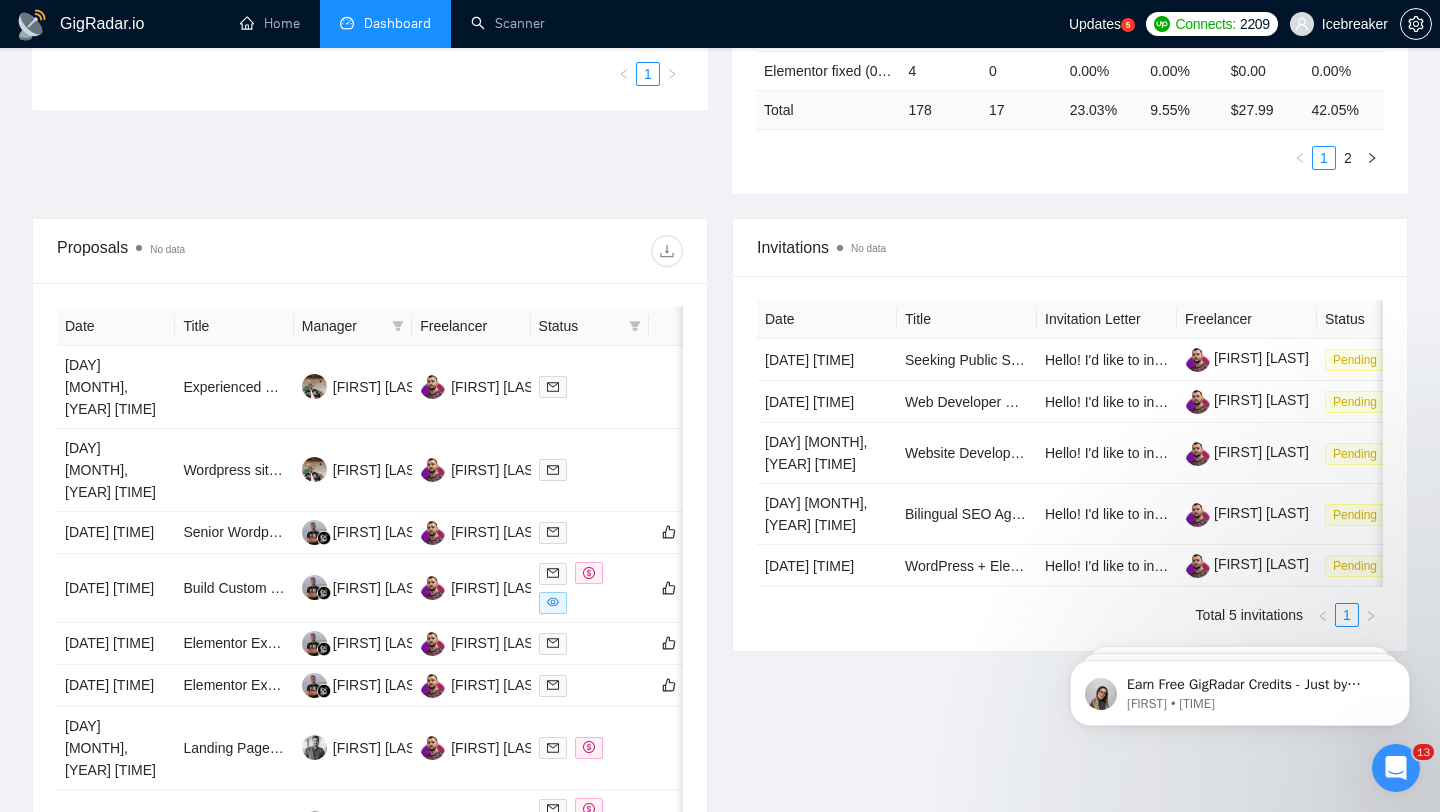 click on "Manager" at bounding box center [353, 326] 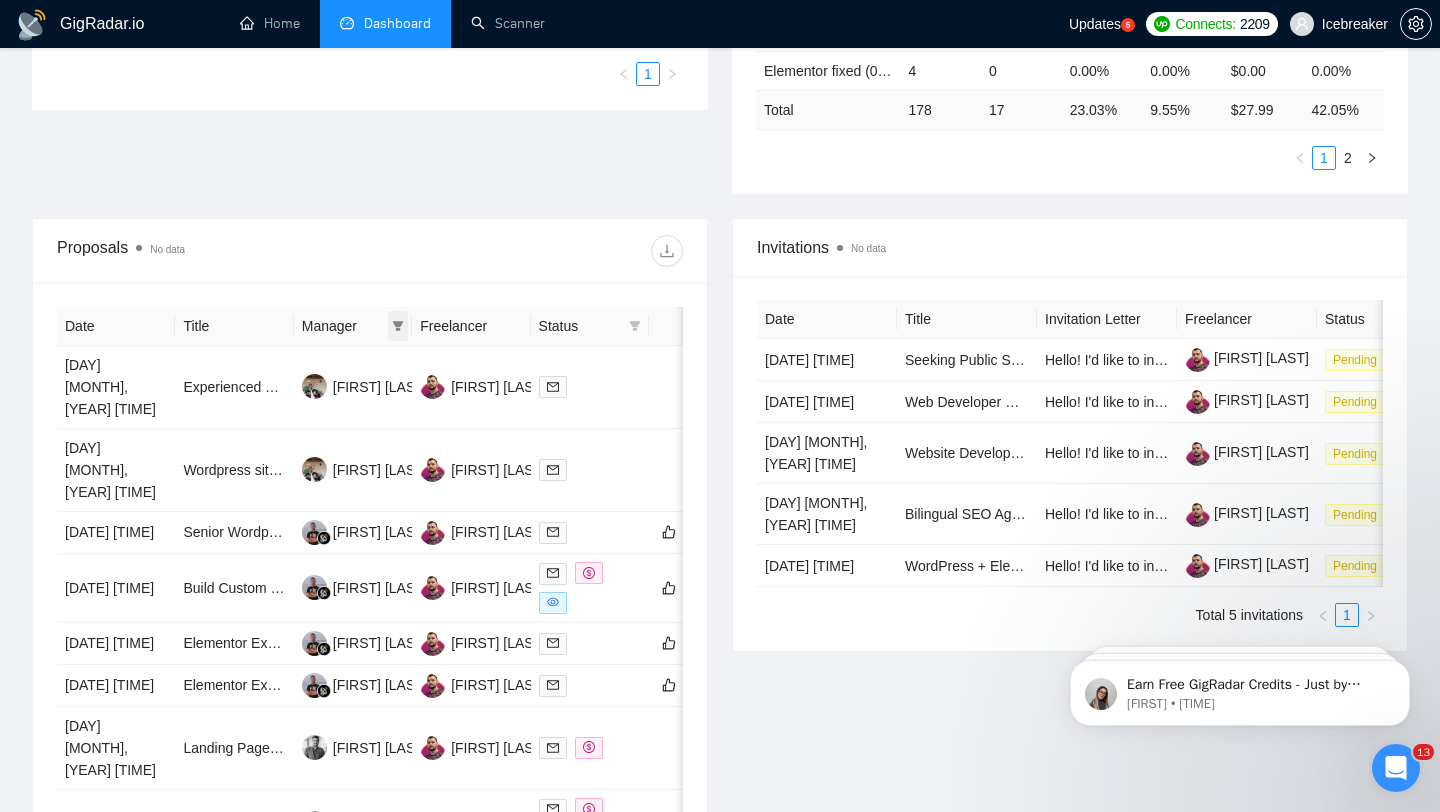 click 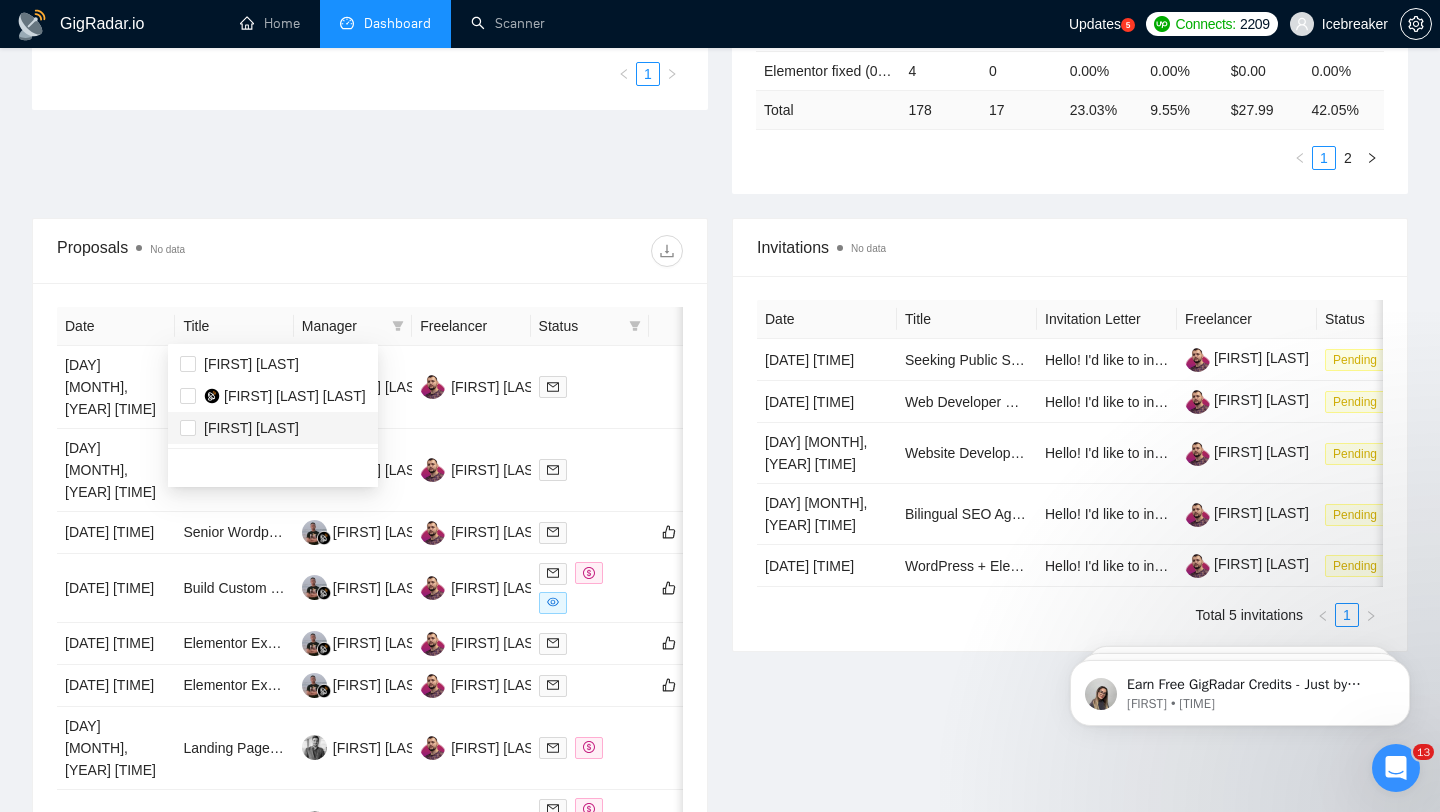 click on "[FIRST] [LAST]" at bounding box center (251, 428) 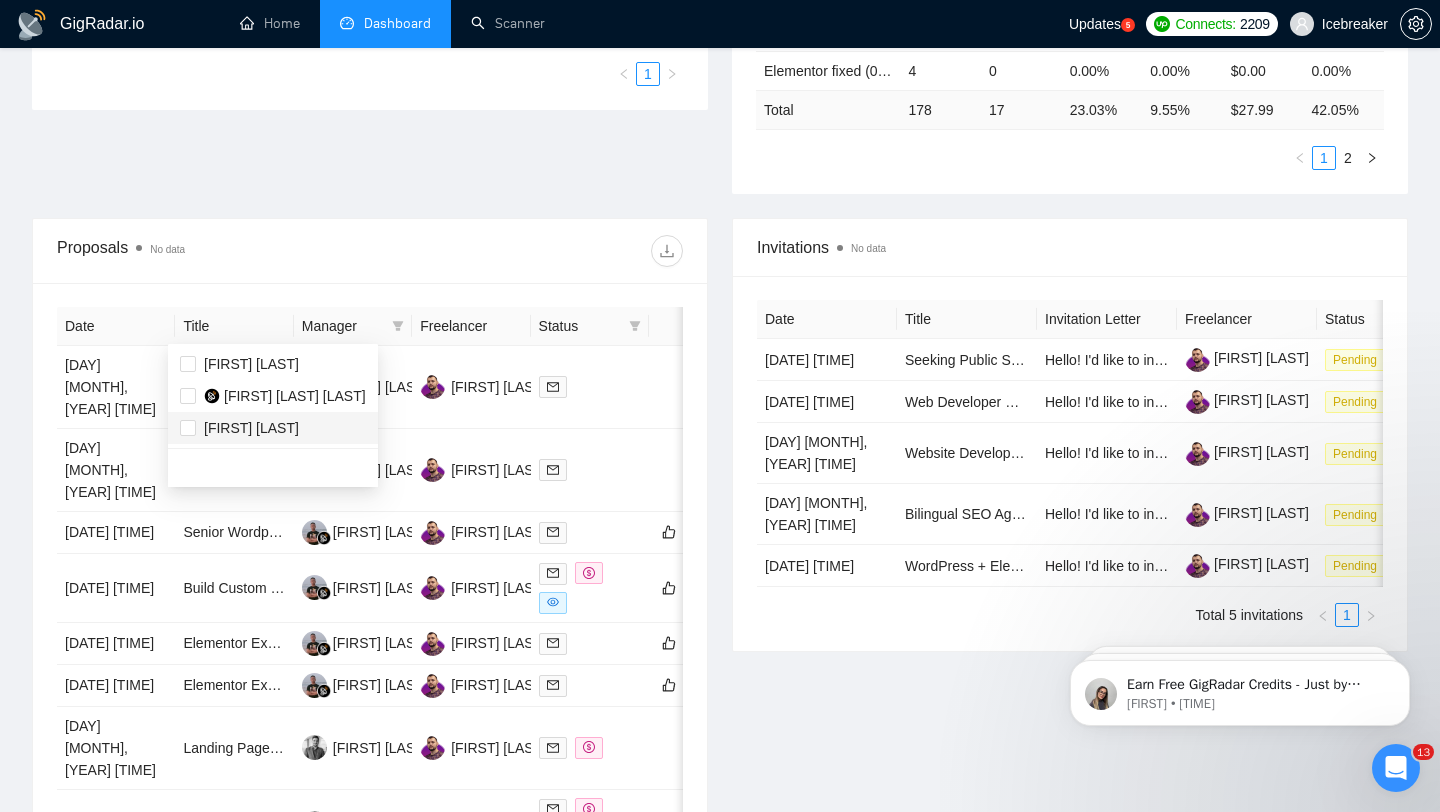 checkbox on "true" 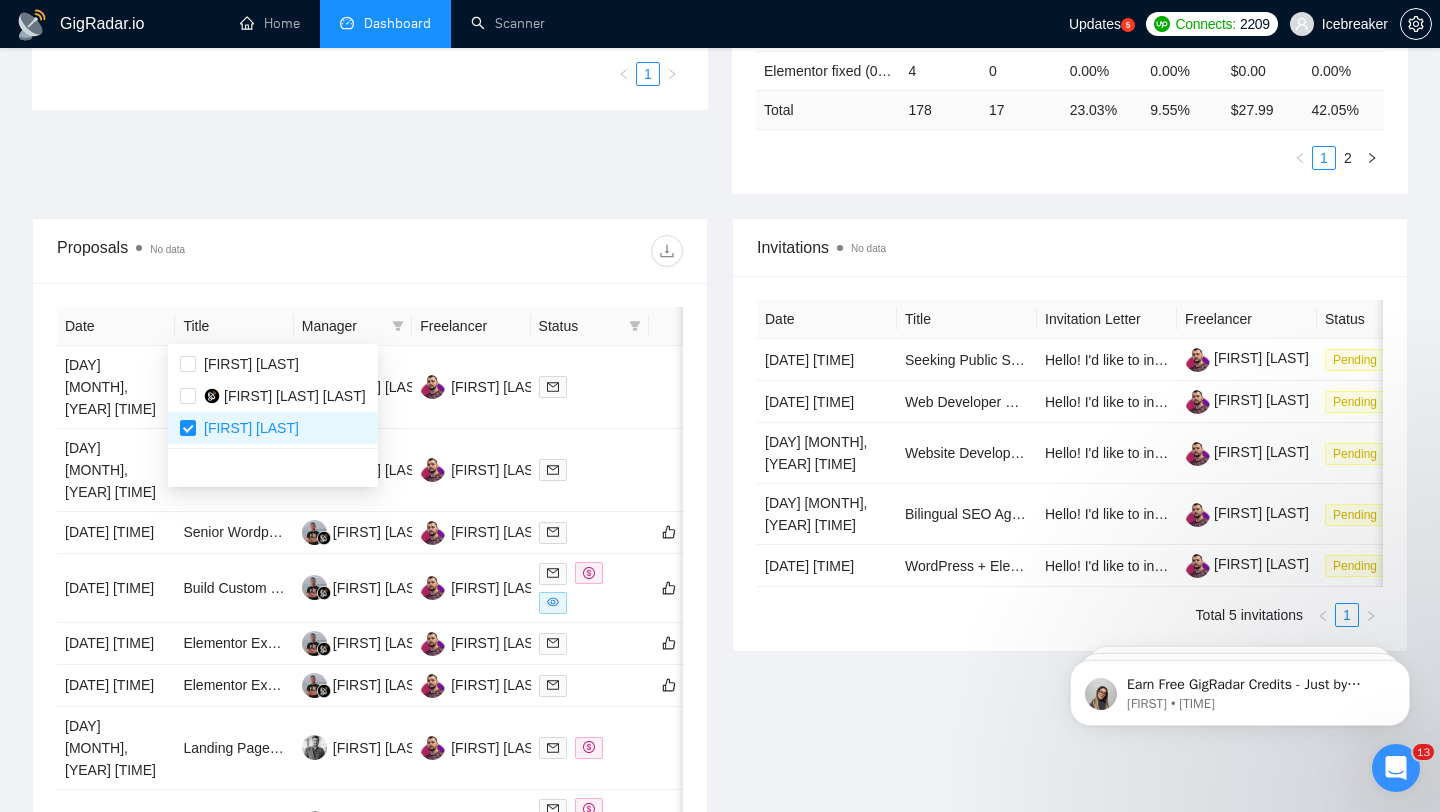 click on "Proposals No data" at bounding box center [370, 251] 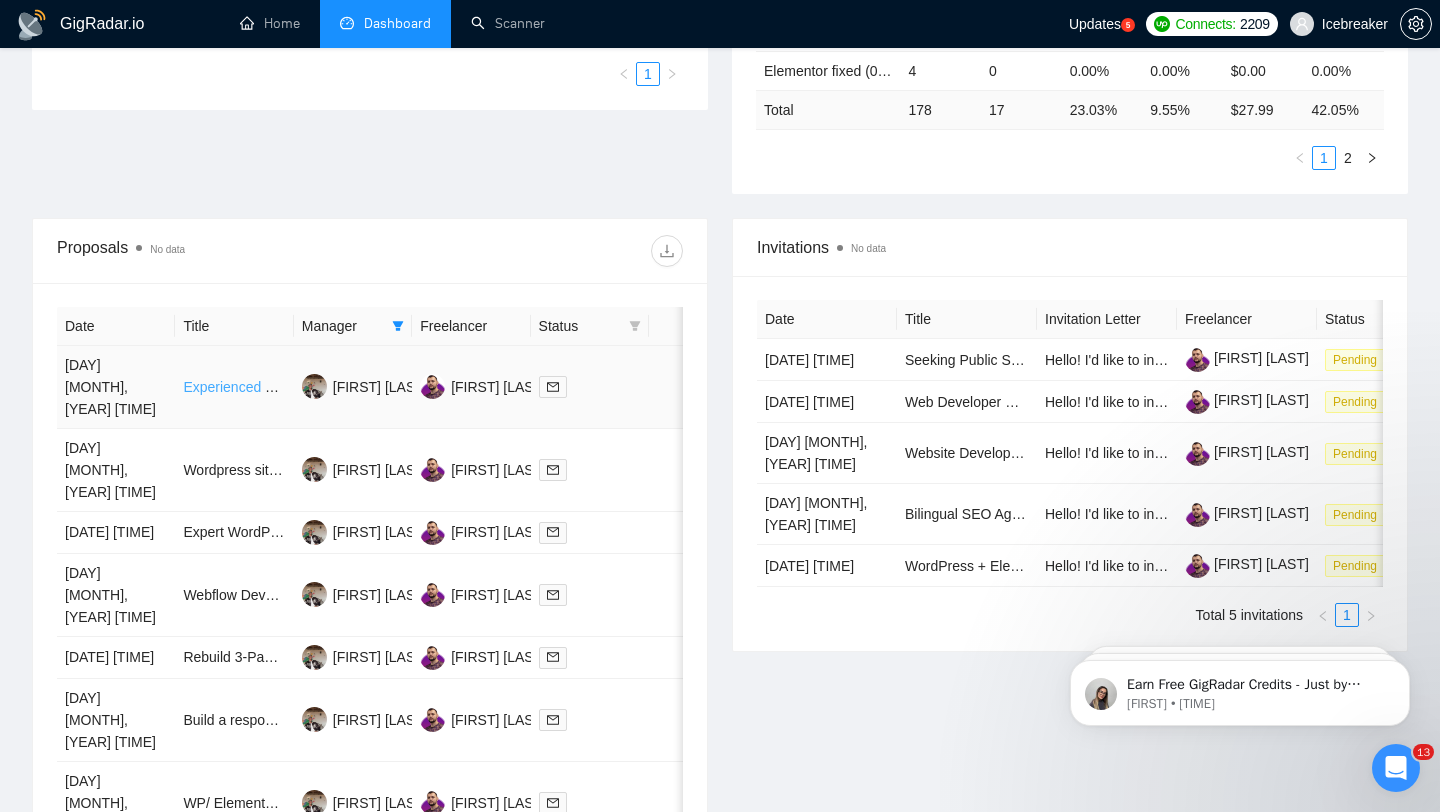 click on "Experienced Webflow Developer for B[NUMBER]B Website Page" at bounding box center [385, 387] 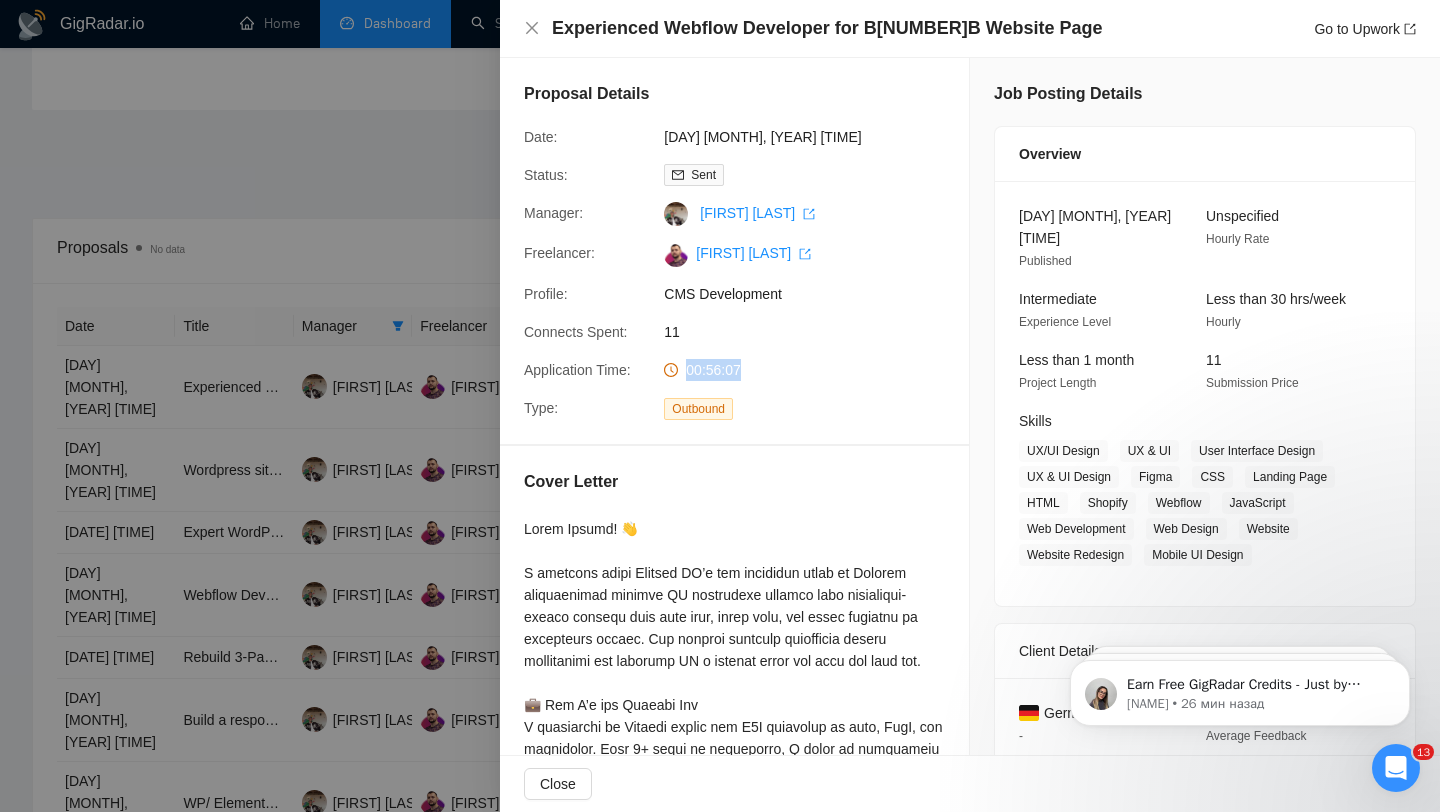 drag, startPoint x: 687, startPoint y: 370, endPoint x: 786, endPoint y: 368, distance: 99.0202 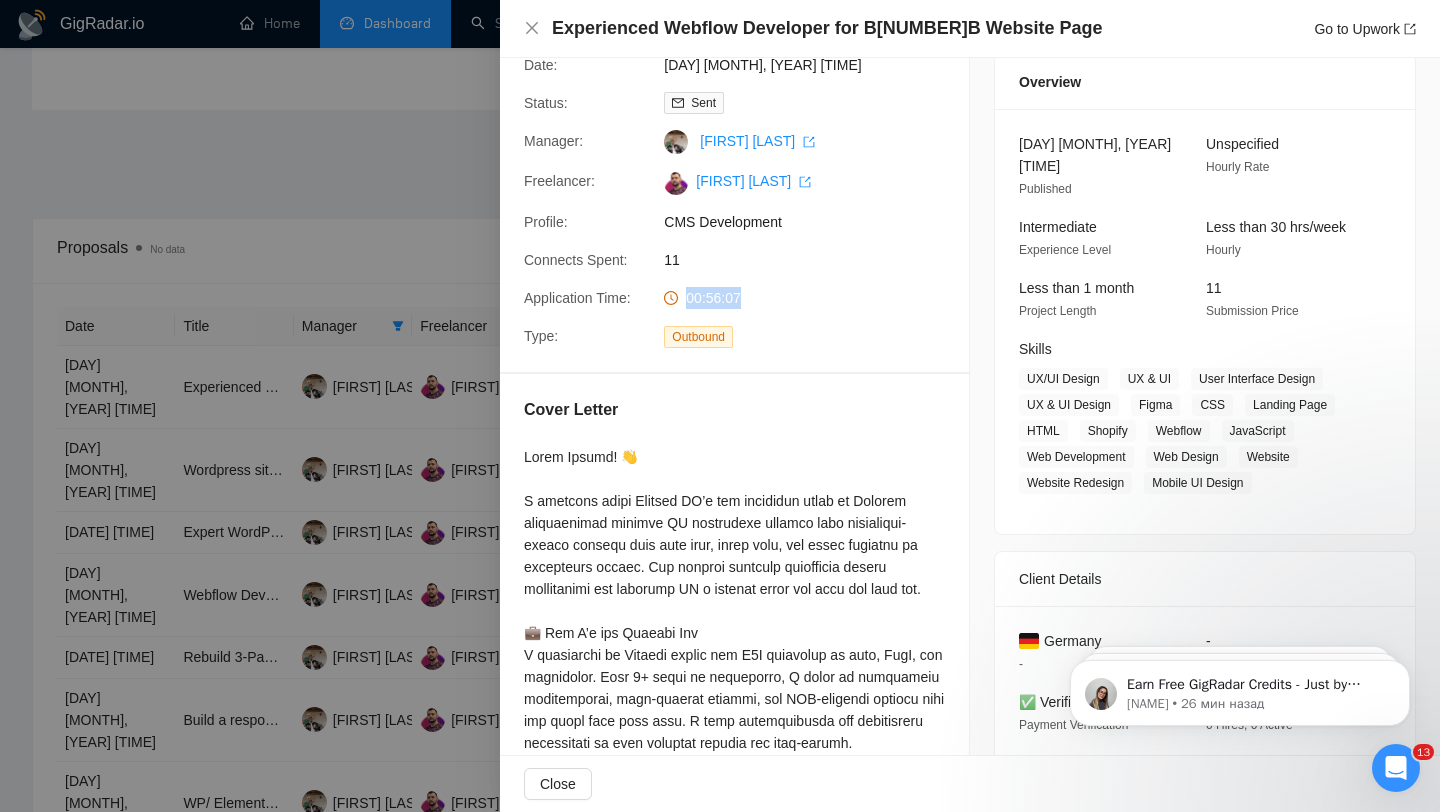 scroll, scrollTop: 86, scrollLeft: 0, axis: vertical 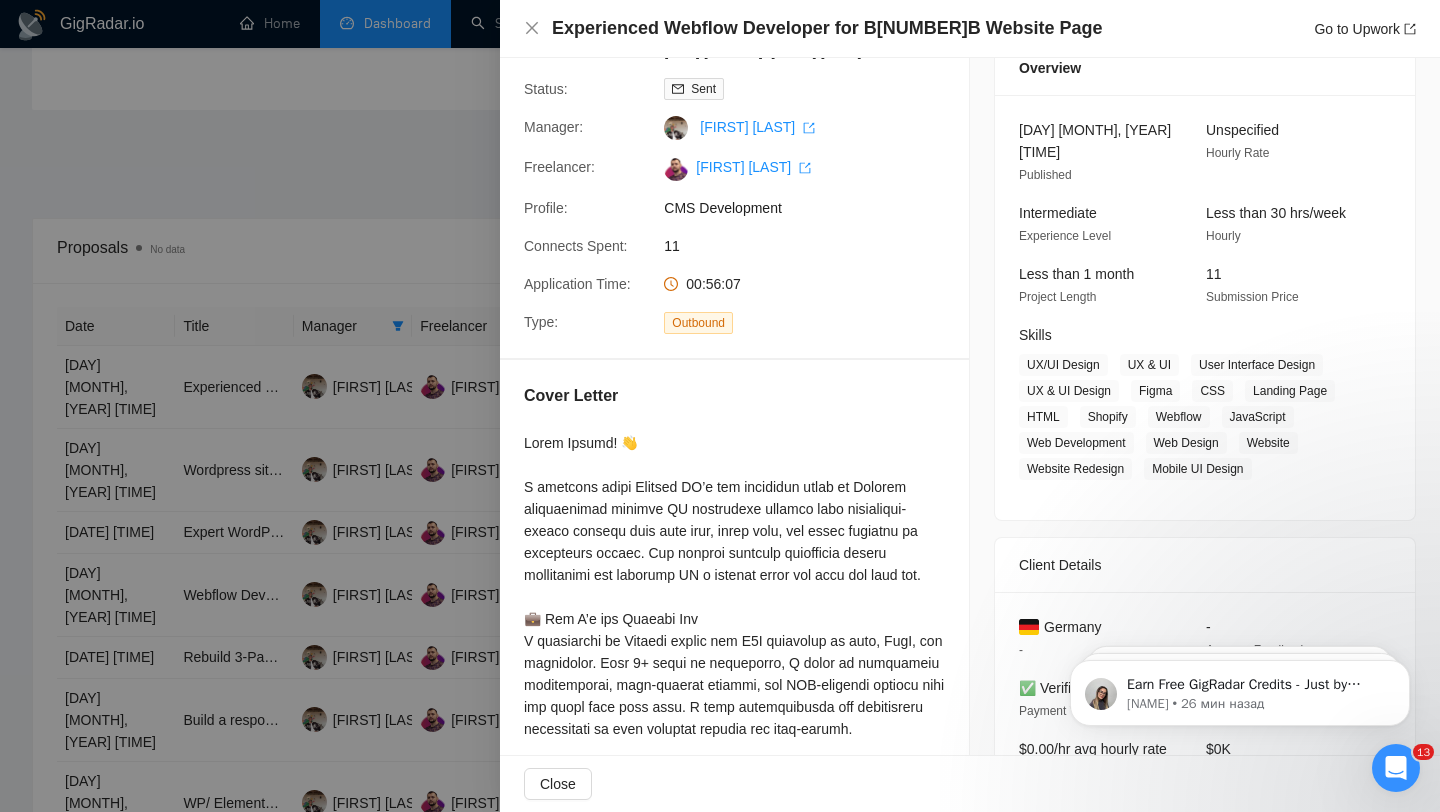 click at bounding box center (720, 406) 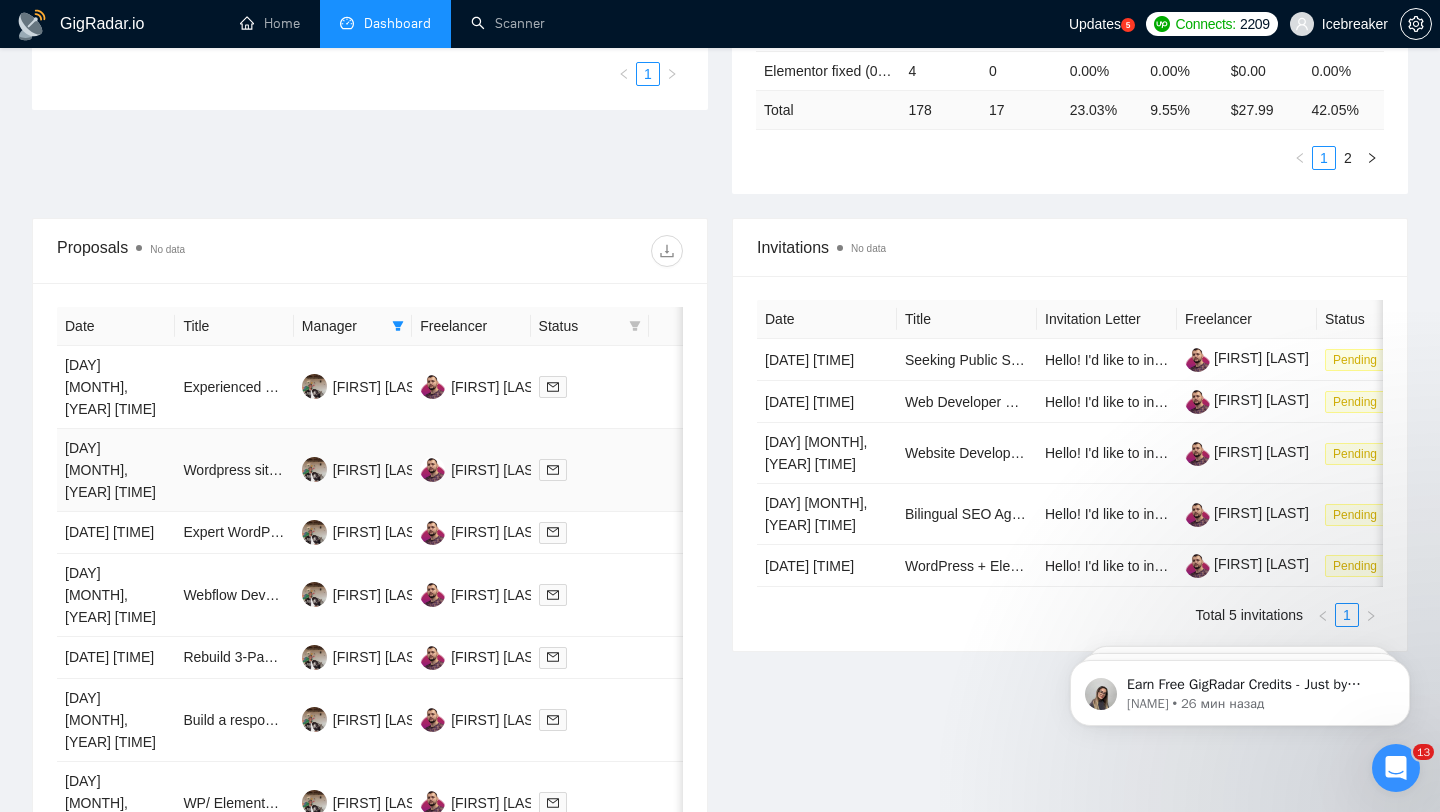 click at bounding box center [590, 469] 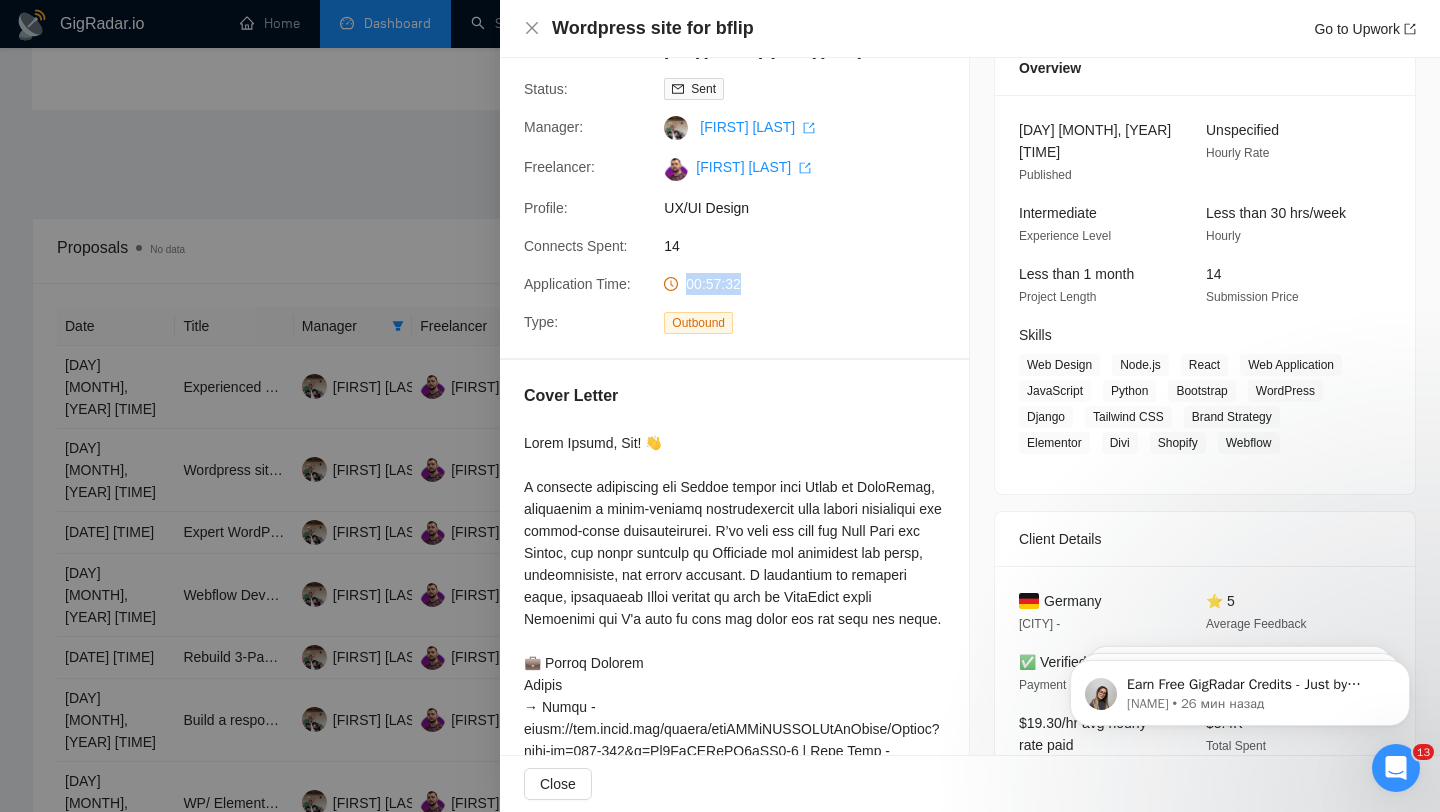 drag, startPoint x: 771, startPoint y: 276, endPoint x: 683, endPoint y: 275, distance: 88.005684 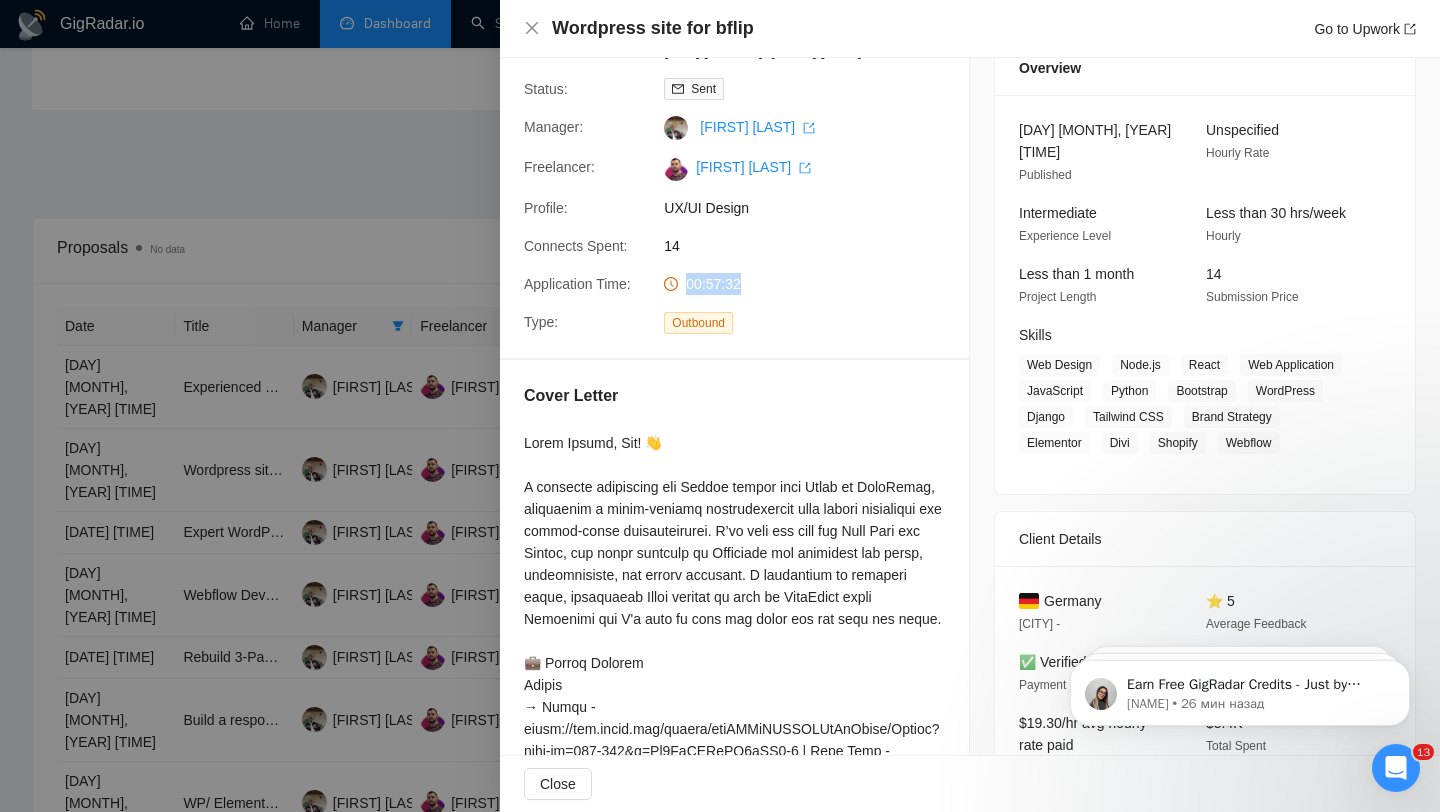 click on "00:57:32" at bounding box center (761, 284) 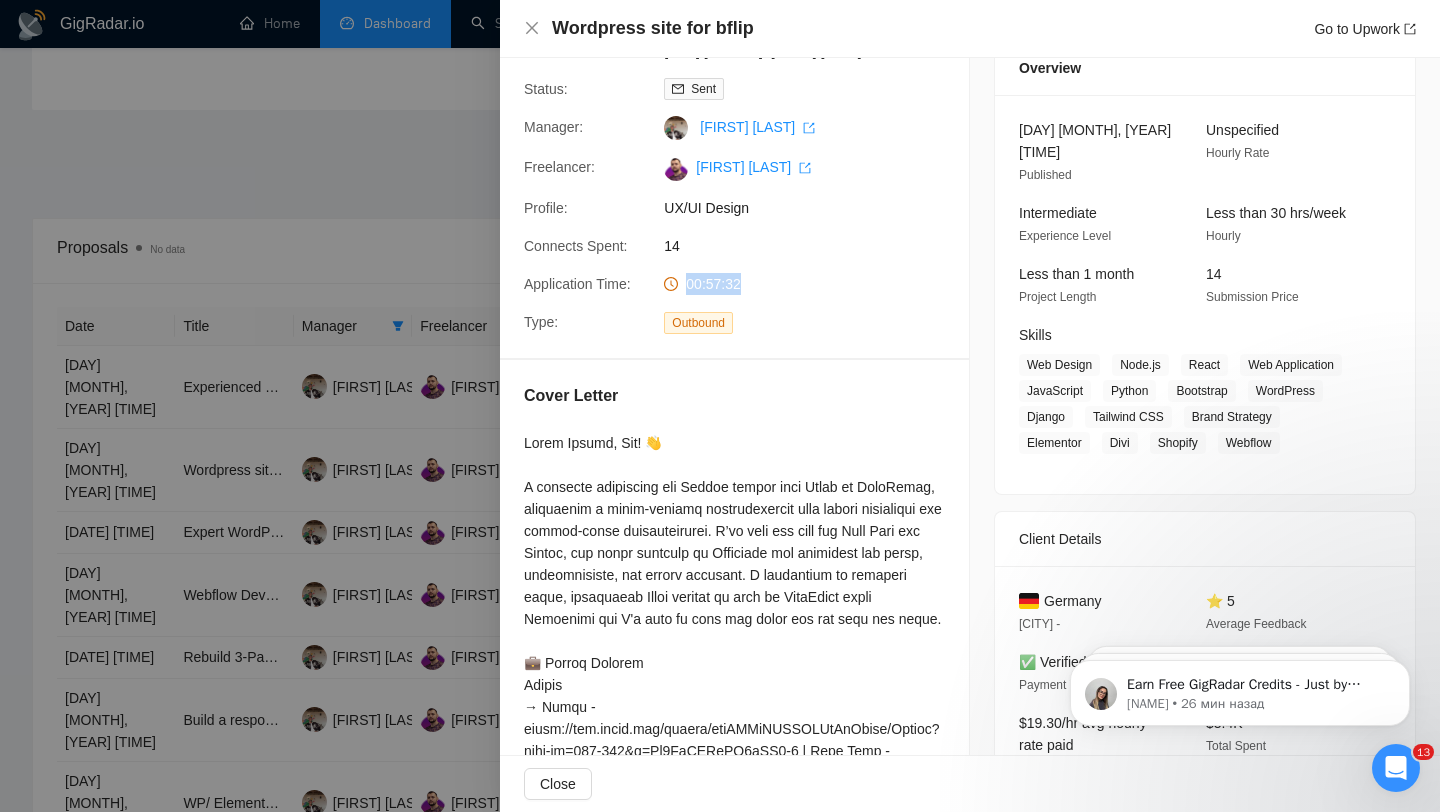 scroll, scrollTop: 0, scrollLeft: 0, axis: both 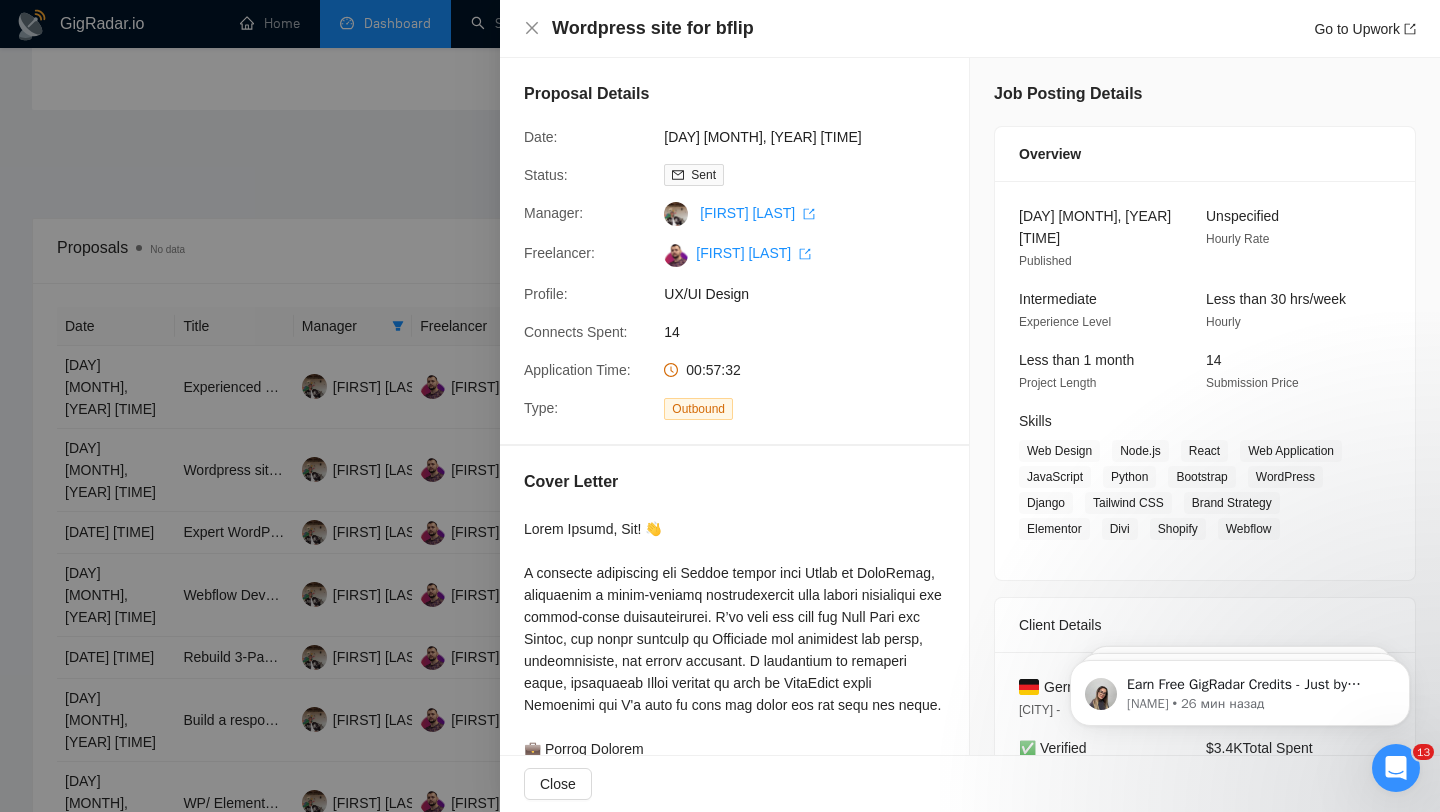 click at bounding box center [720, 406] 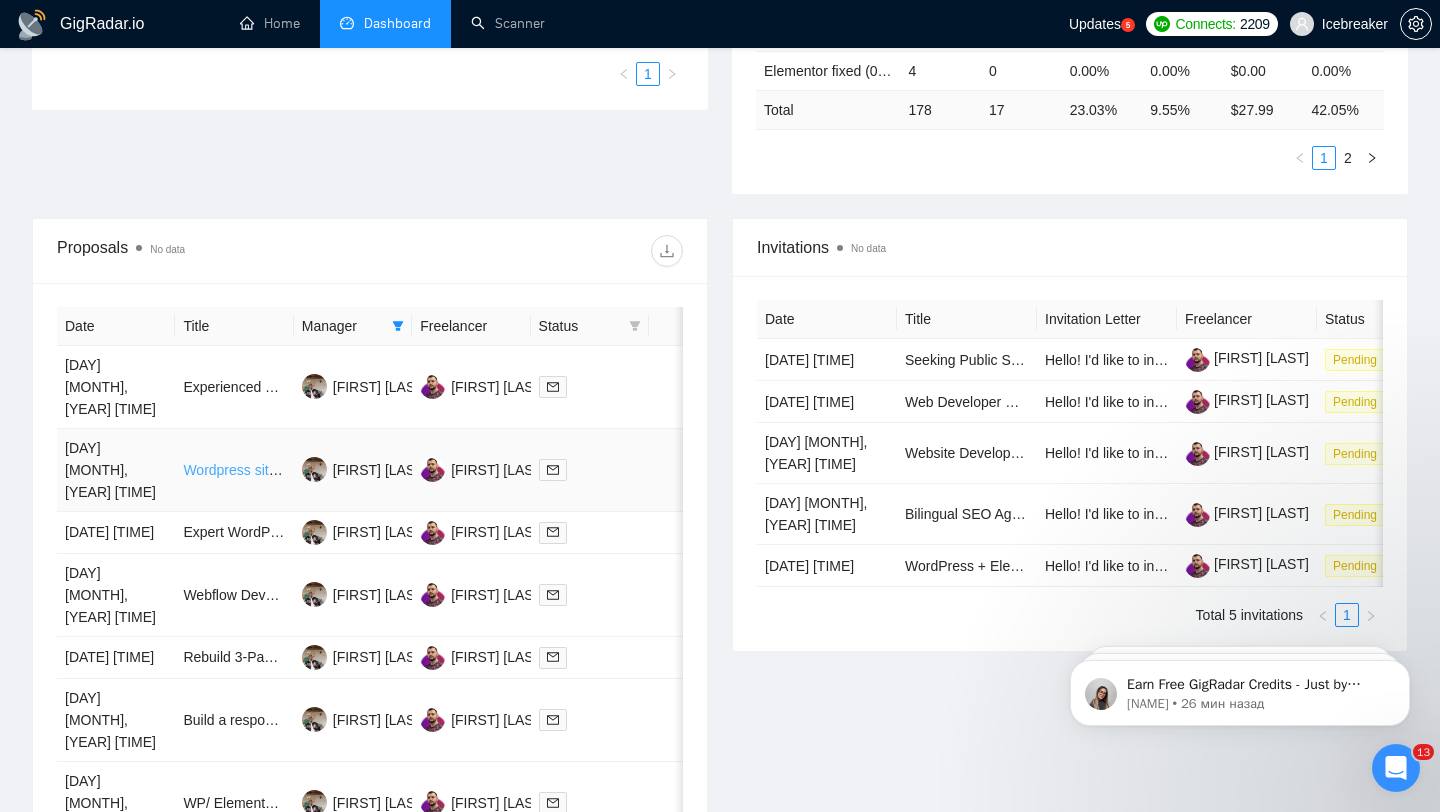 click on "Wordpress site for bflip" at bounding box center (254, 470) 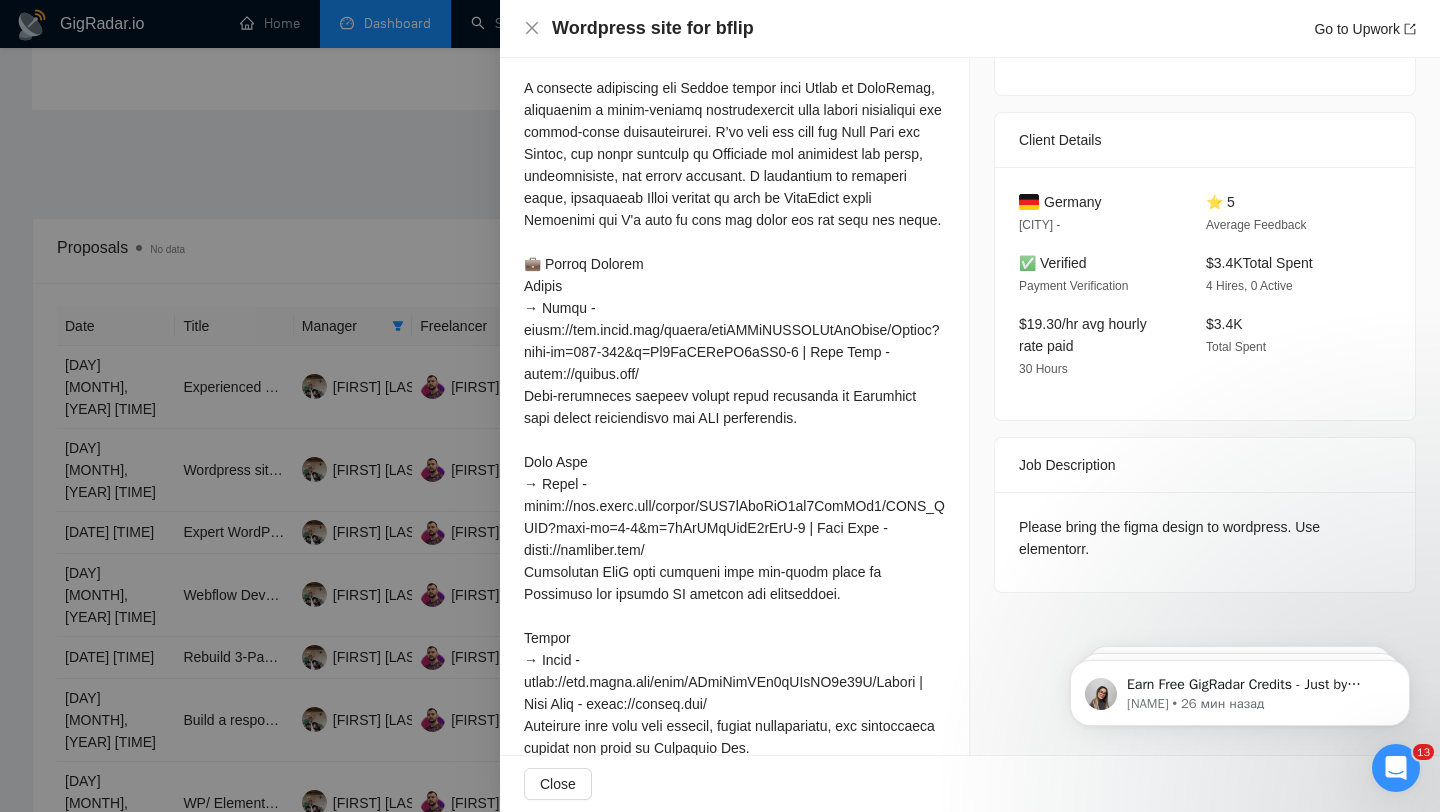 scroll, scrollTop: 0, scrollLeft: 0, axis: both 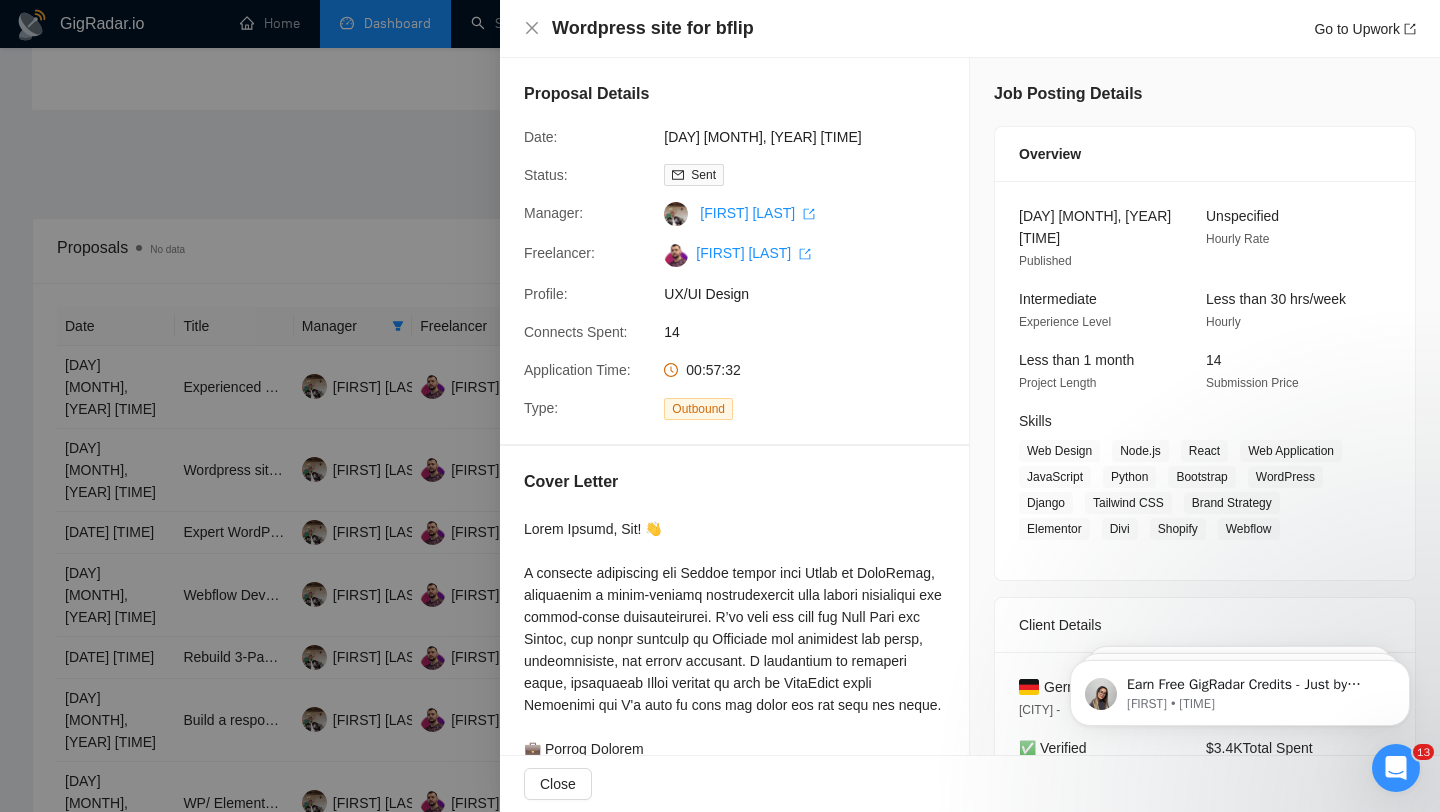 click at bounding box center (720, 406) 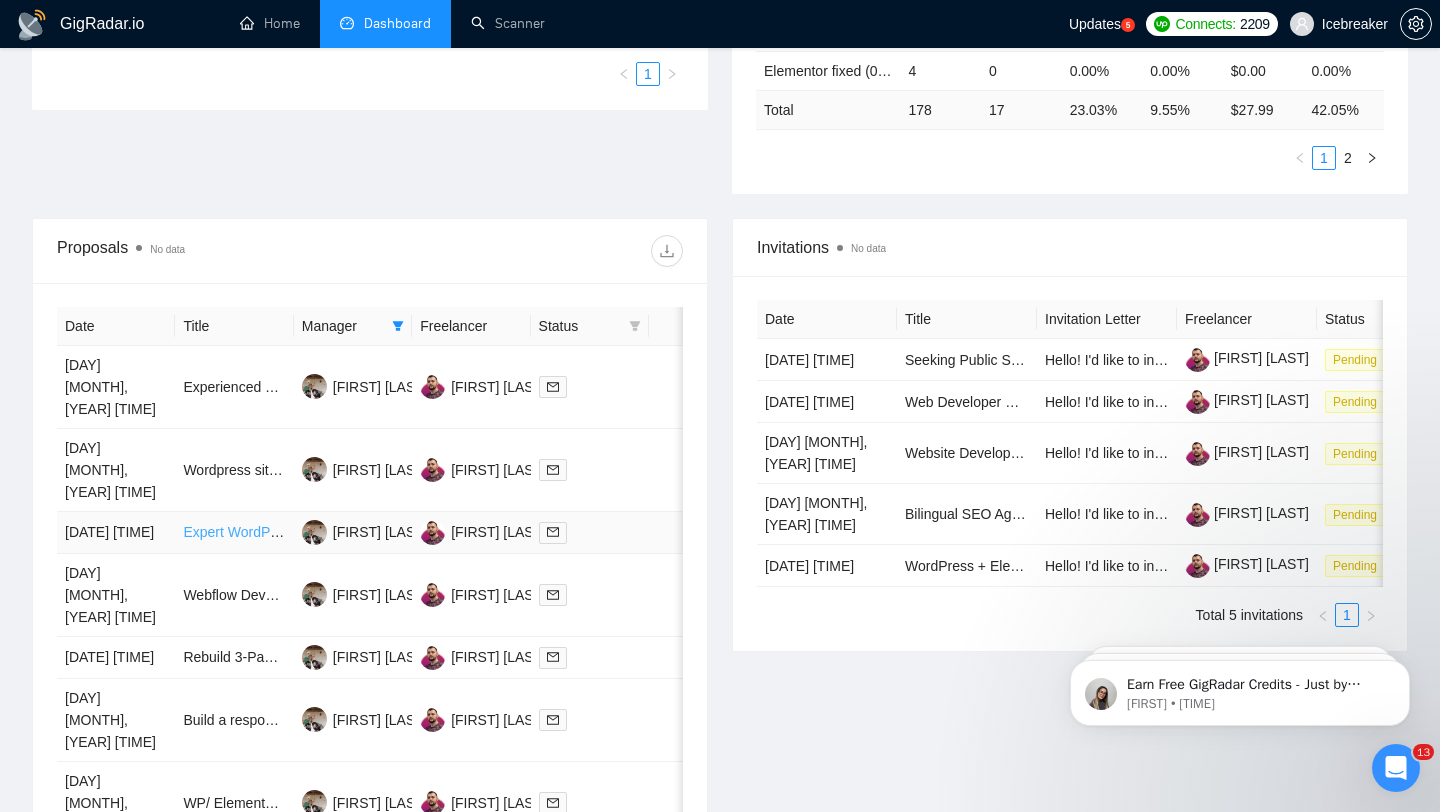 click on "Expert WordPress Developer Needed for Website Migration to Elementor" at bounding box center (409, 532) 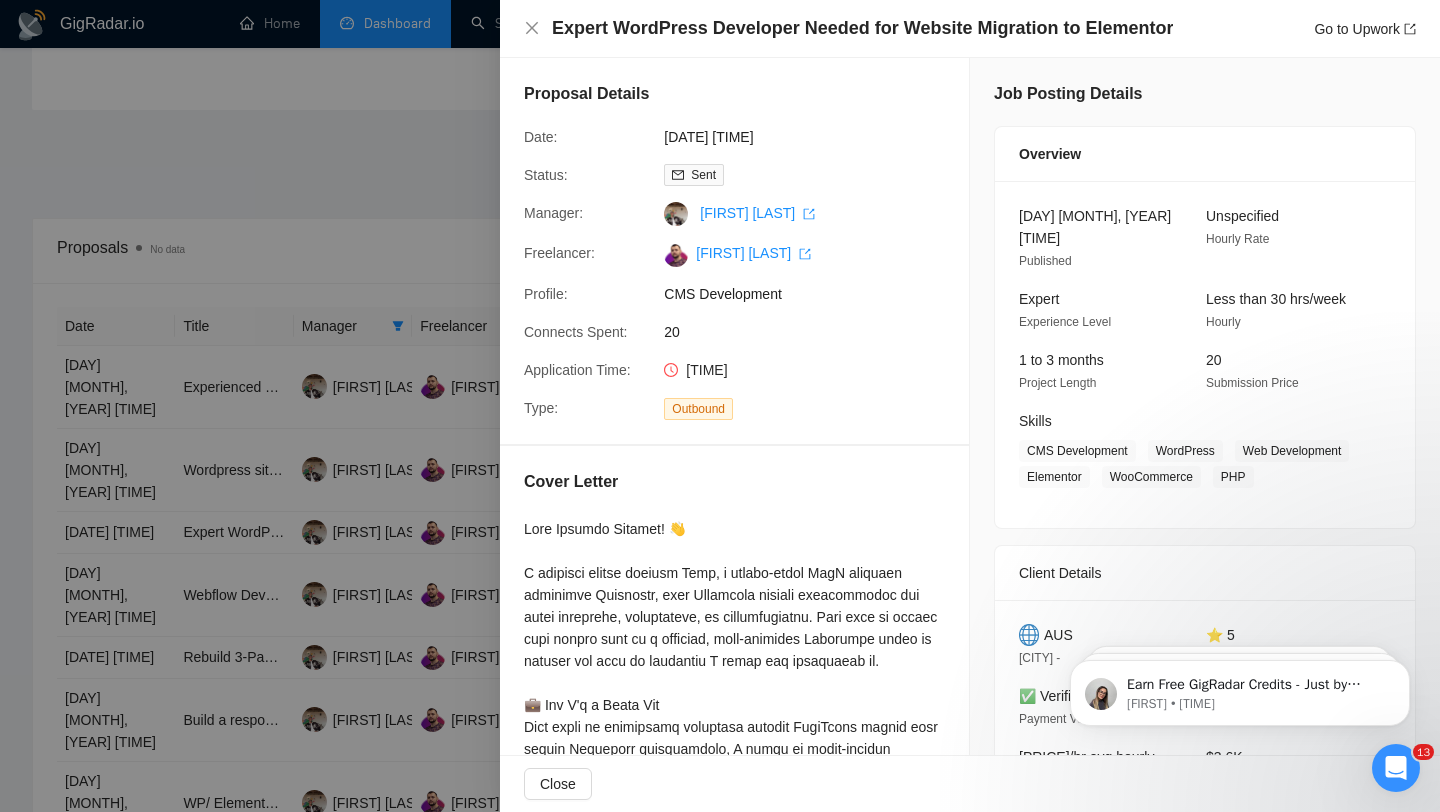 click at bounding box center (720, 406) 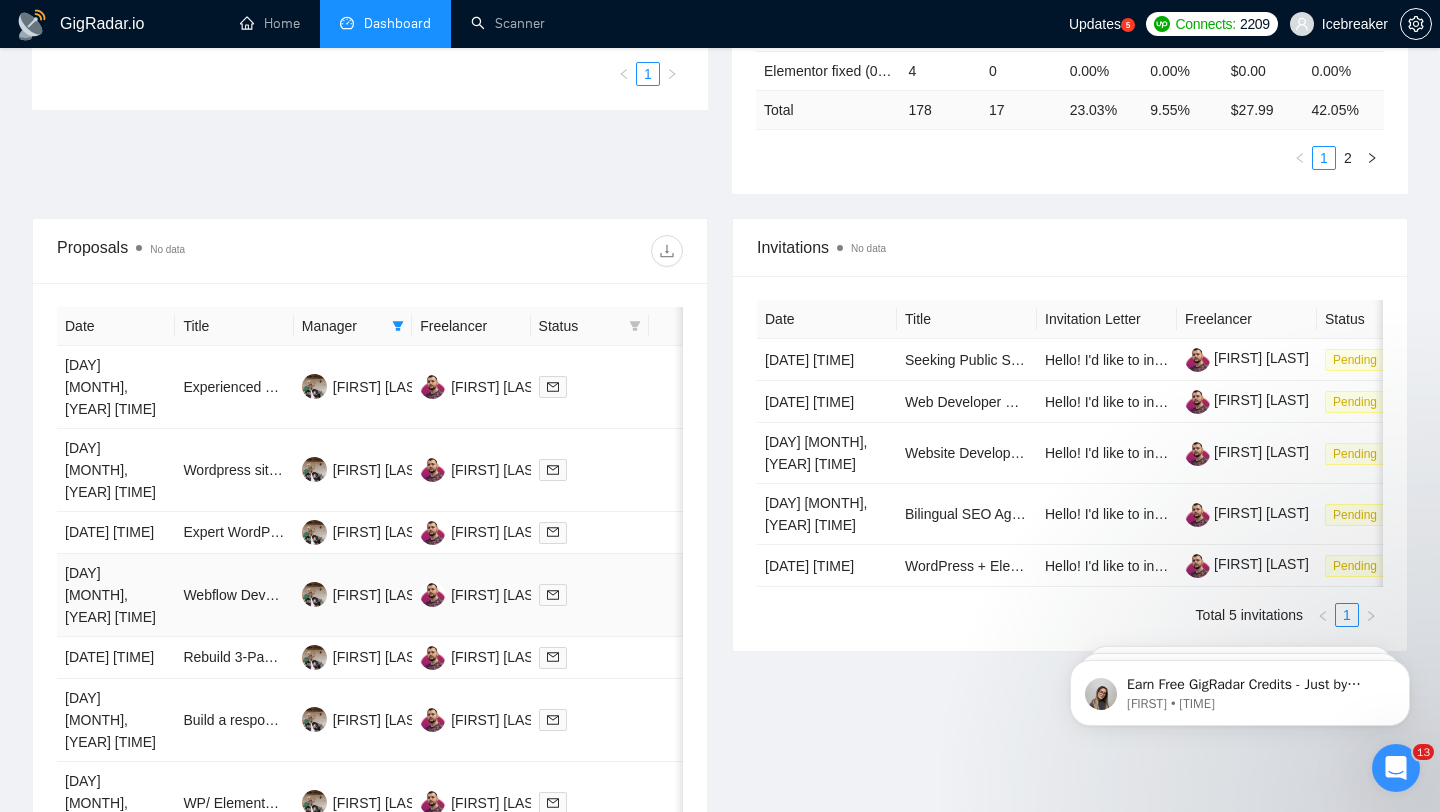 click on "Webflow Developer for Ongoing Collaboration" at bounding box center [234, 595] 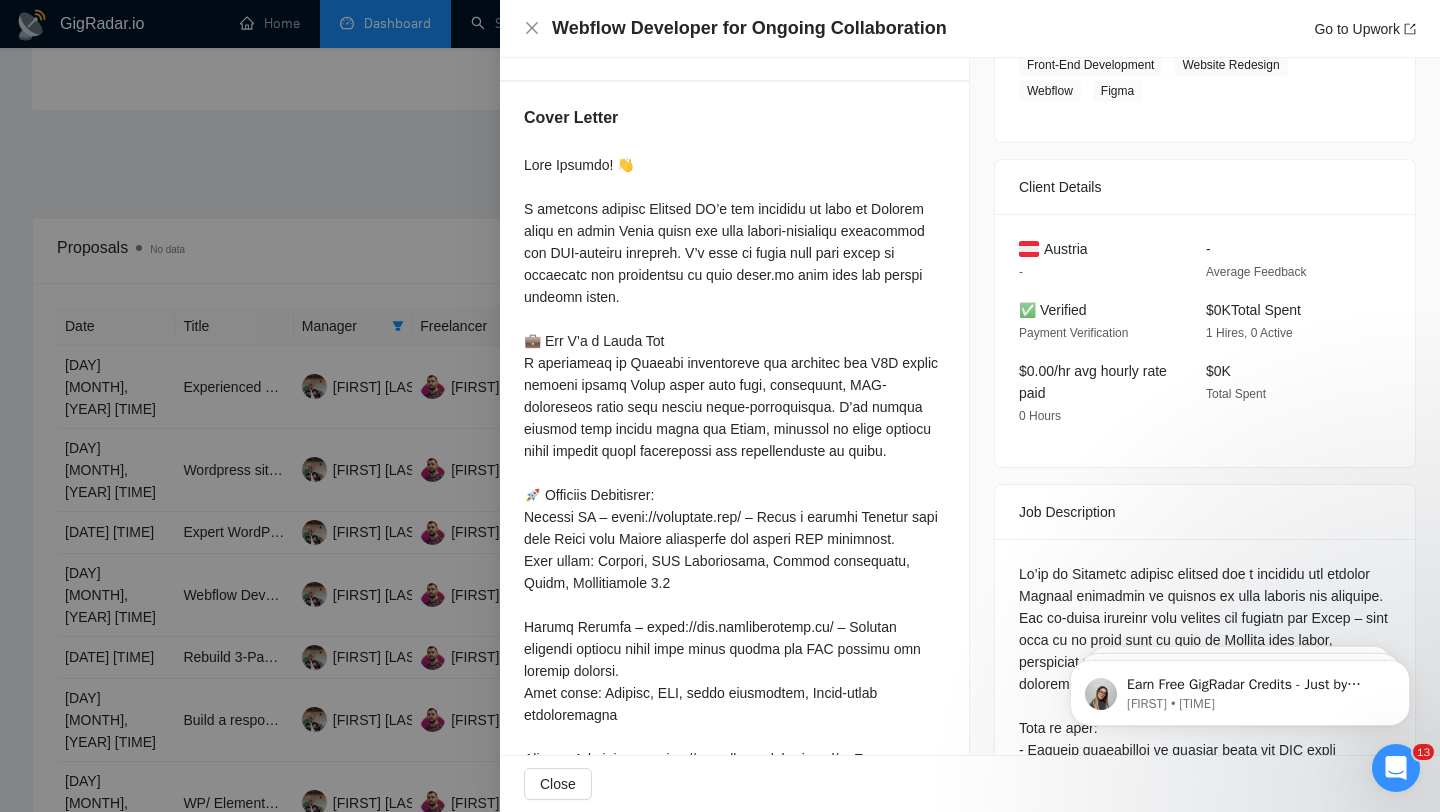 scroll, scrollTop: 380, scrollLeft: 0, axis: vertical 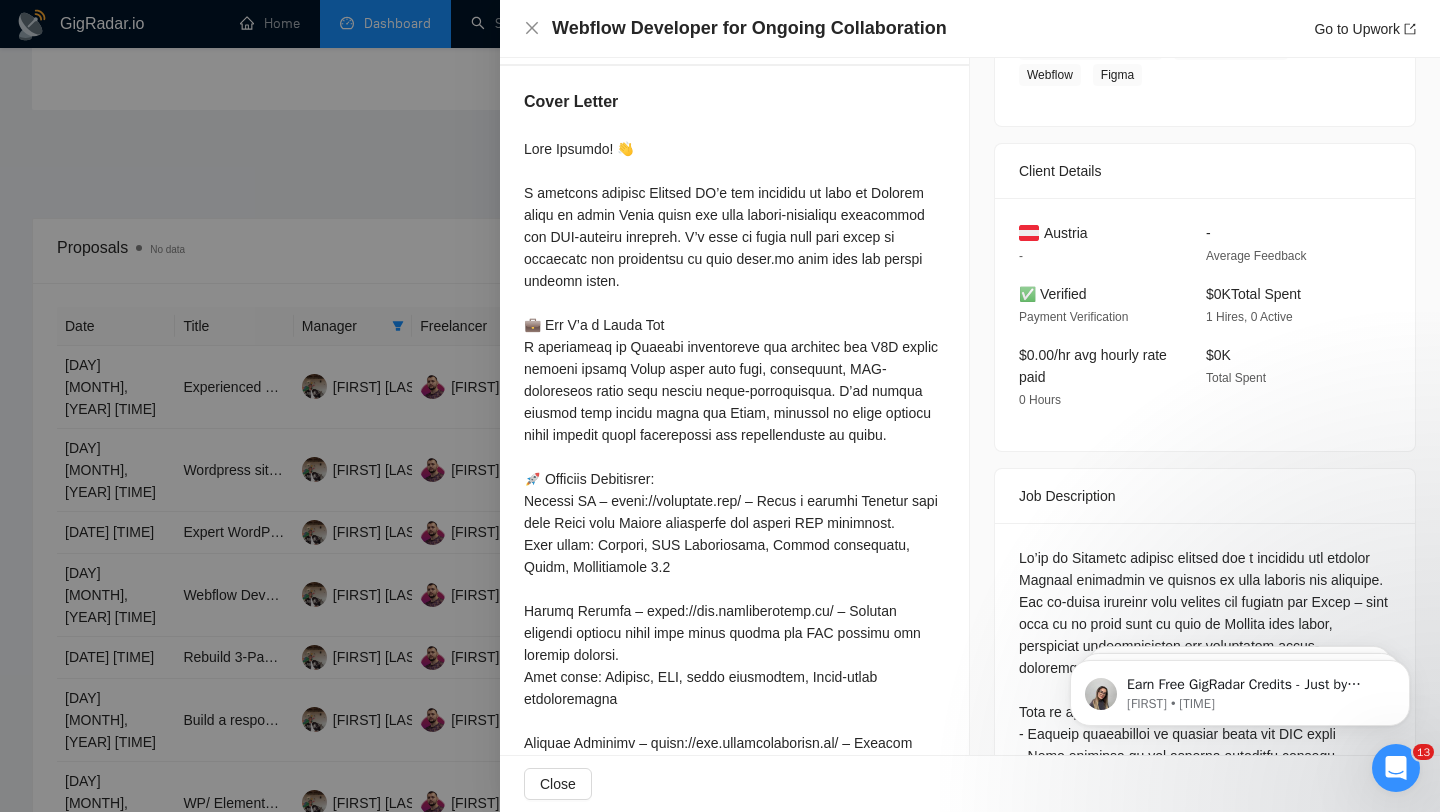click at bounding box center (720, 406) 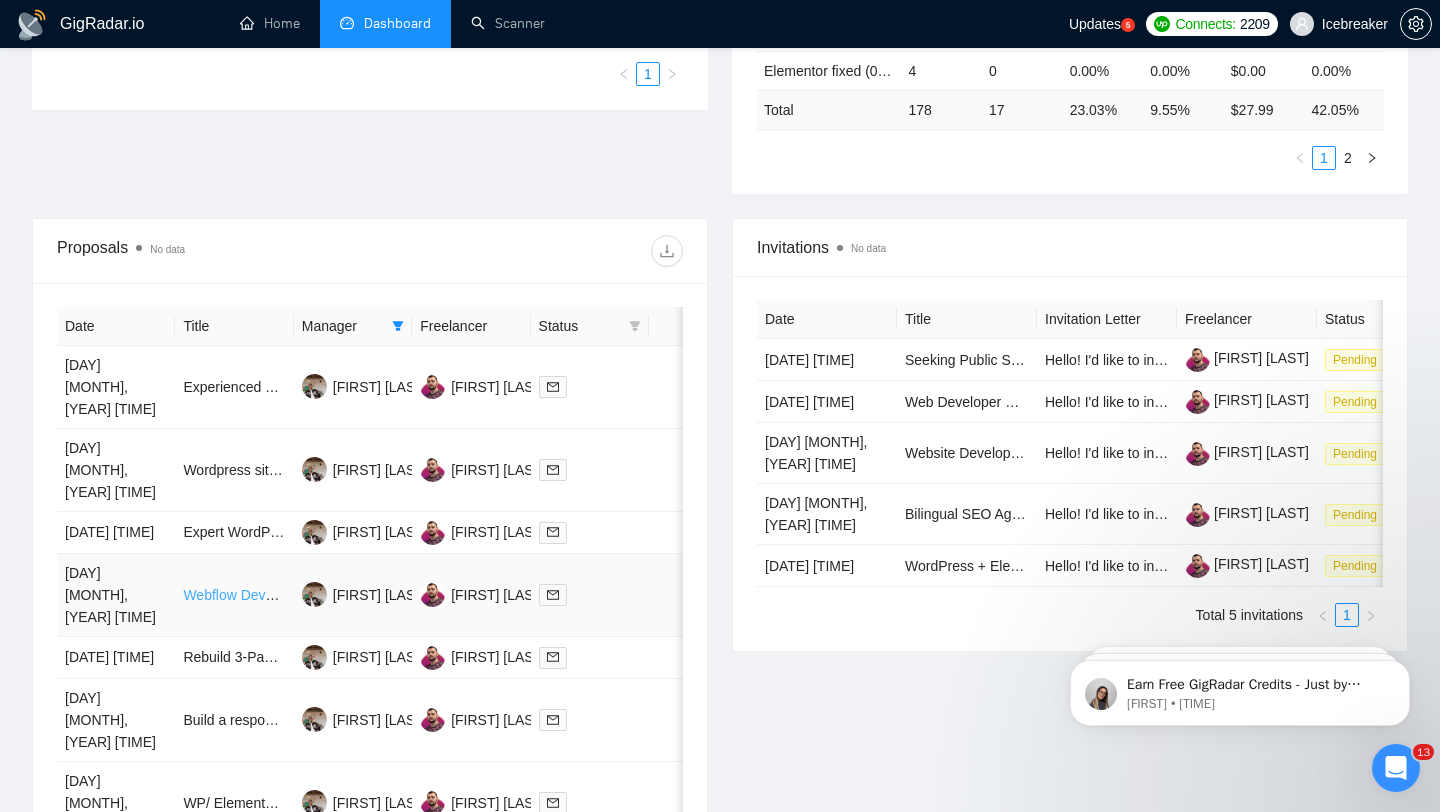 click on "Webflow Developer for Ongoing Collaboration" at bounding box center [325, 595] 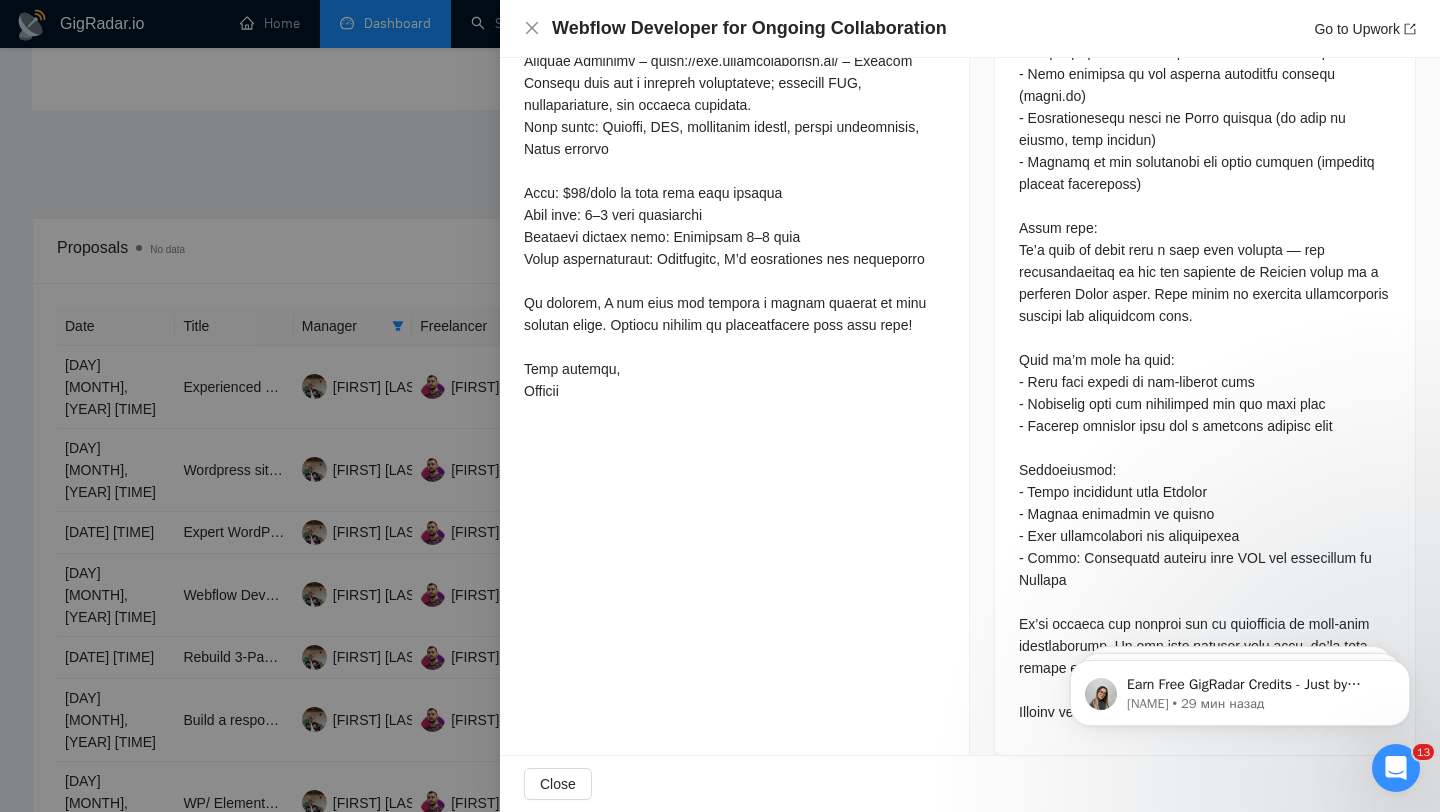 scroll, scrollTop: 0, scrollLeft: 0, axis: both 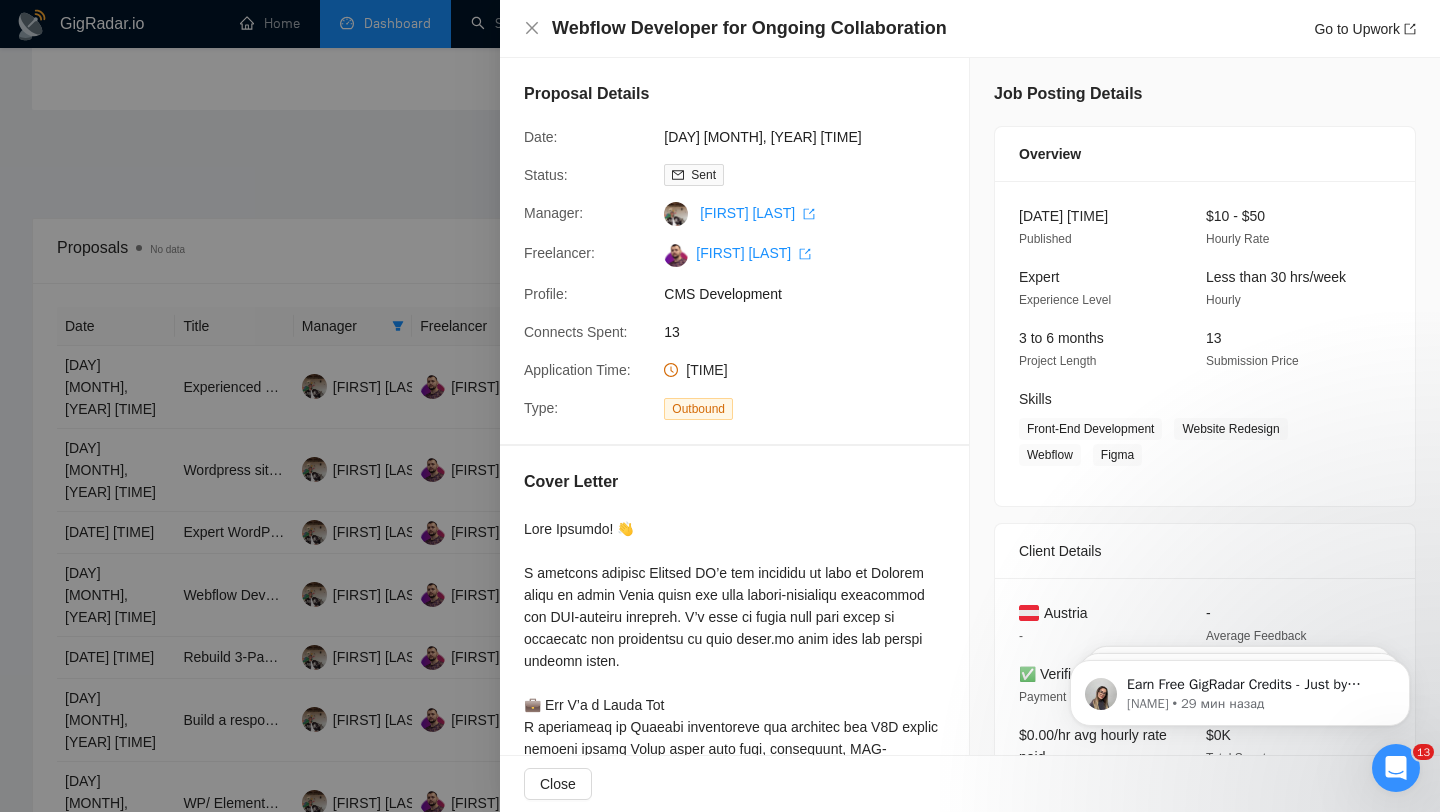 click at bounding box center (734, 991) 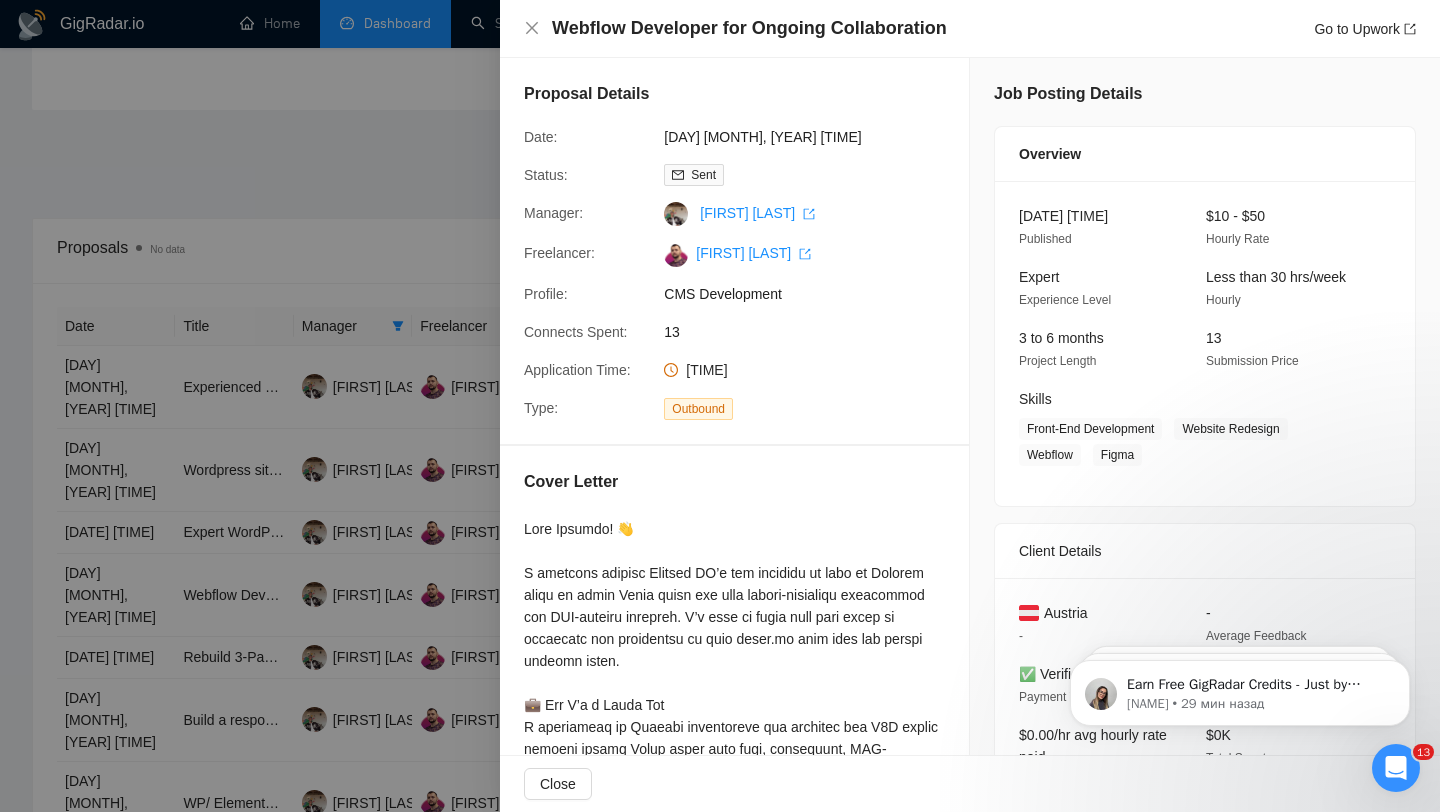 drag, startPoint x: 759, startPoint y: 369, endPoint x: 685, endPoint y: 366, distance: 74.06078 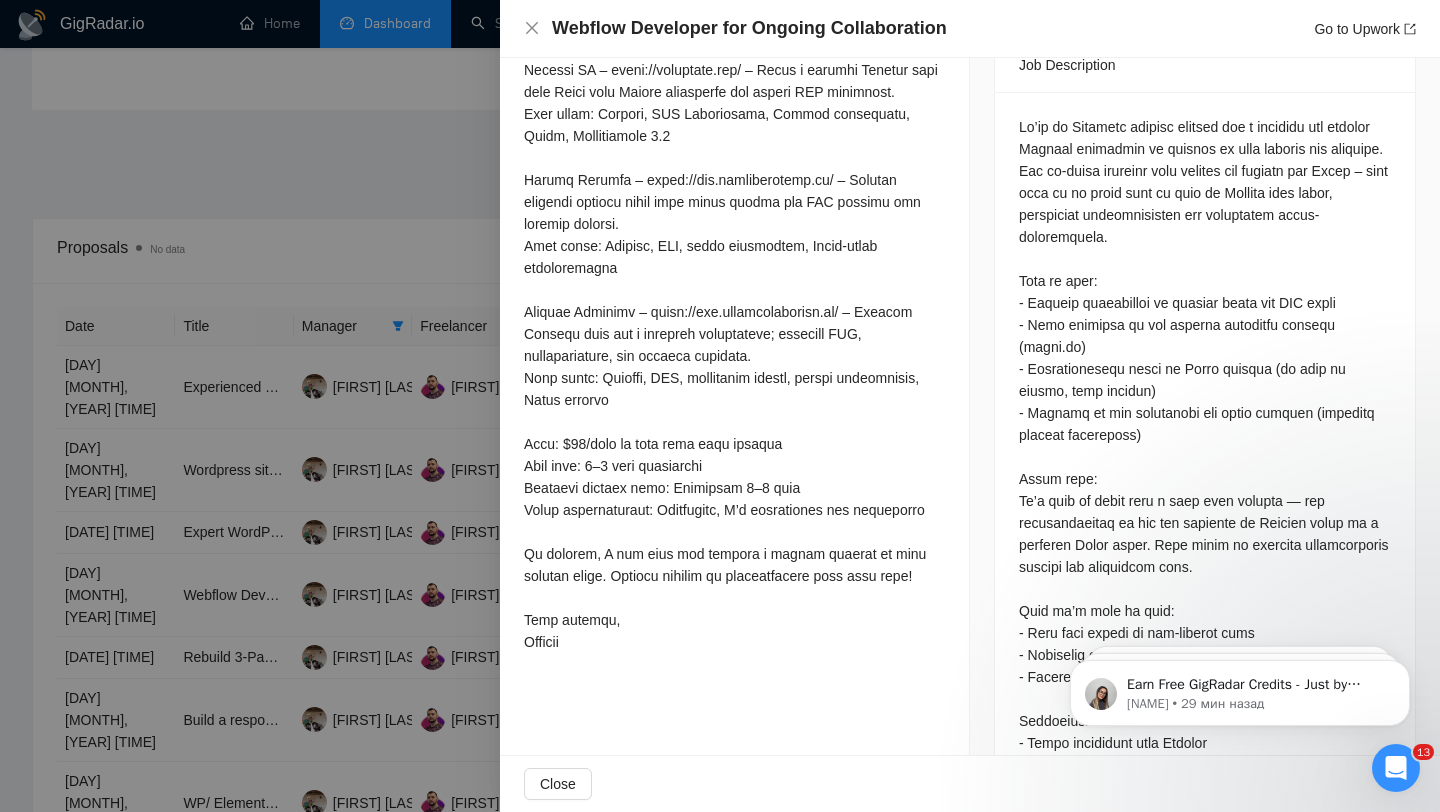 scroll, scrollTop: 813, scrollLeft: 0, axis: vertical 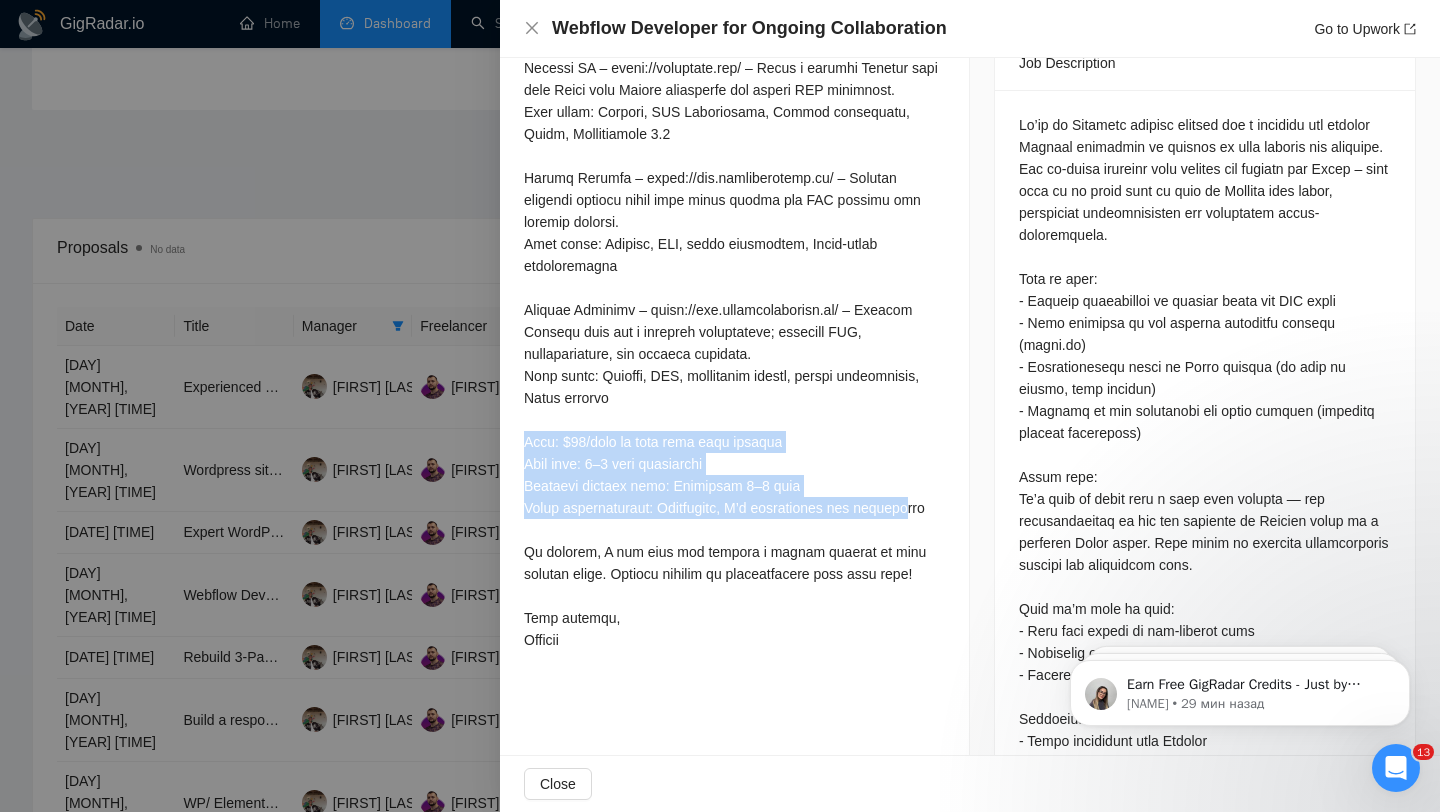 drag, startPoint x: 521, startPoint y: 441, endPoint x: 913, endPoint y: 502, distance: 396.71777 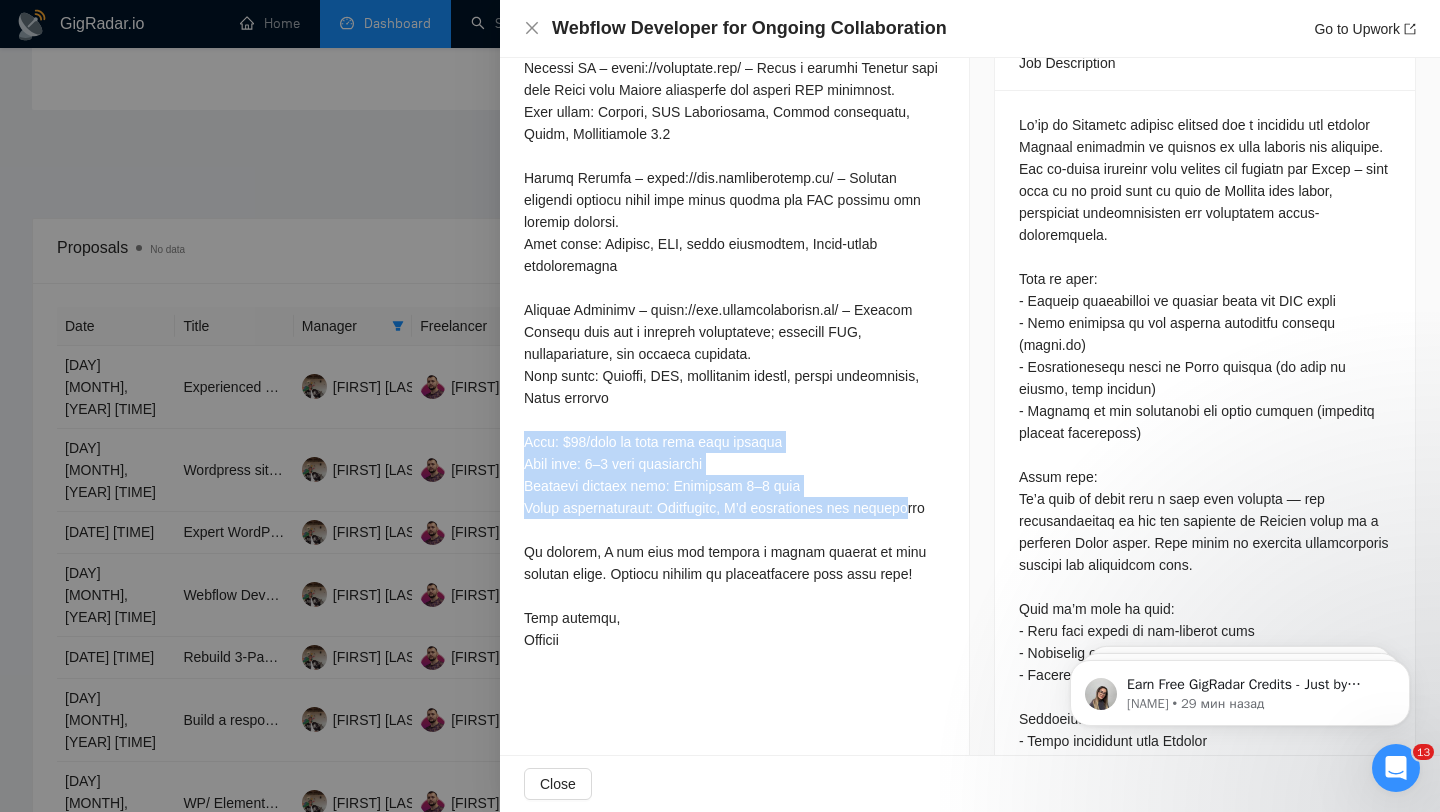 click at bounding box center [734, 178] 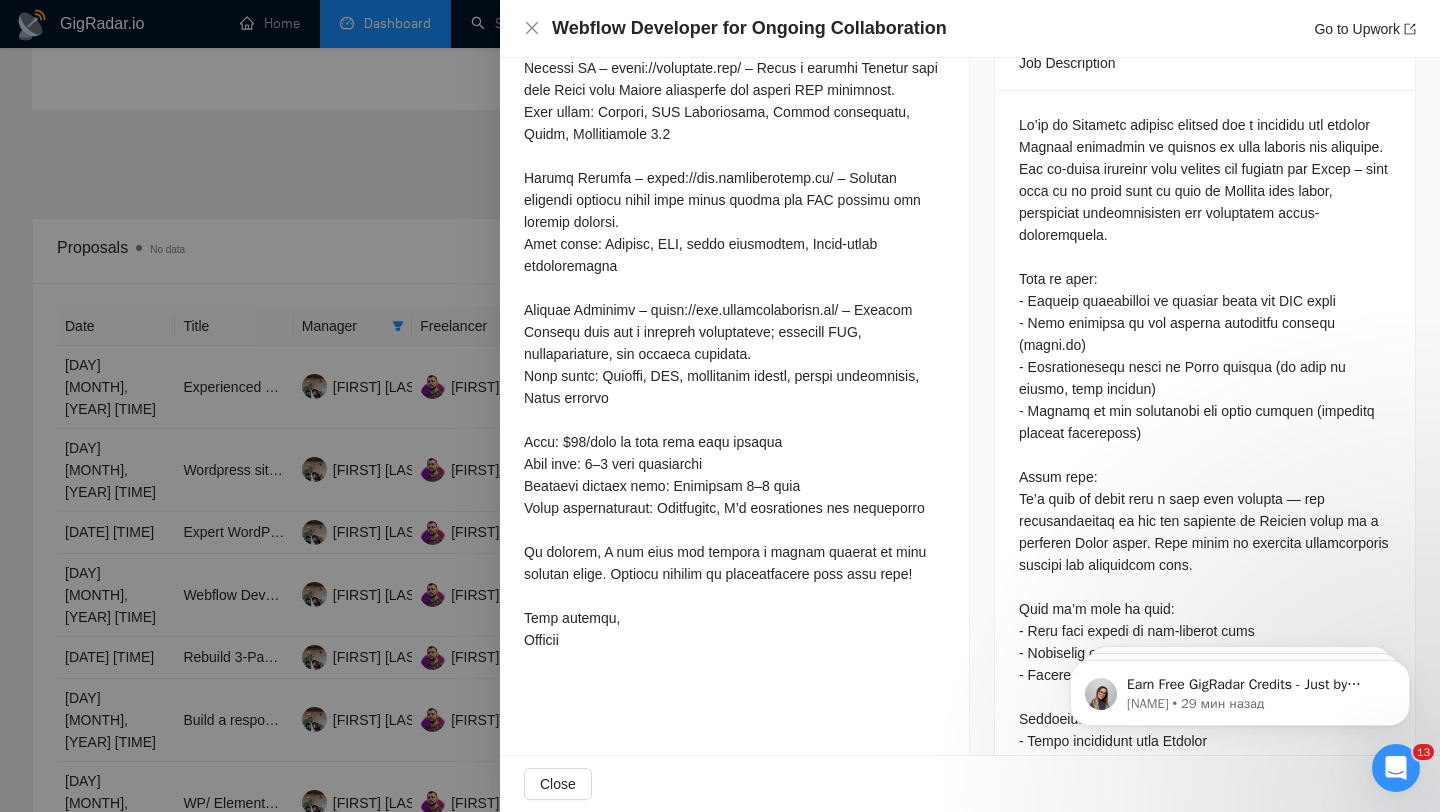 click at bounding box center [720, 406] 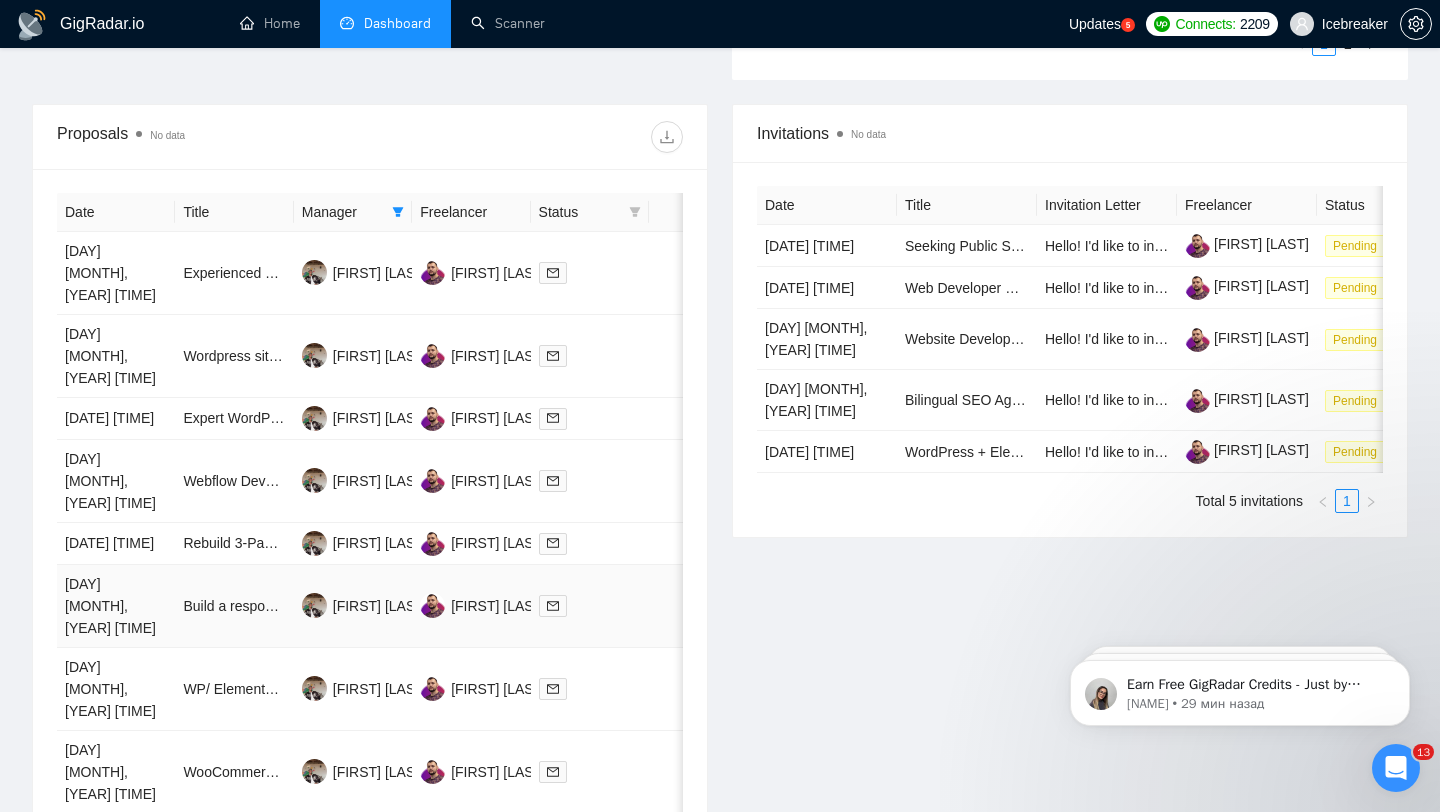 scroll, scrollTop: 754, scrollLeft: 0, axis: vertical 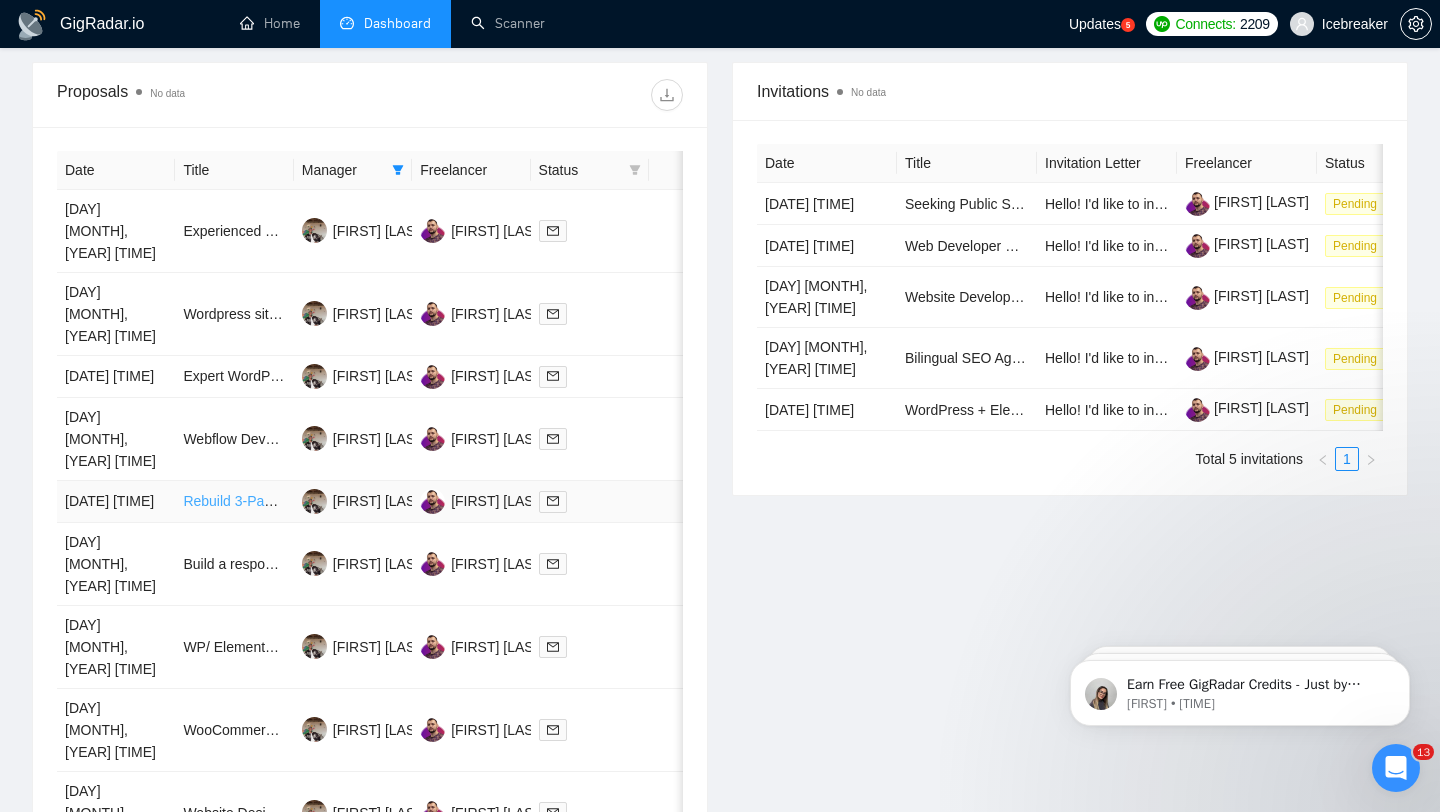 click on "Rebuild 3-Page Website from Adobe Illustrator to Figma" at bounding box center (356, 501) 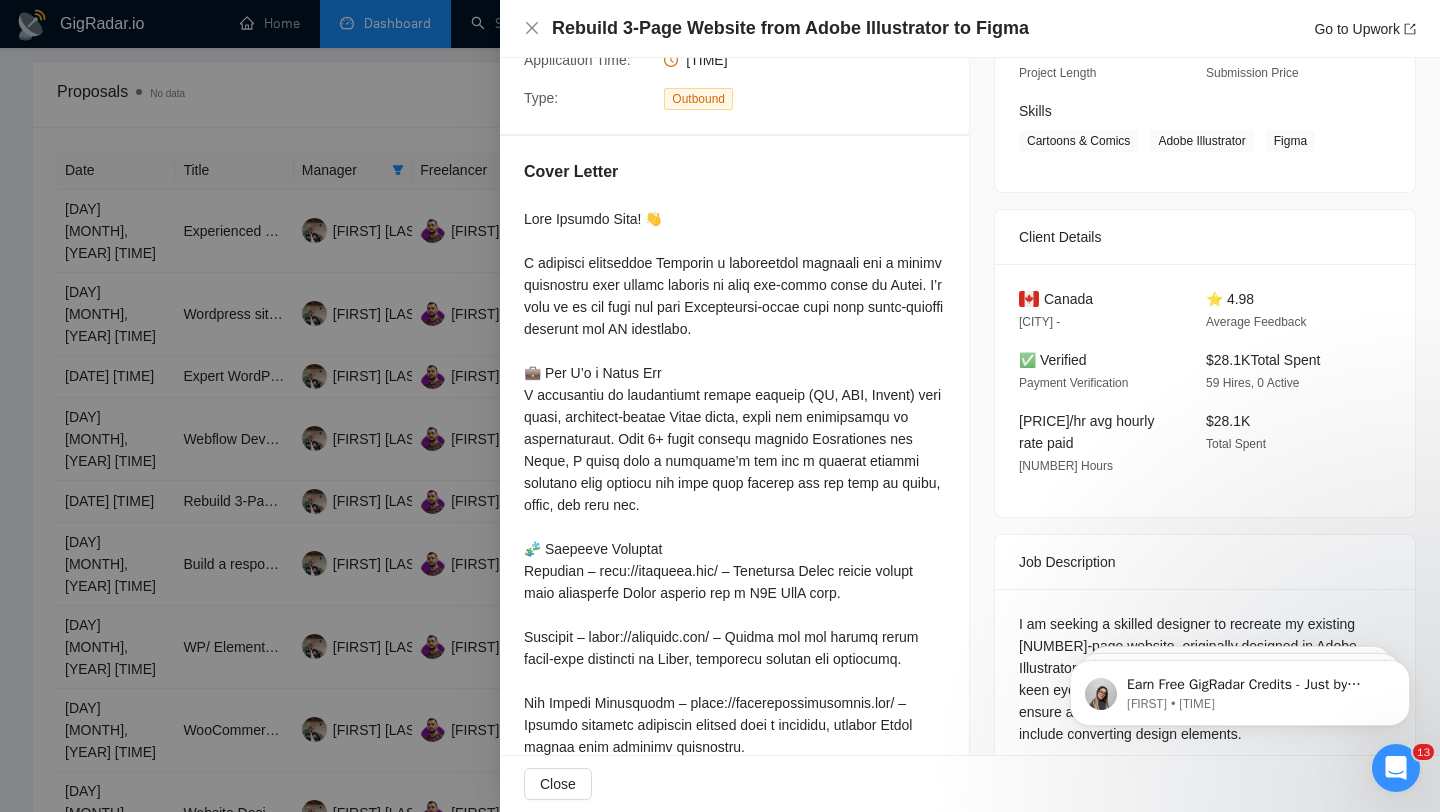 scroll, scrollTop: 309, scrollLeft: 0, axis: vertical 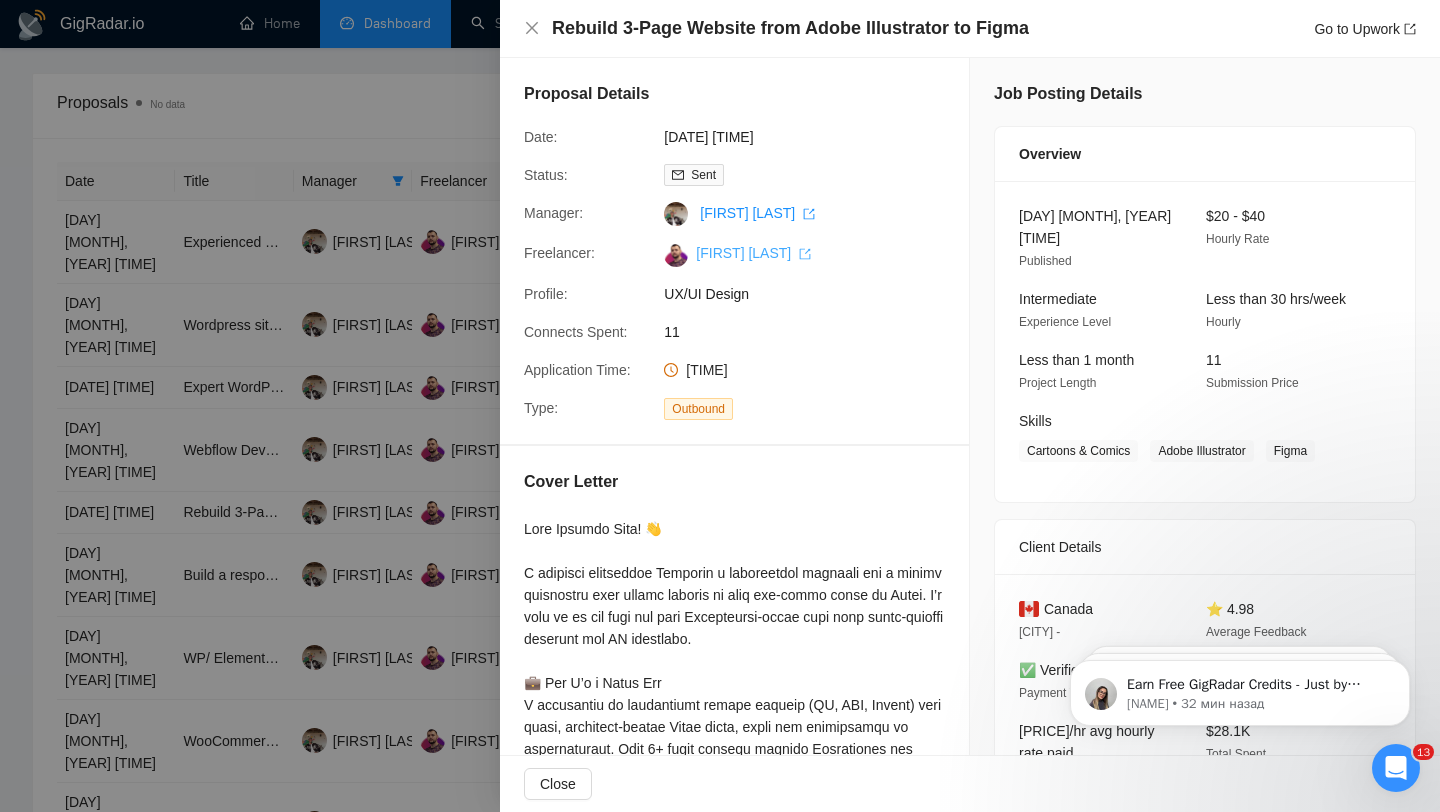 click on "[FIRST] [LAST]" at bounding box center [753, 253] 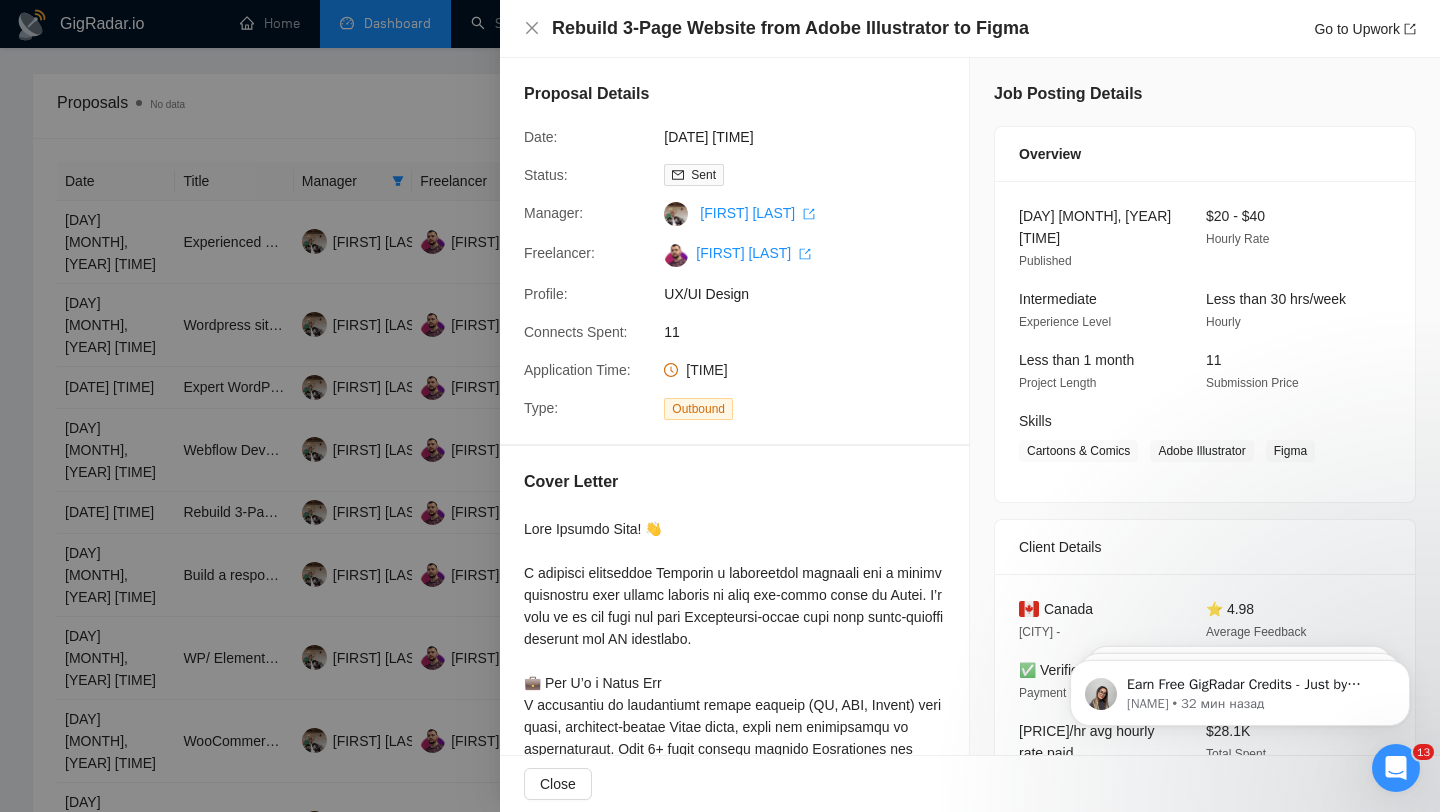 scroll, scrollTop: 608, scrollLeft: 0, axis: vertical 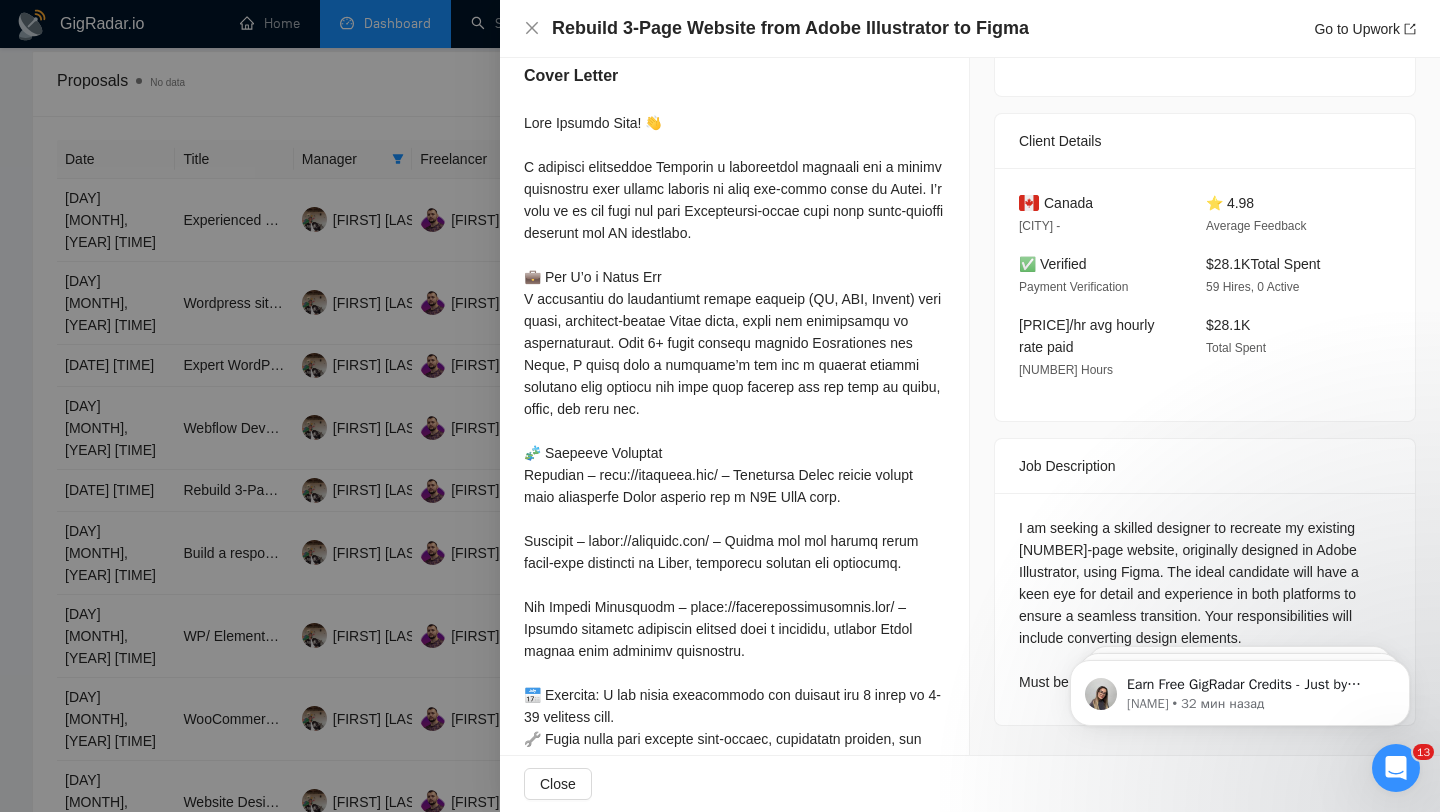 click at bounding box center [720, 406] 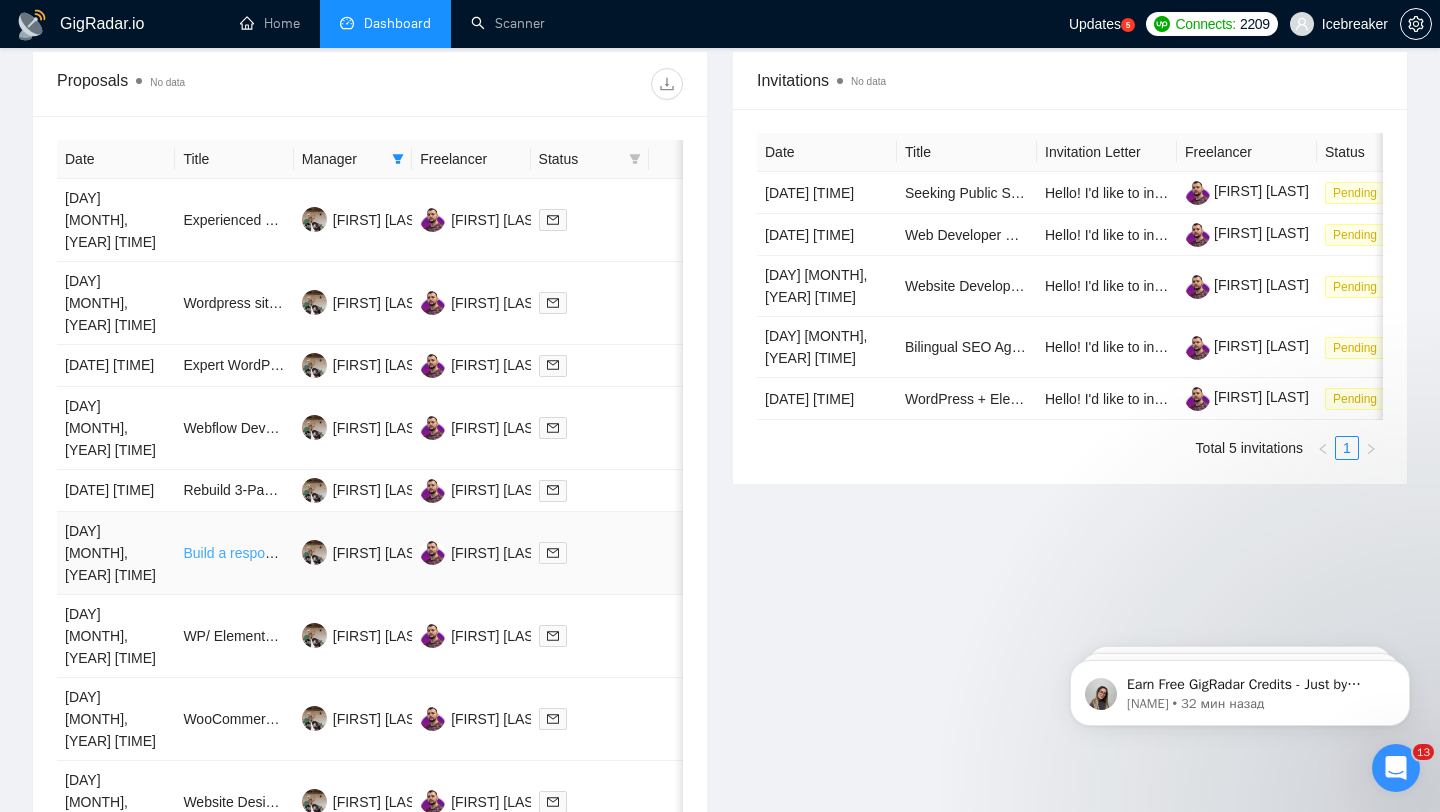click on "Build a responsive WordPress site for a small association, editable with visual builder." at bounding box center (448, 553) 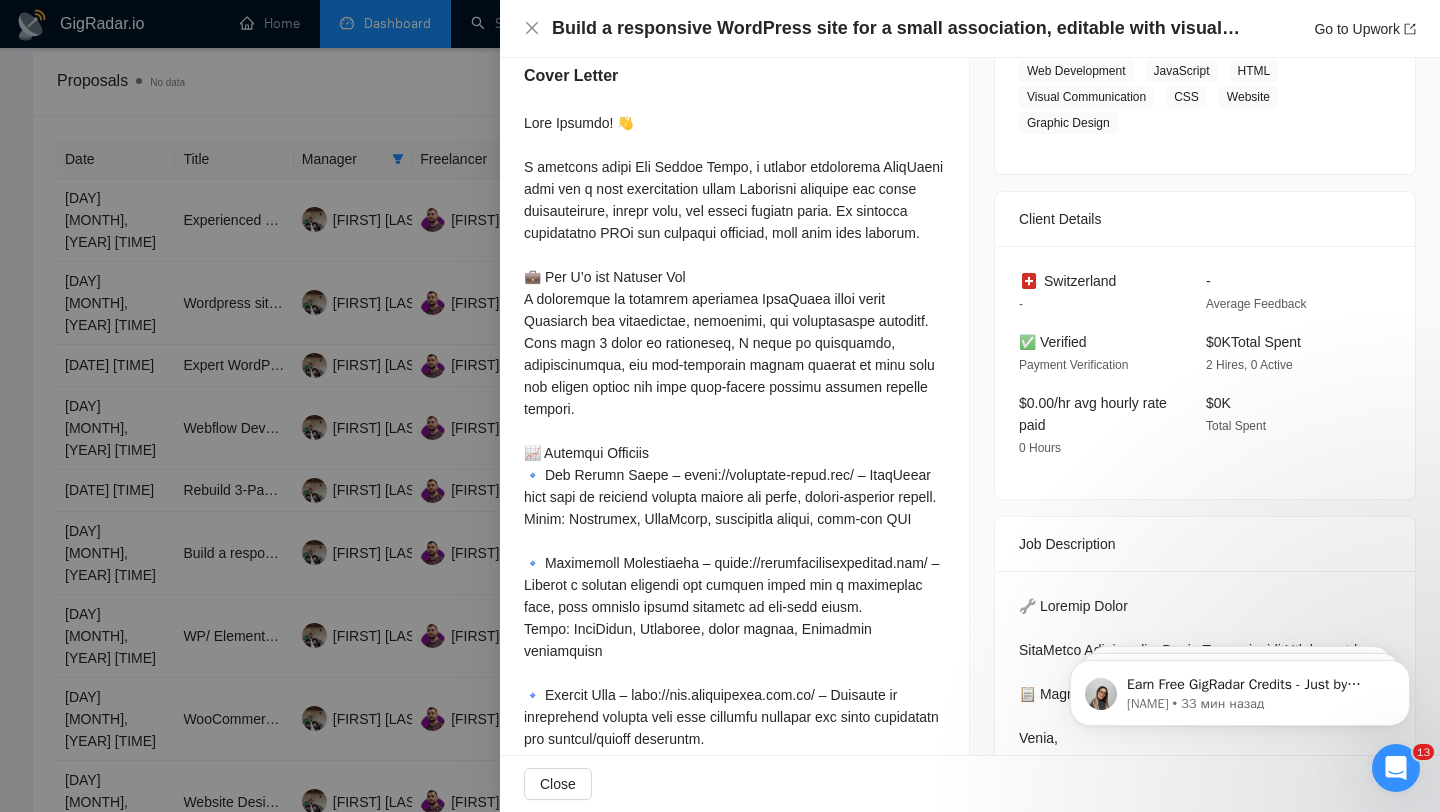 click at bounding box center [720, 406] 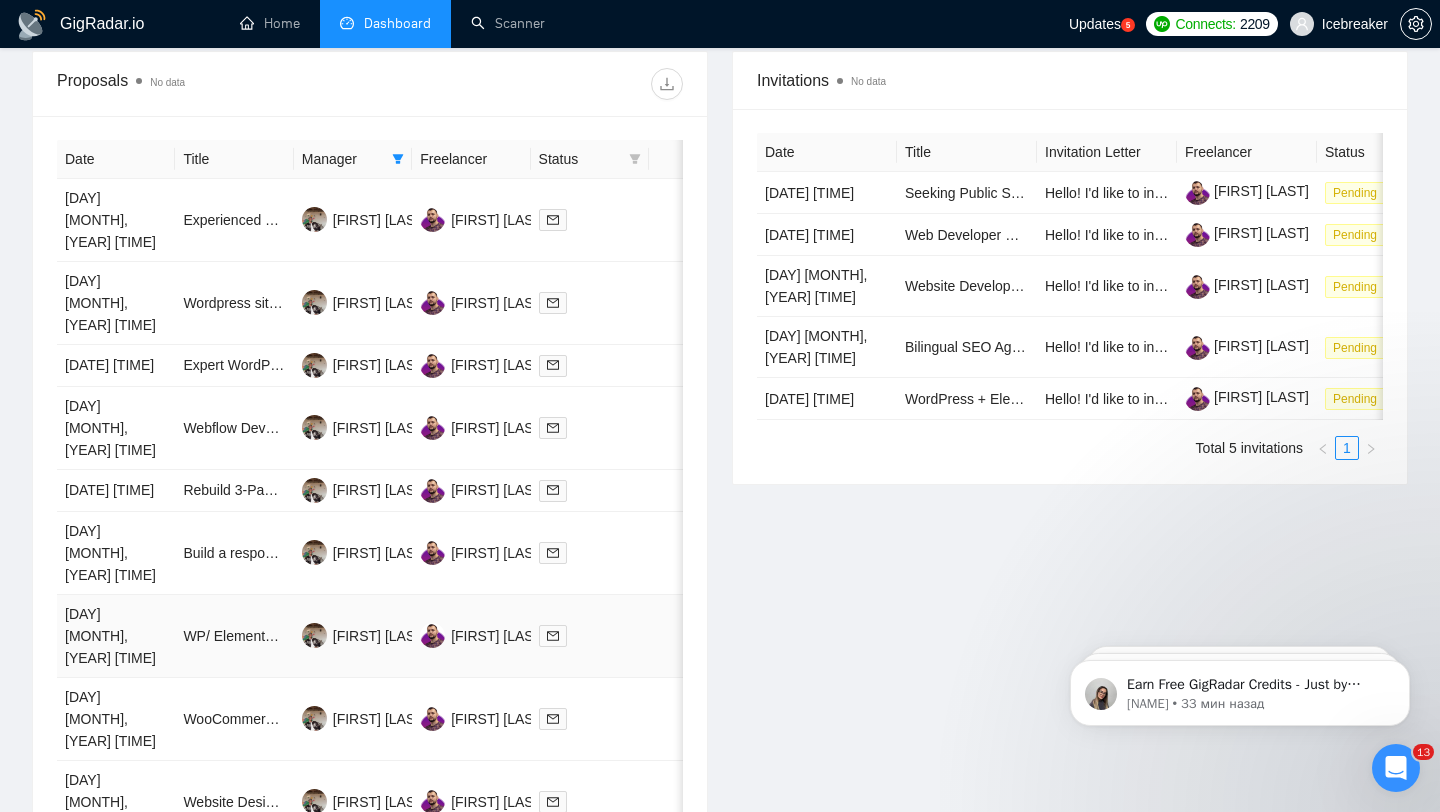 click on "WP/ Elementor Tourism Website Development" at bounding box center (234, 636) 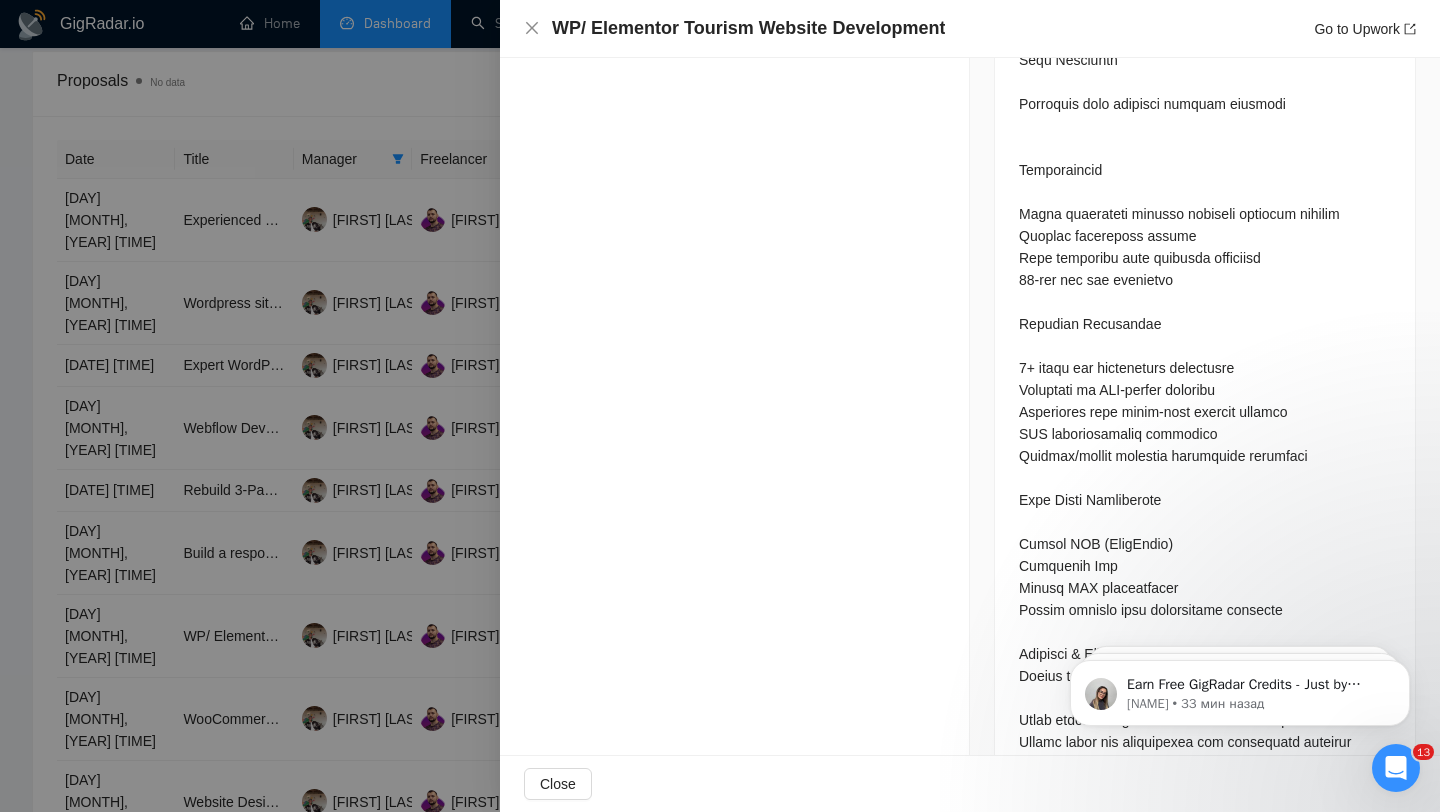 scroll, scrollTop: 2328, scrollLeft: 0, axis: vertical 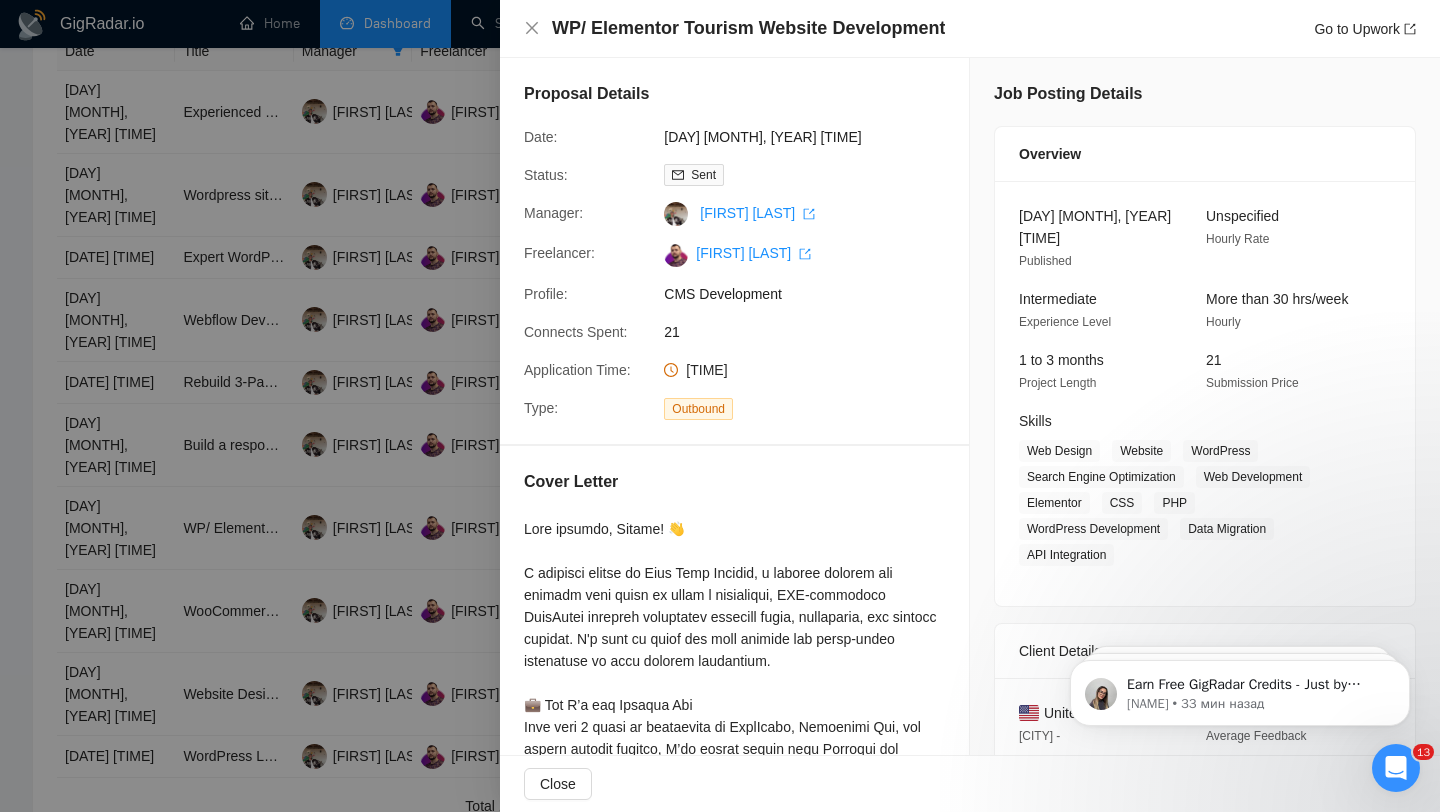 click at bounding box center [720, 406] 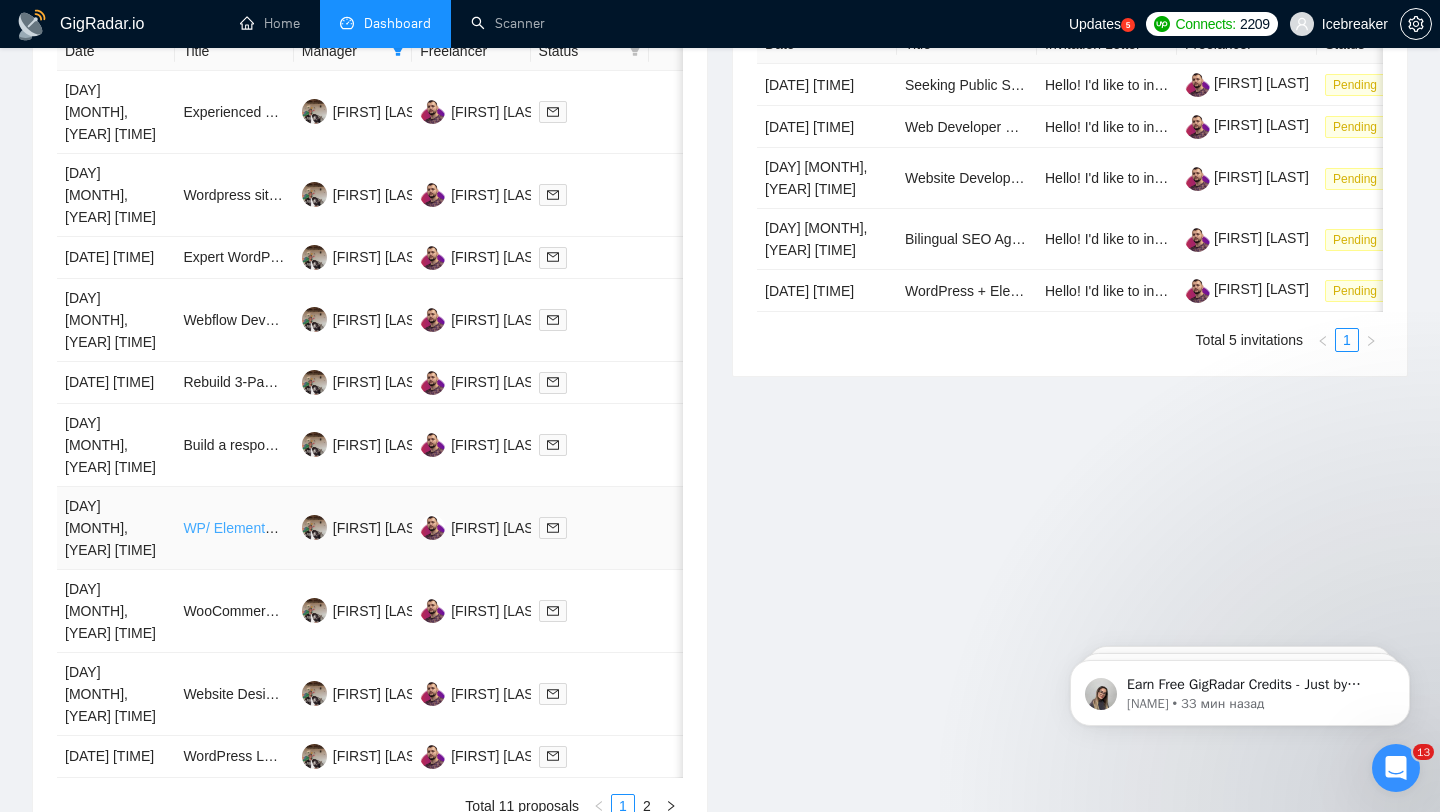 click on "WP/ Elementor Tourism Website Development" at bounding box center [326, 528] 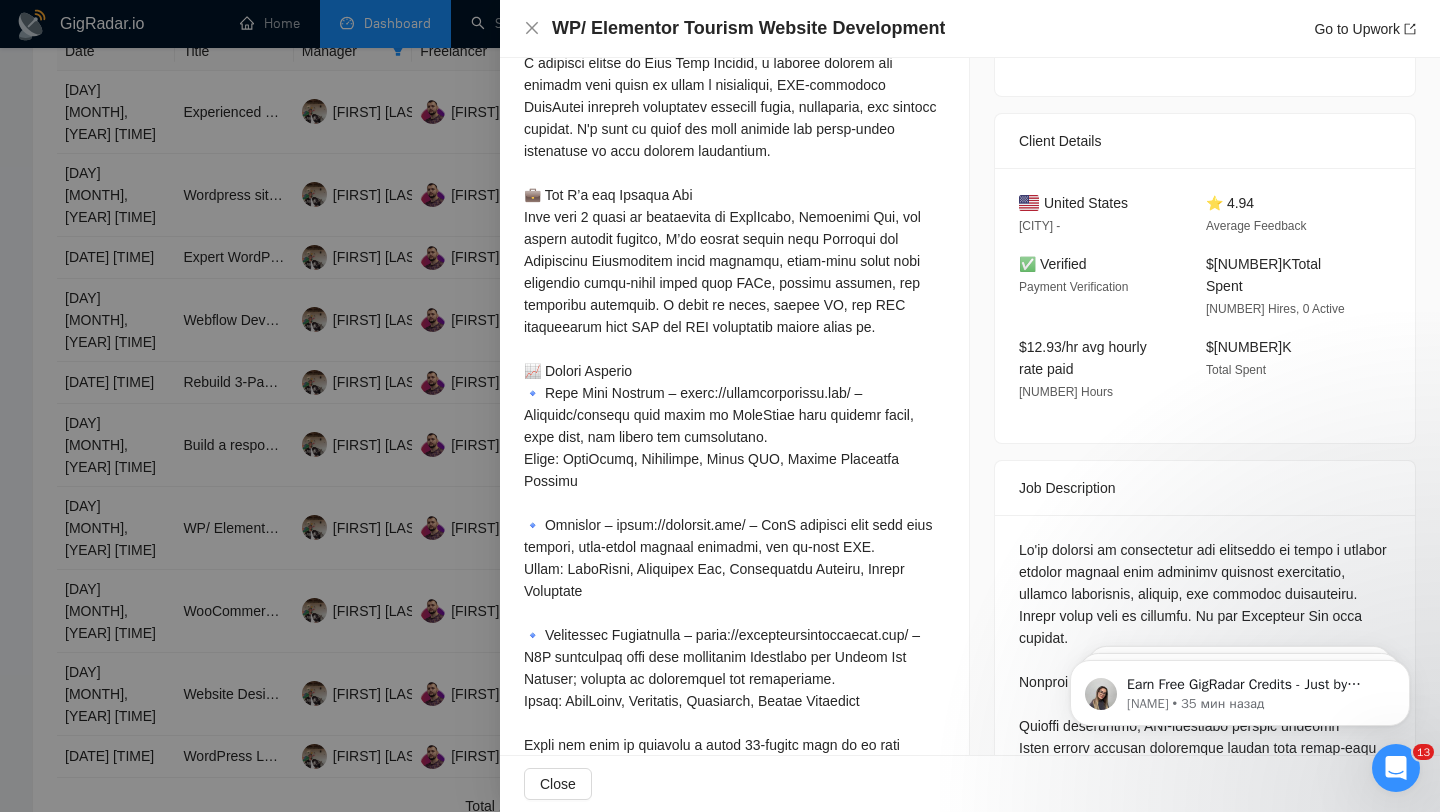 scroll, scrollTop: 524, scrollLeft: 0, axis: vertical 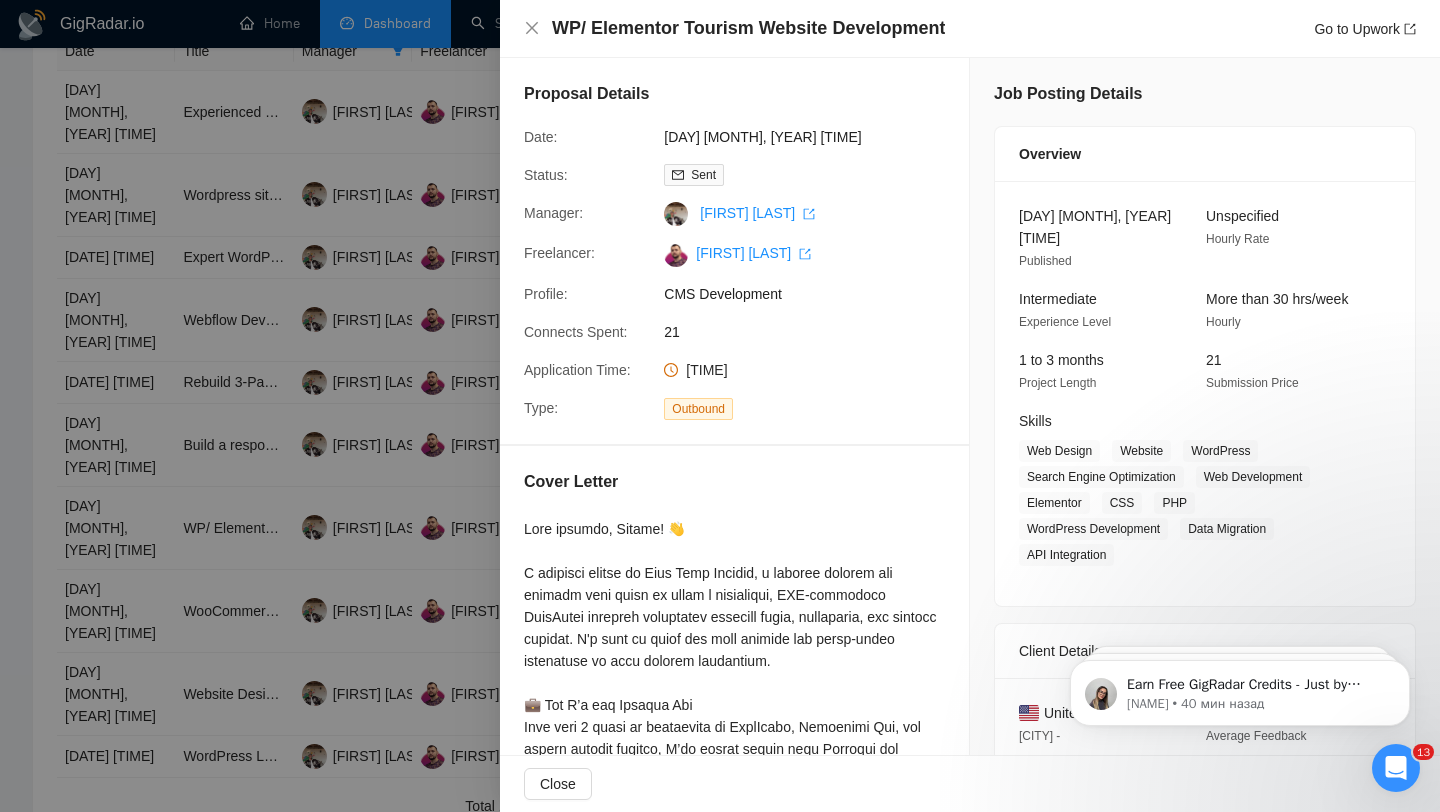 click at bounding box center [720, 406] 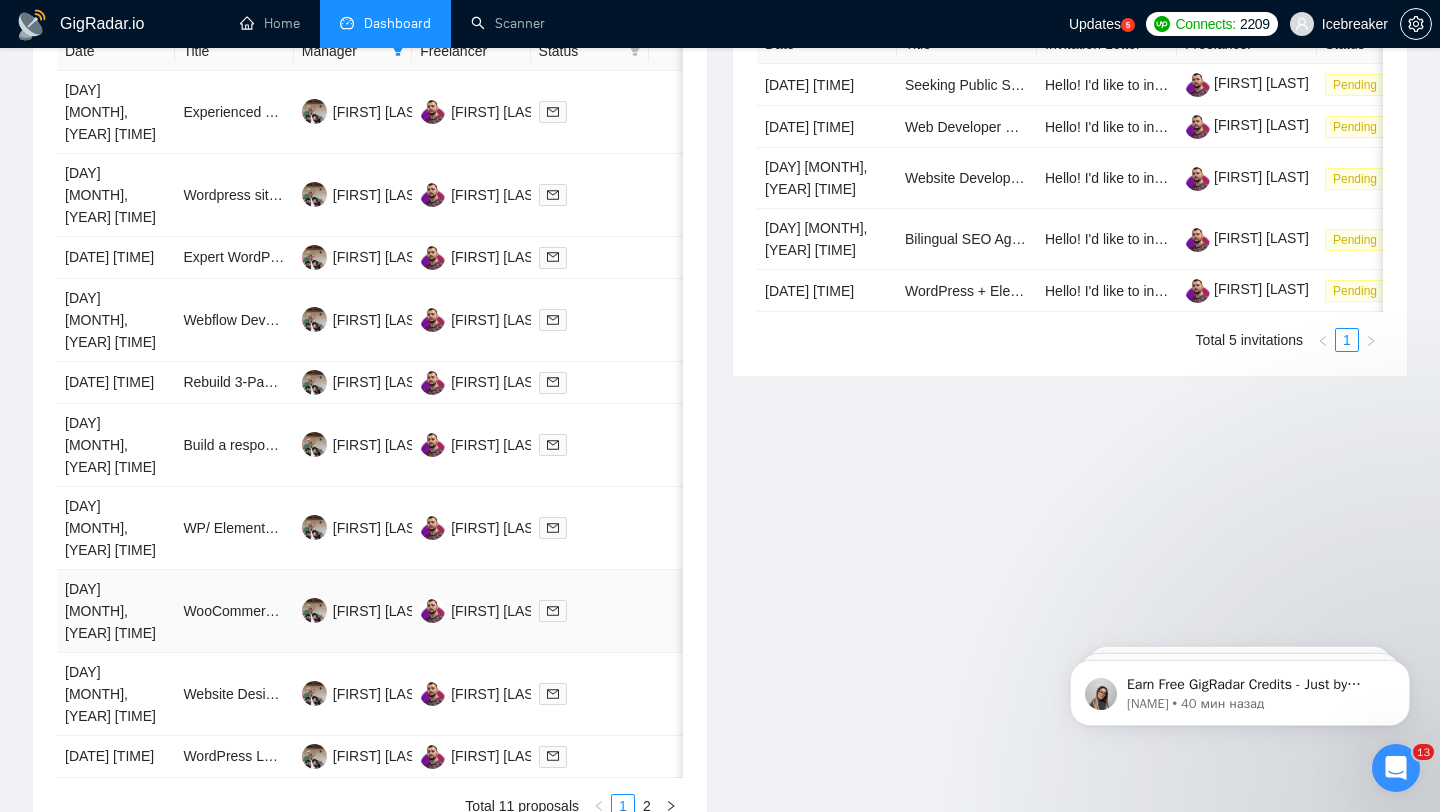 click on "WooCommerce Homepage Optimization Expert Needed" at bounding box center [234, 611] 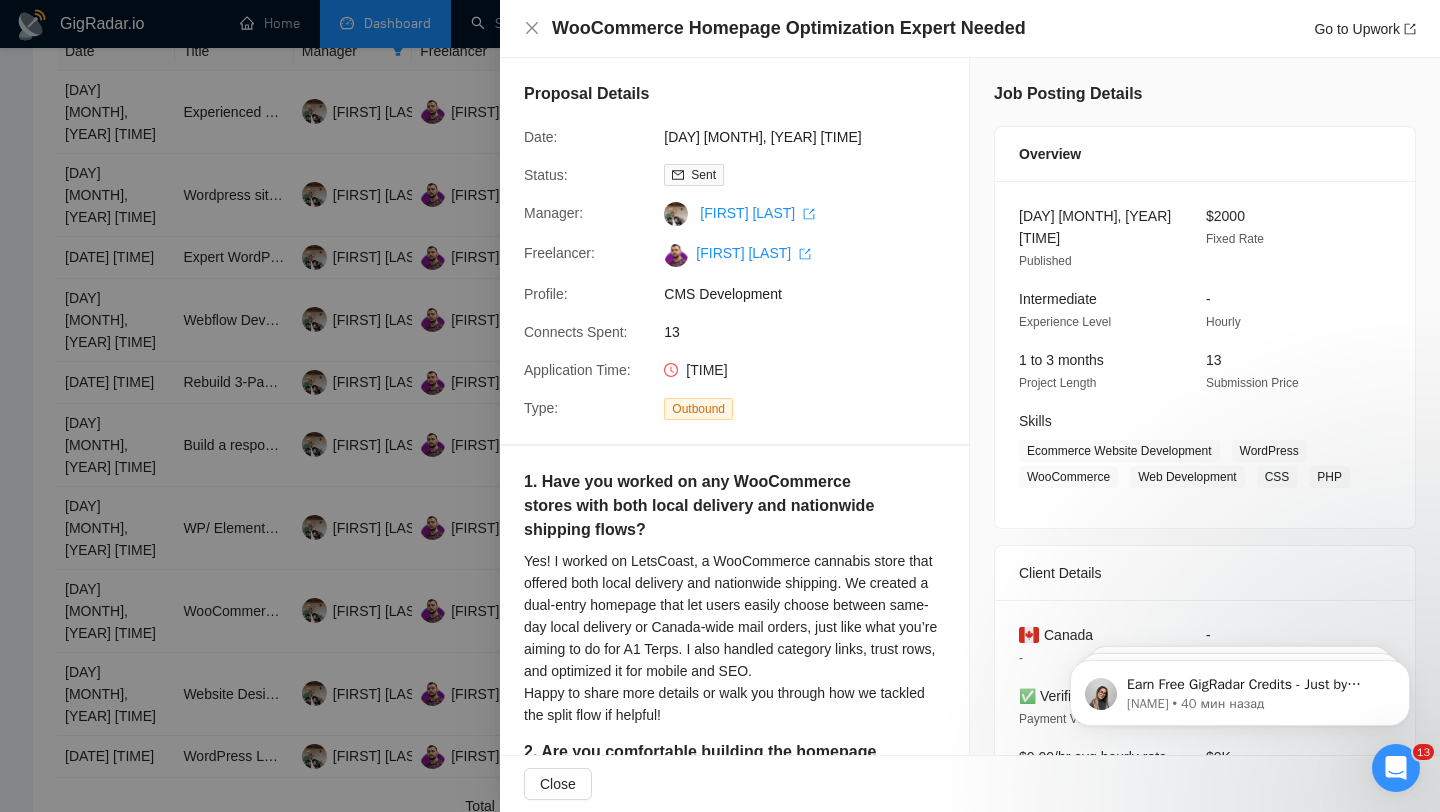 click at bounding box center [720, 406] 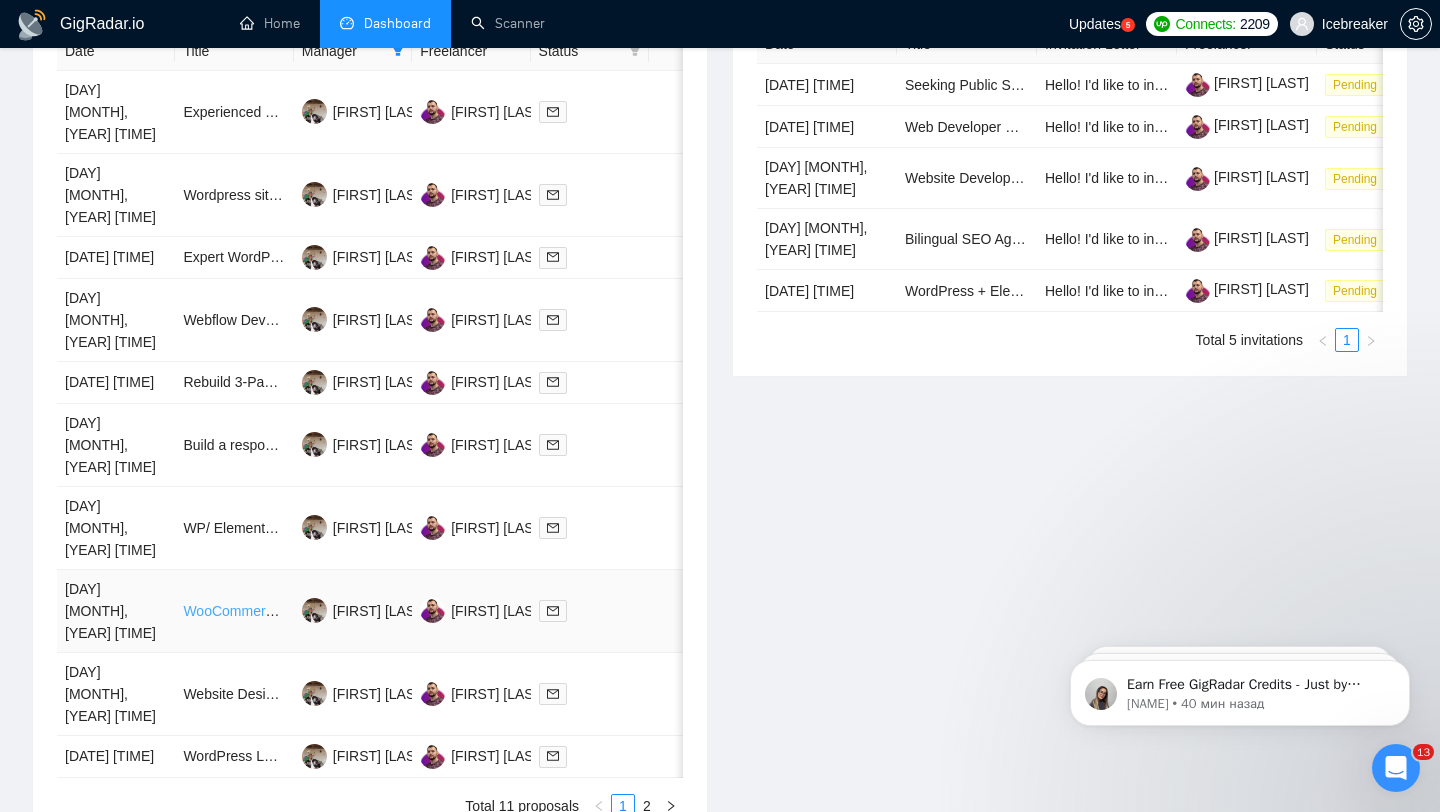 click on "WooCommerce Homepage Optimization Expert Needed" at bounding box center [357, 611] 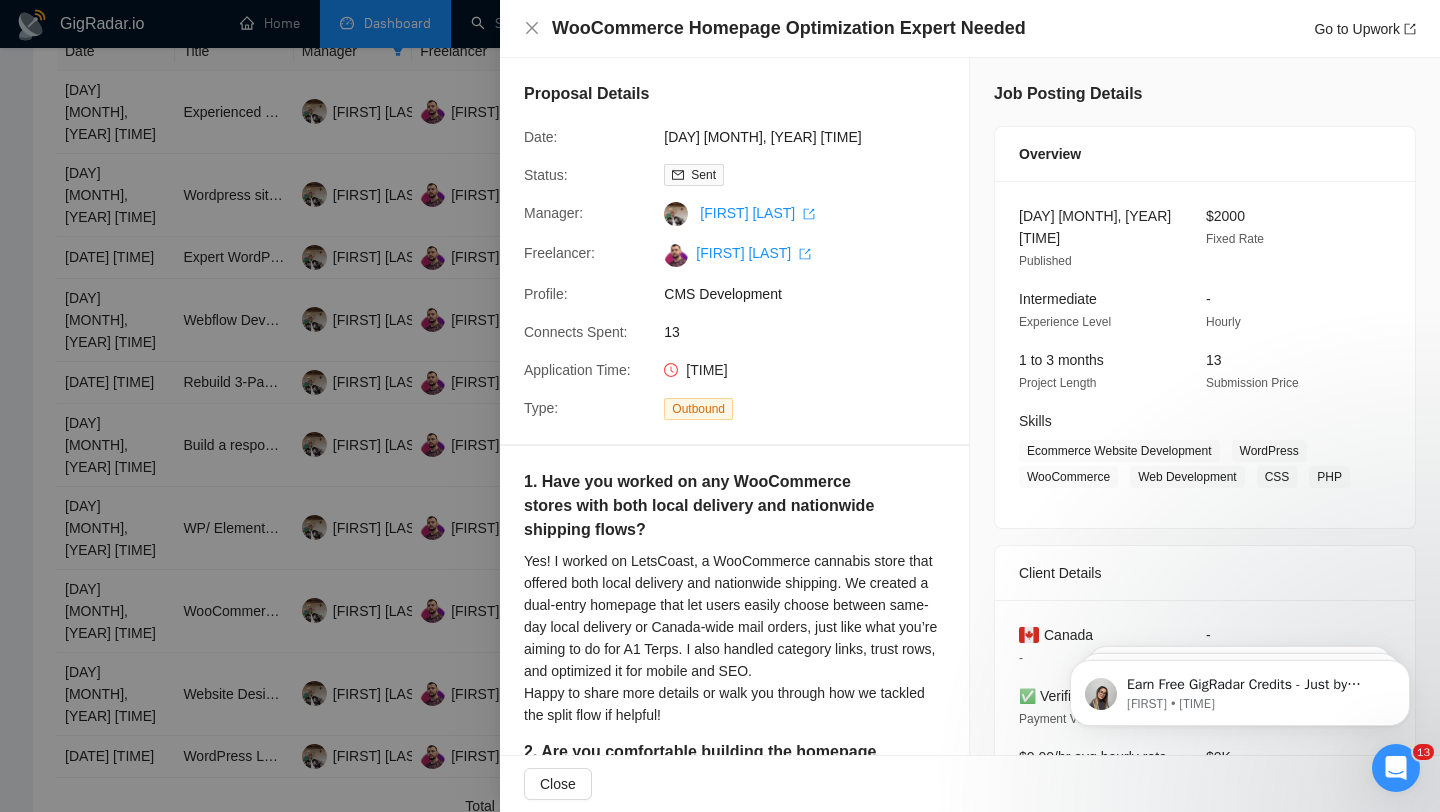 click at bounding box center (720, 406) 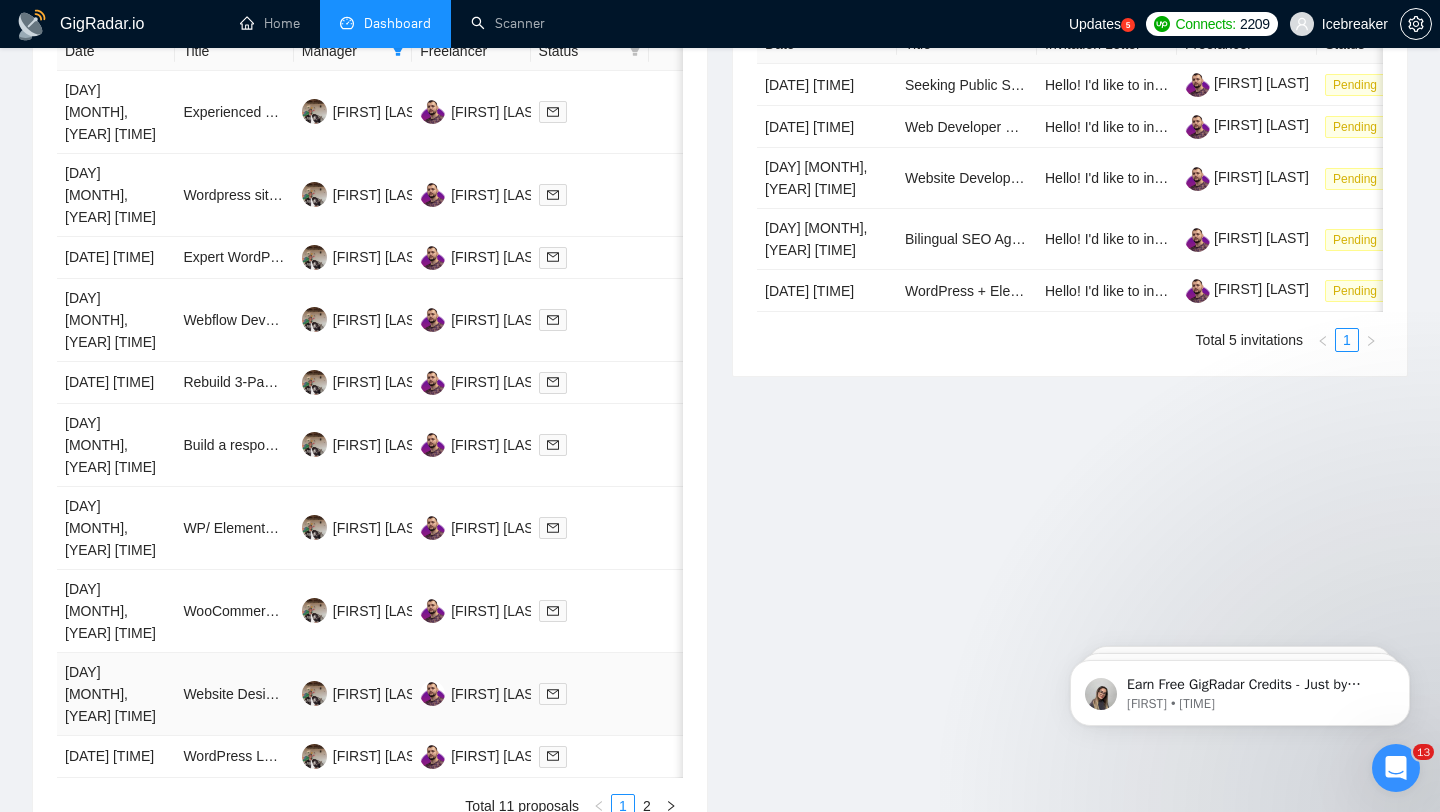 click at bounding box center [590, 693] 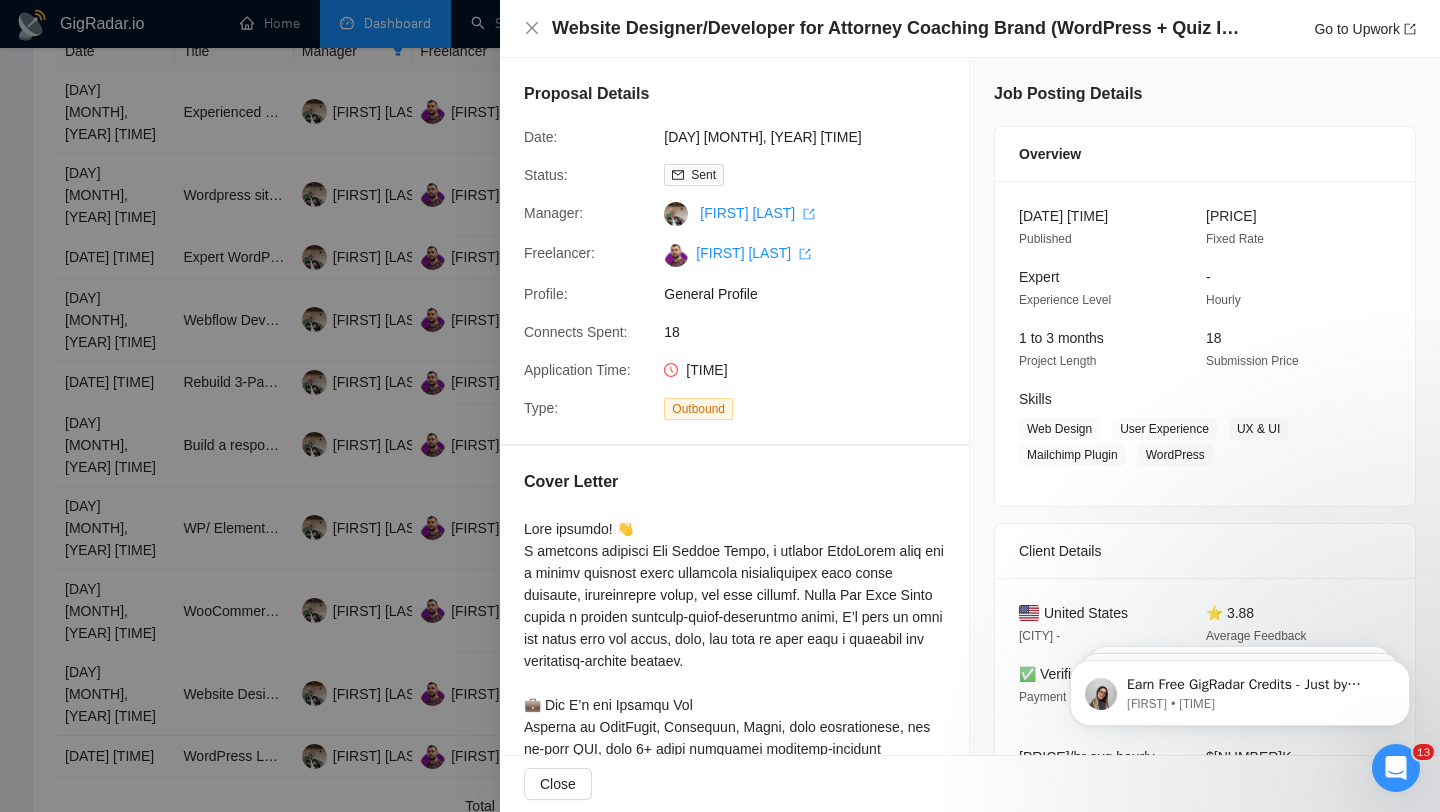click at bounding box center (720, 406) 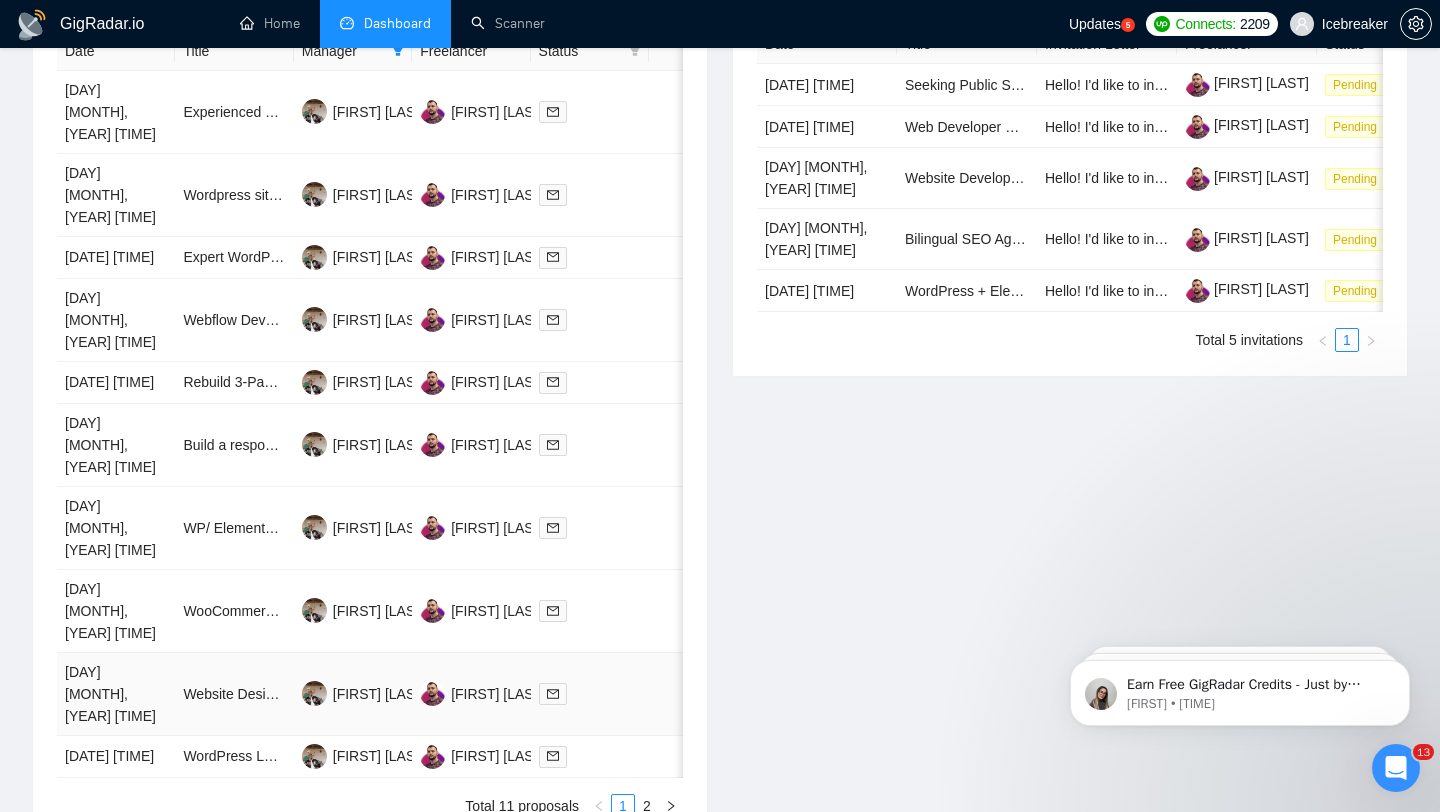 click at bounding box center (590, 694) 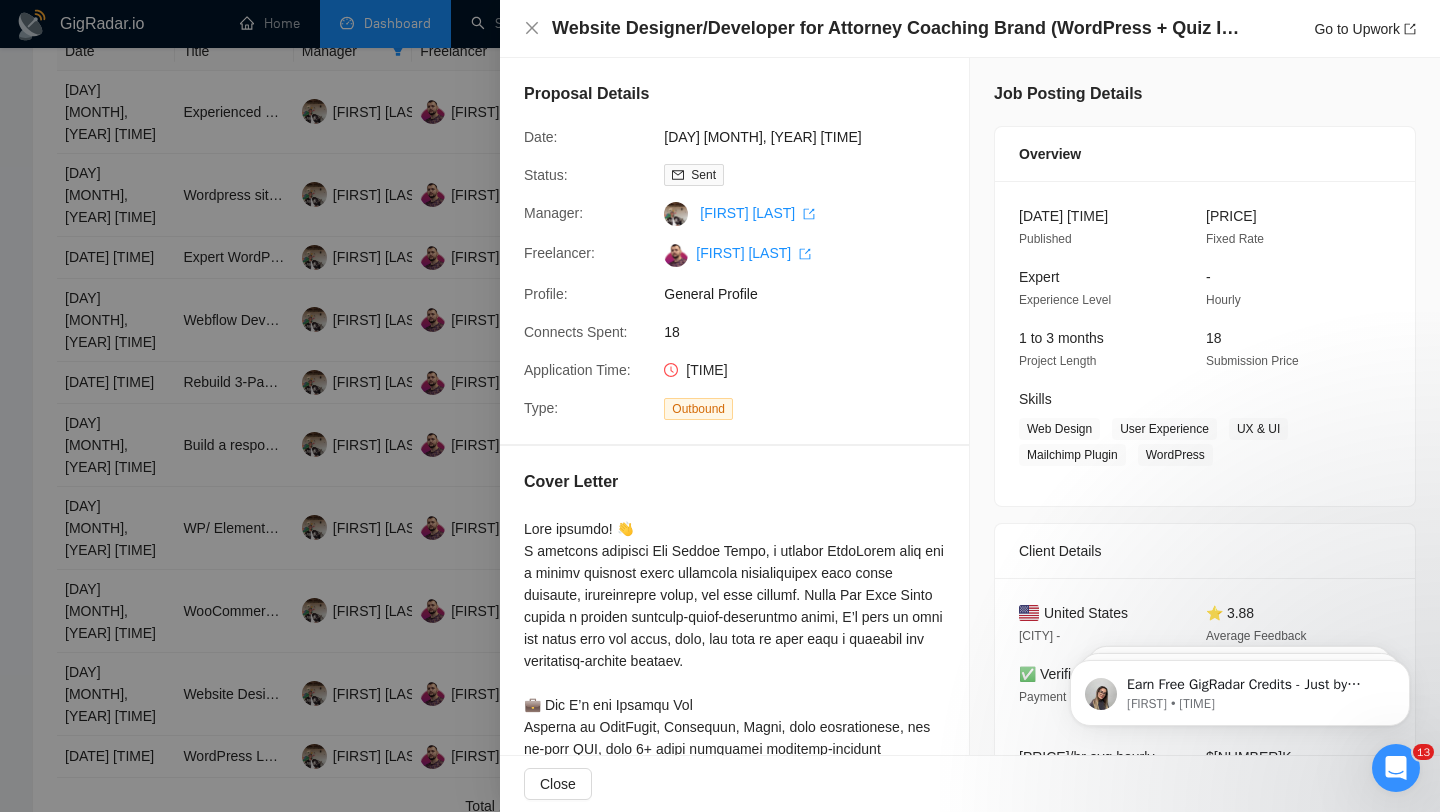 click at bounding box center (720, 406) 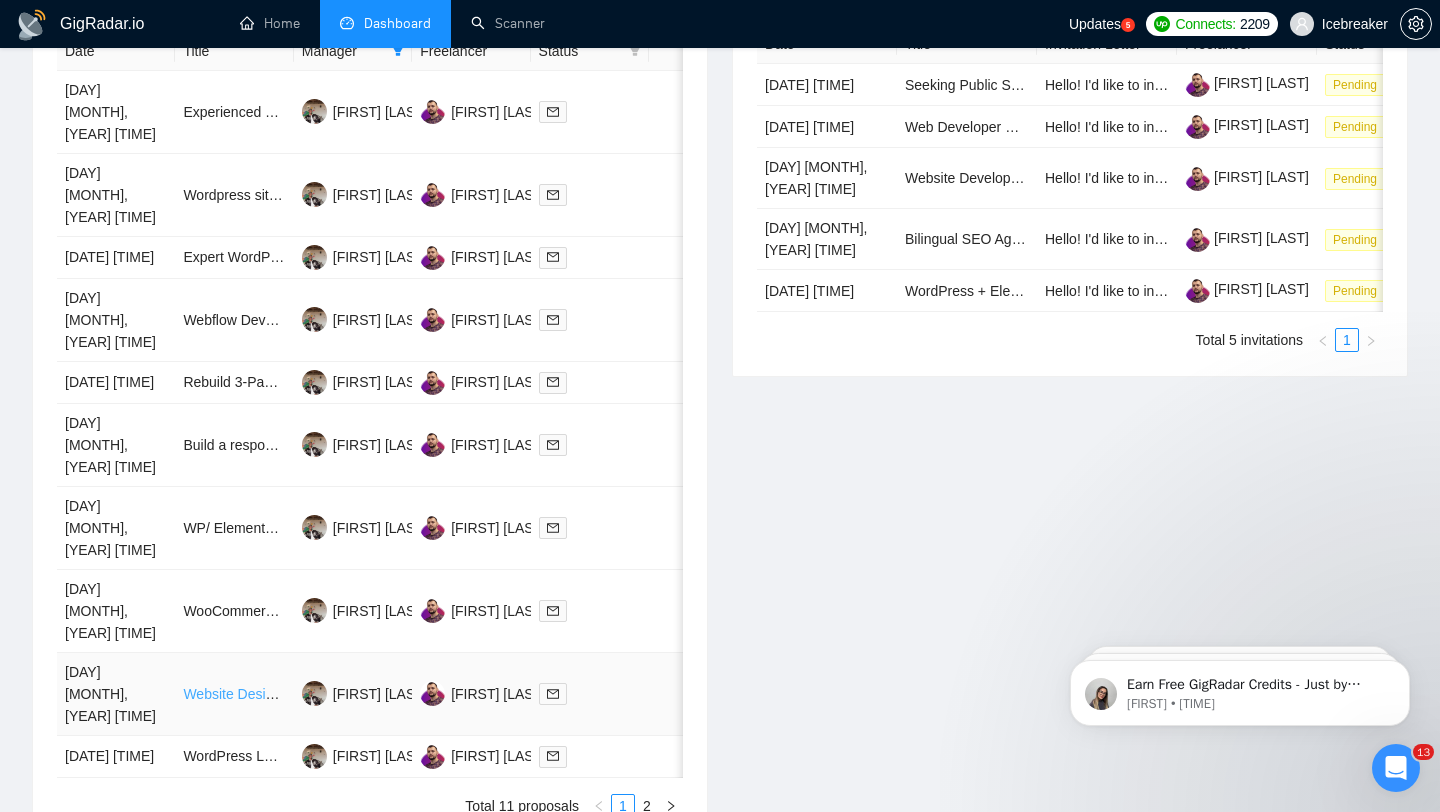 click on "Website Designer/Developer for Attorney Coaching Brand (WordPress + Quiz Integration)" at bounding box center [460, 694] 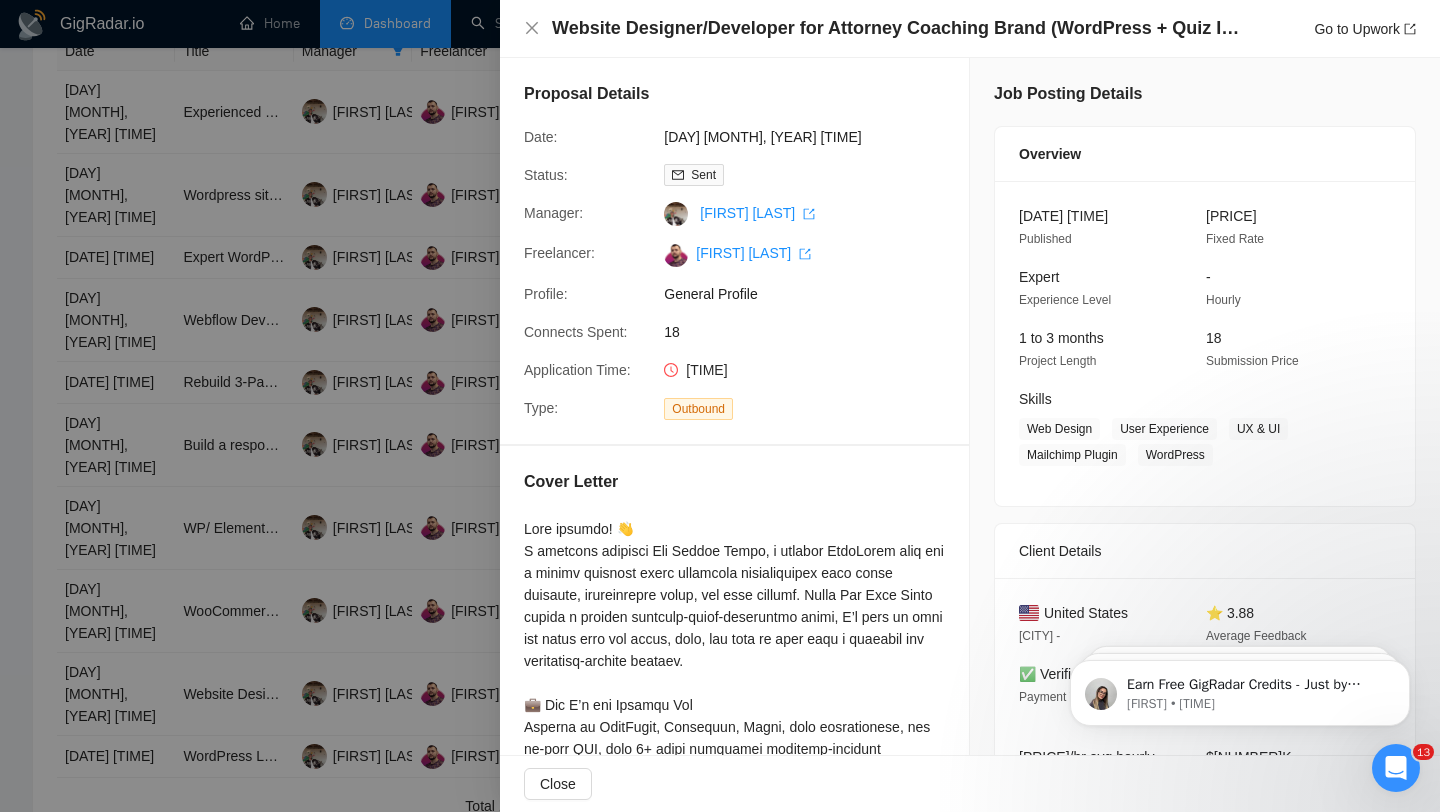 click at bounding box center [720, 406] 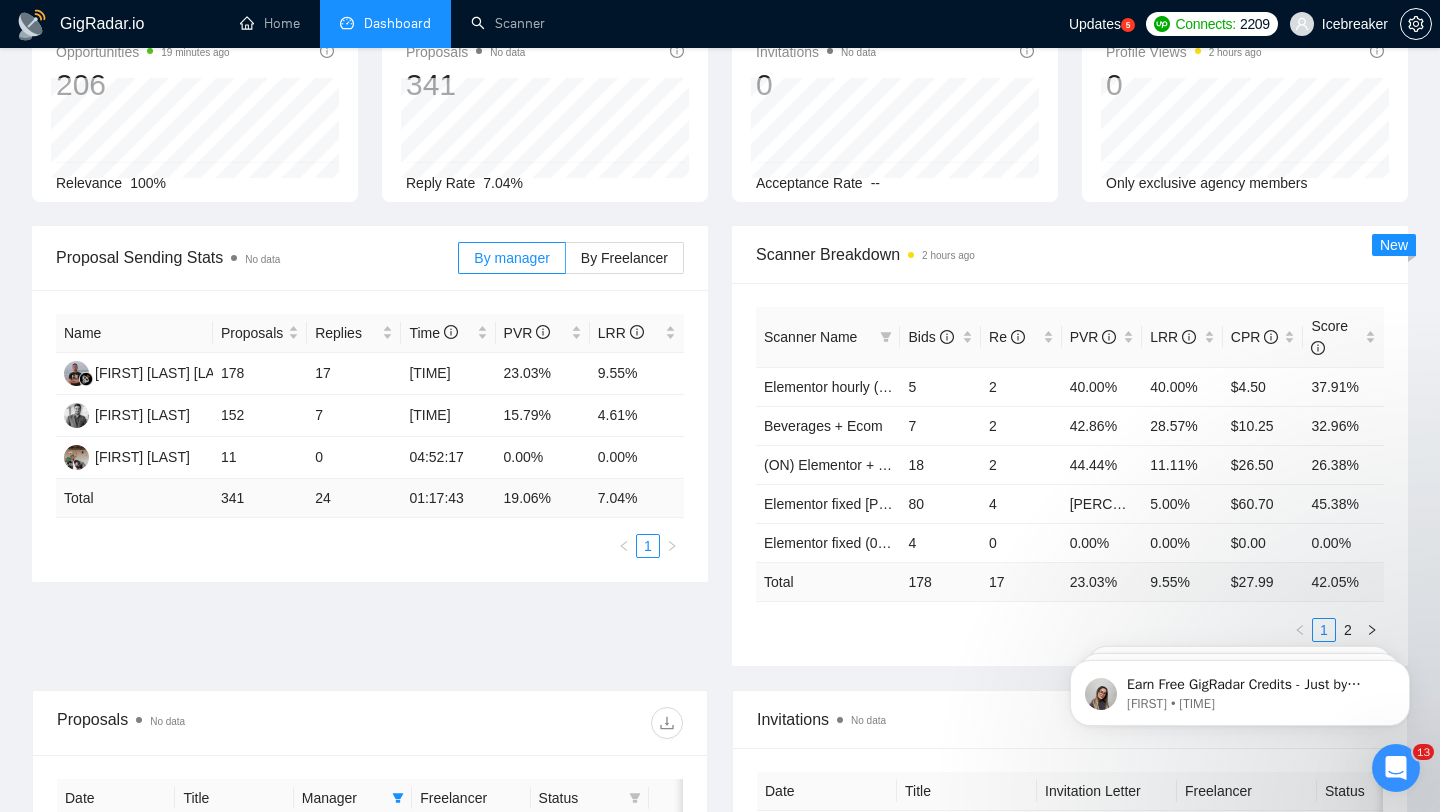 scroll, scrollTop: 0, scrollLeft: 0, axis: both 